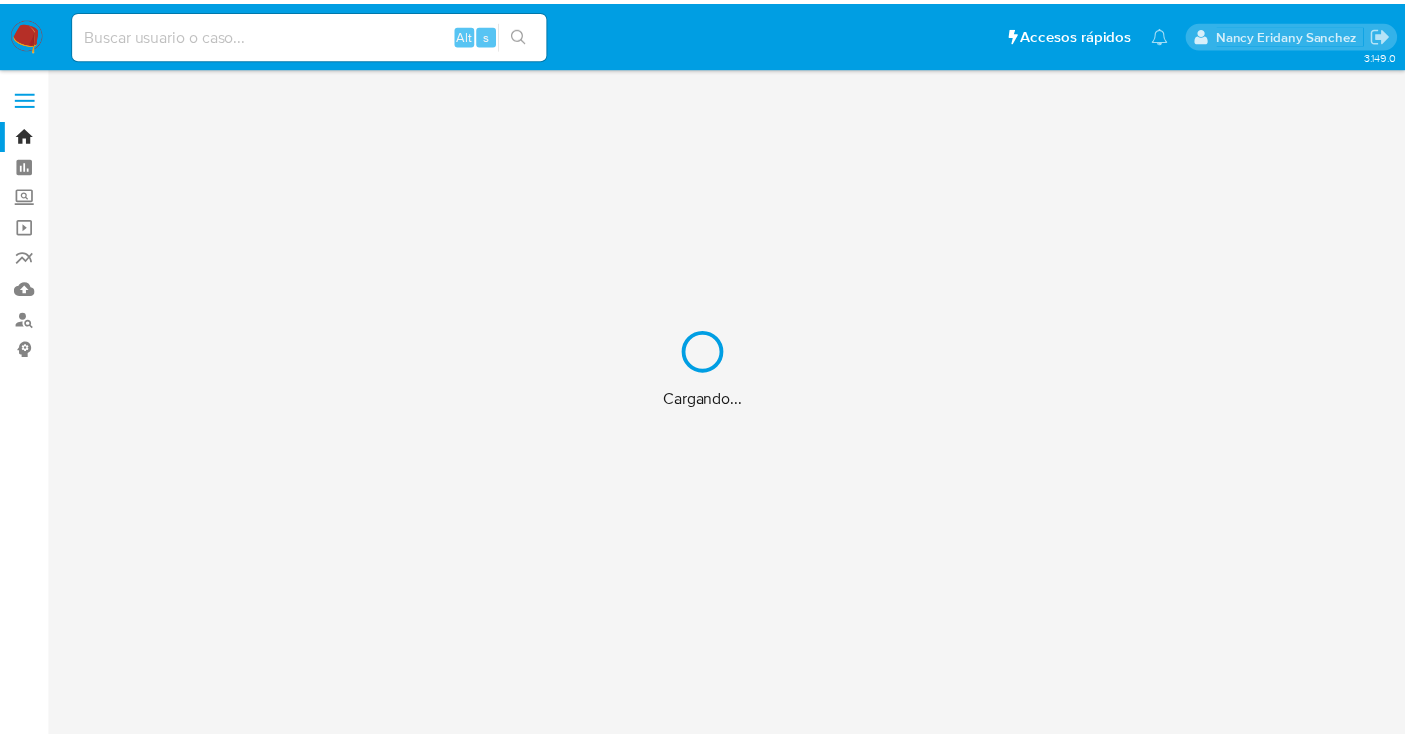 scroll, scrollTop: 0, scrollLeft: 0, axis: both 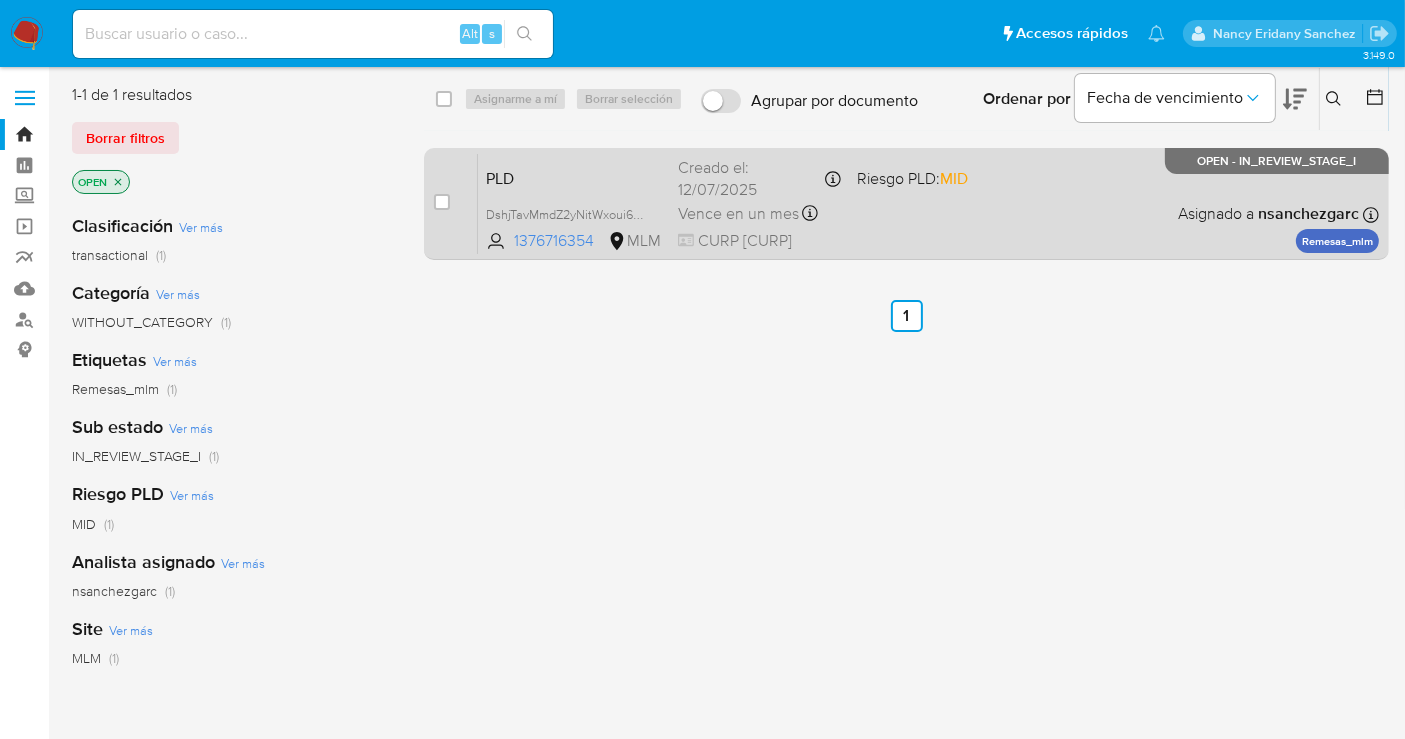 click on "Vence en un mes" at bounding box center (738, 214) 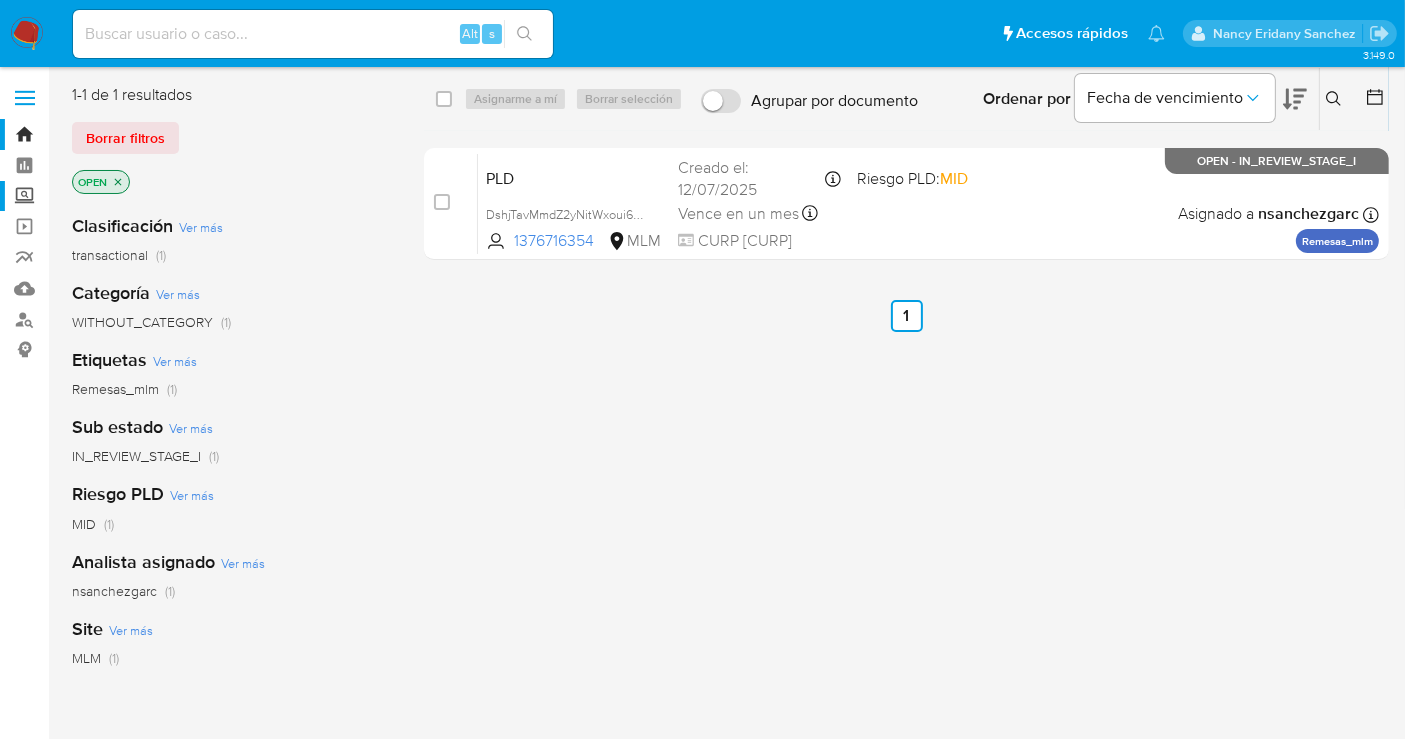 click on "Screening" at bounding box center [119, 196] 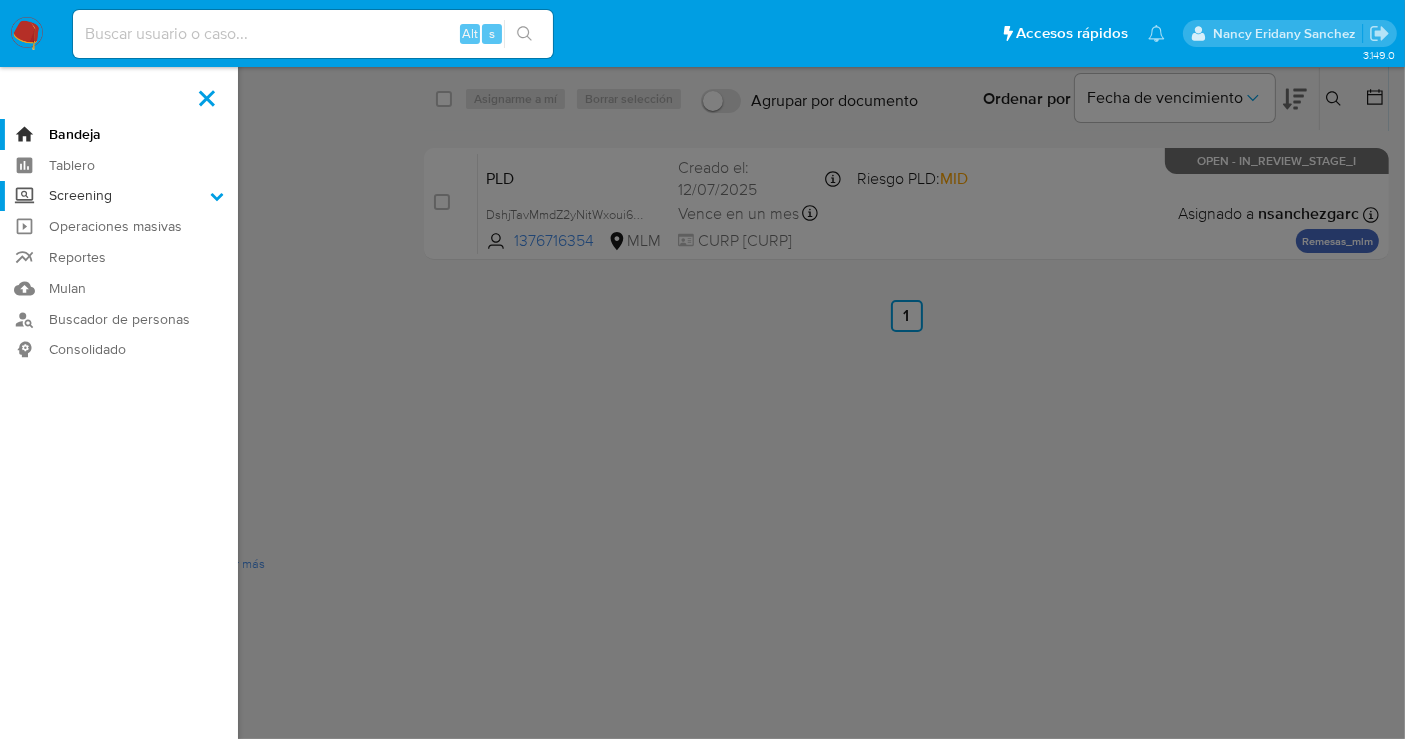 click on "Screening" at bounding box center [0, 0] 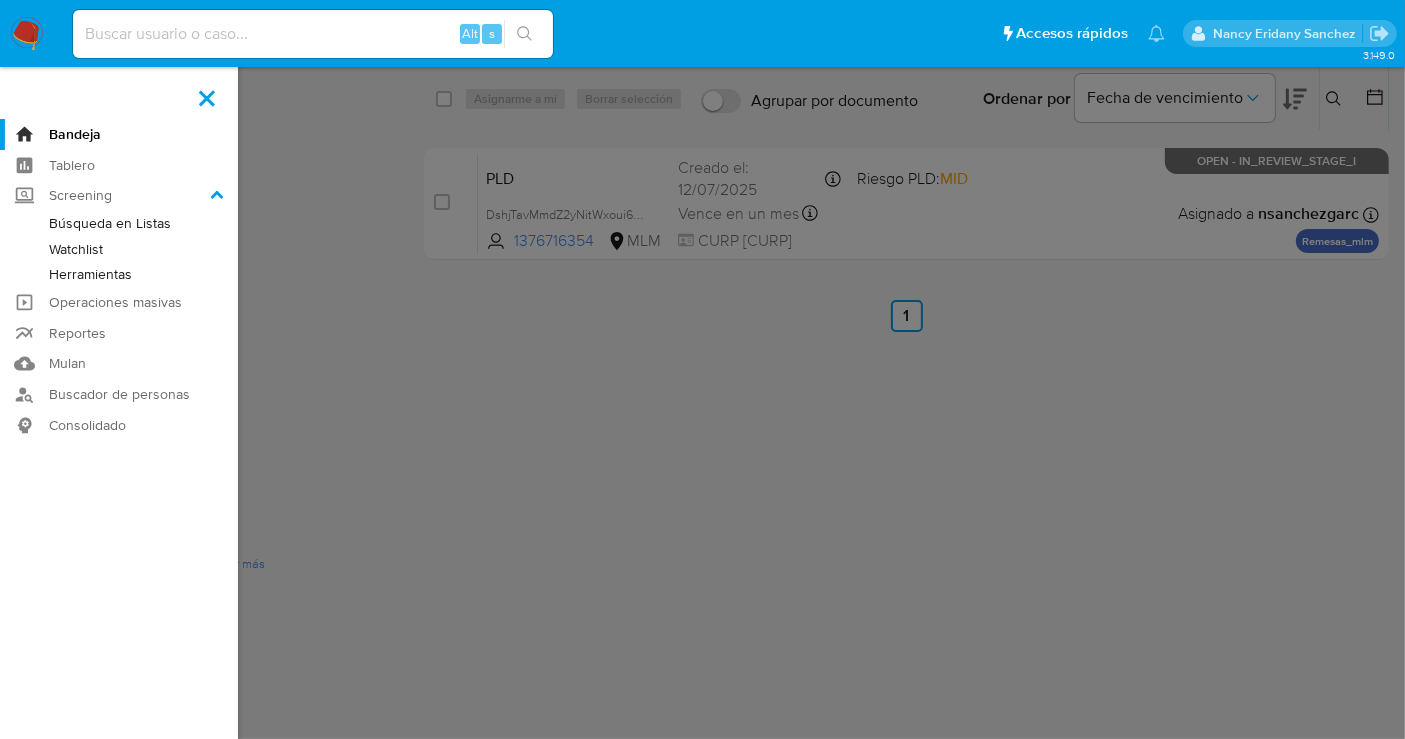 click on "Herramientas" at bounding box center [119, 274] 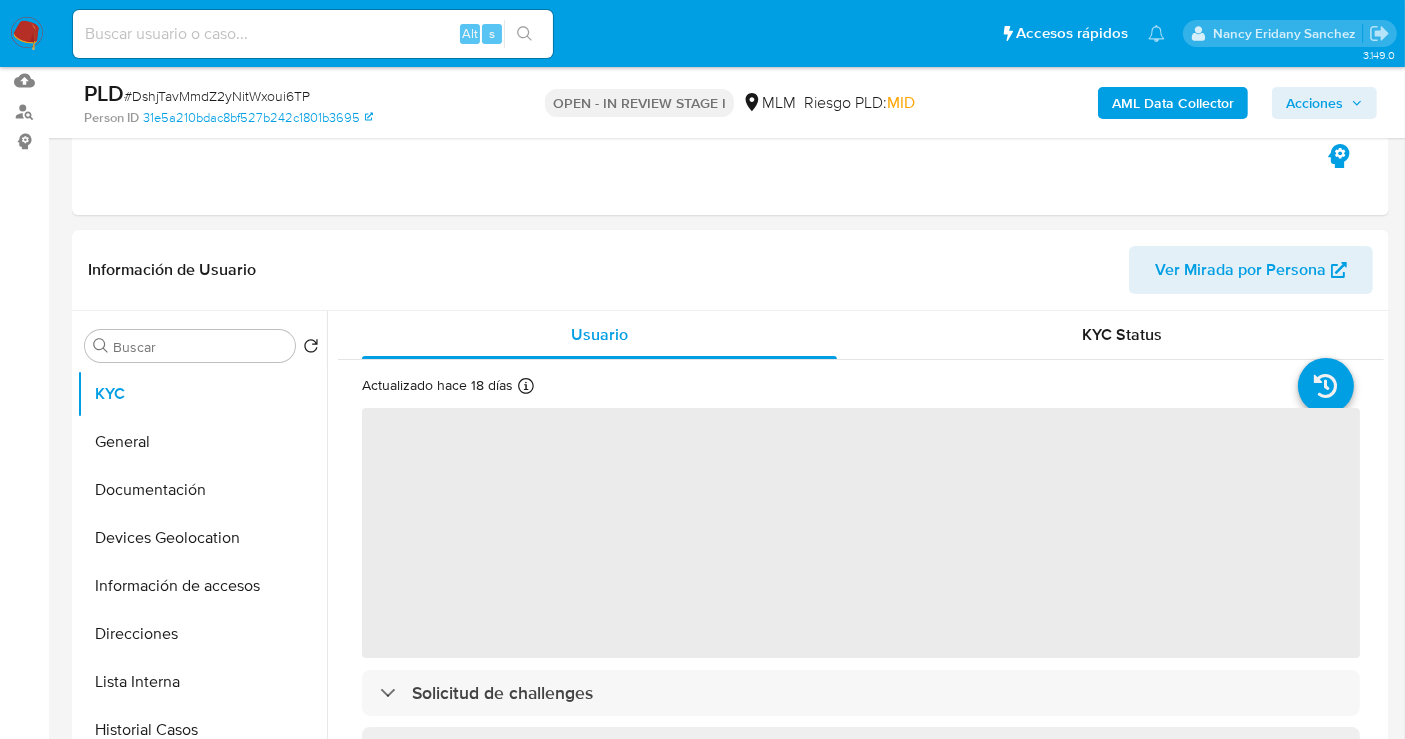 scroll, scrollTop: 444, scrollLeft: 0, axis: vertical 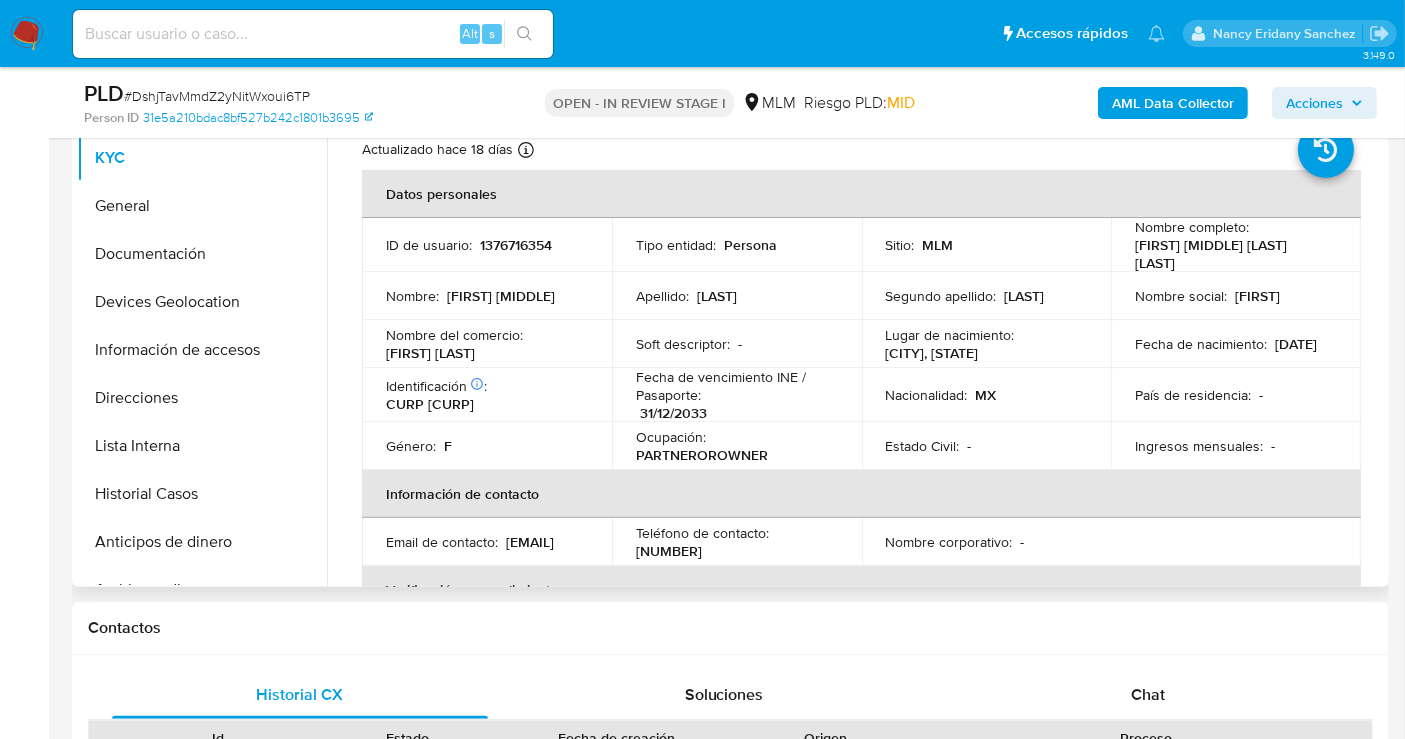 select on "10" 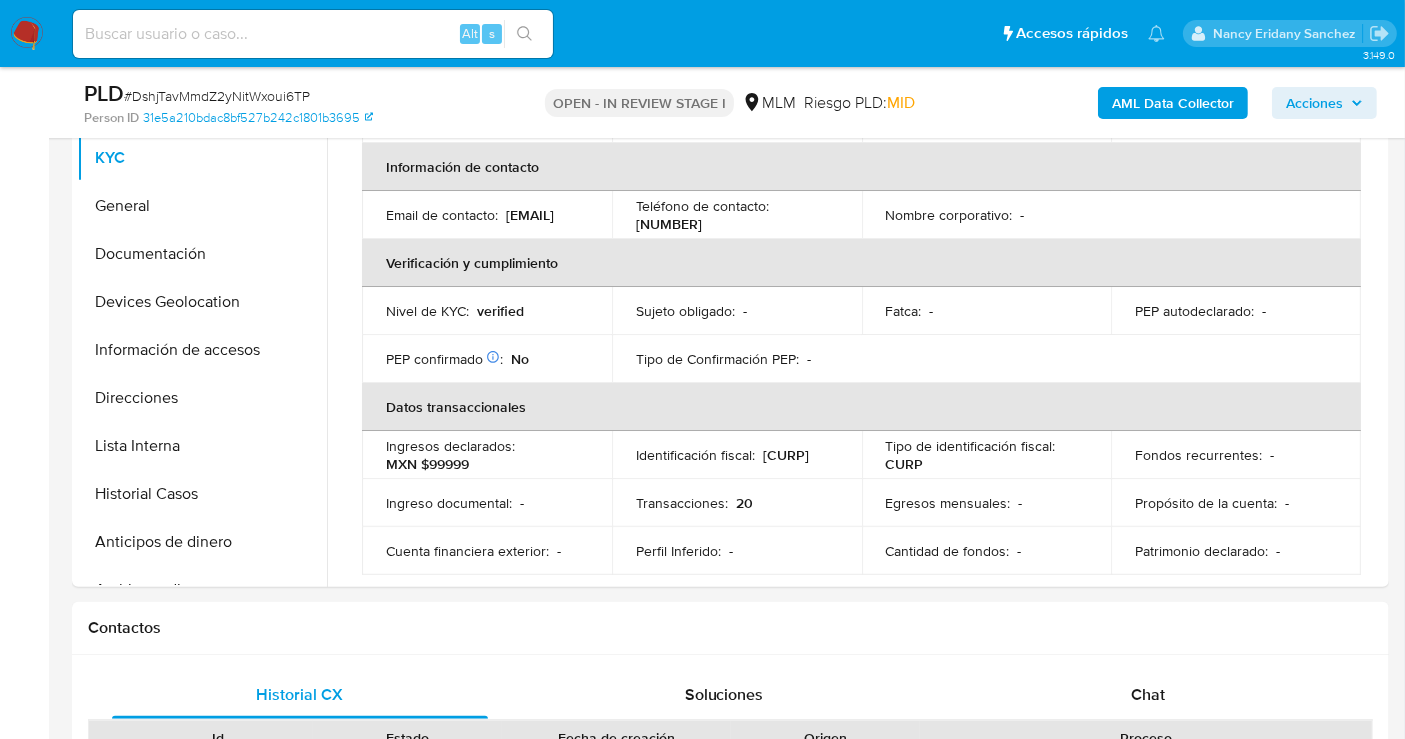 scroll, scrollTop: 333, scrollLeft: 0, axis: vertical 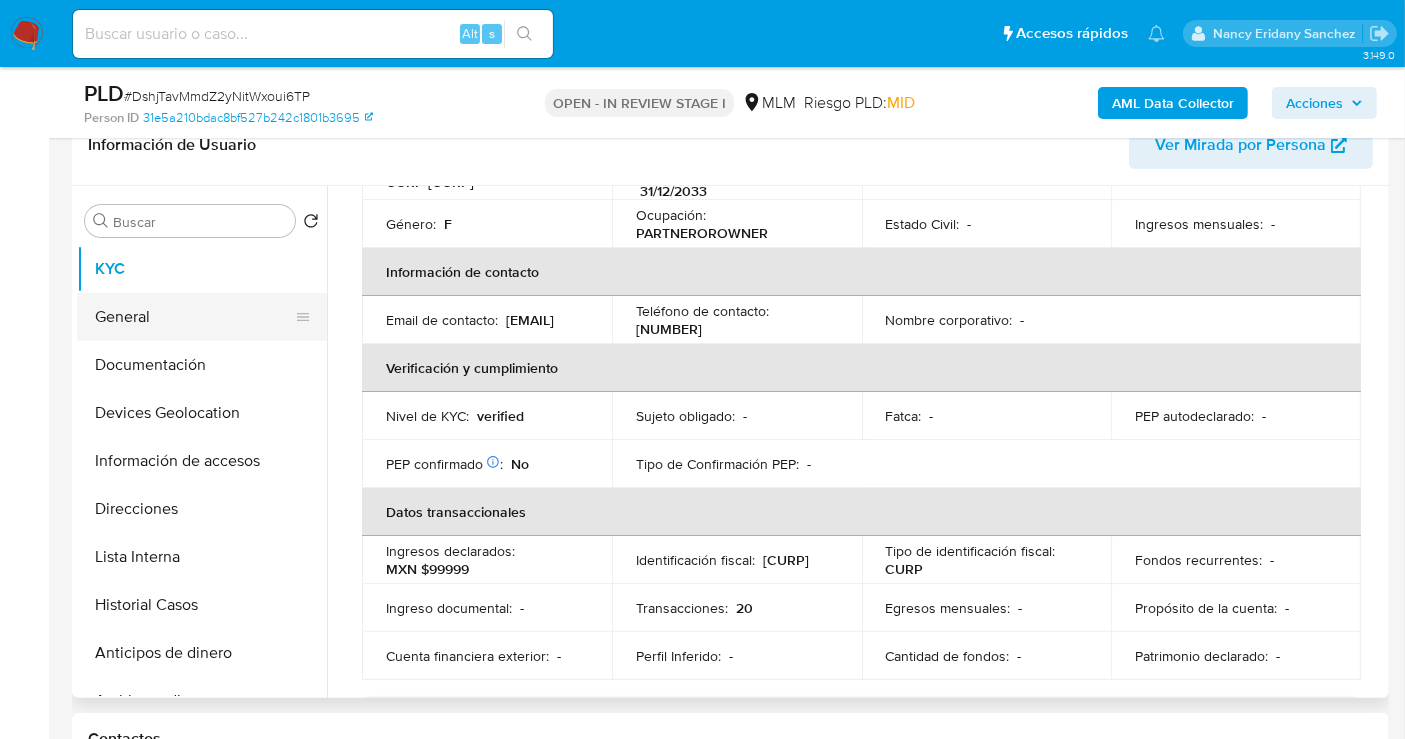 click on "General" at bounding box center [194, 317] 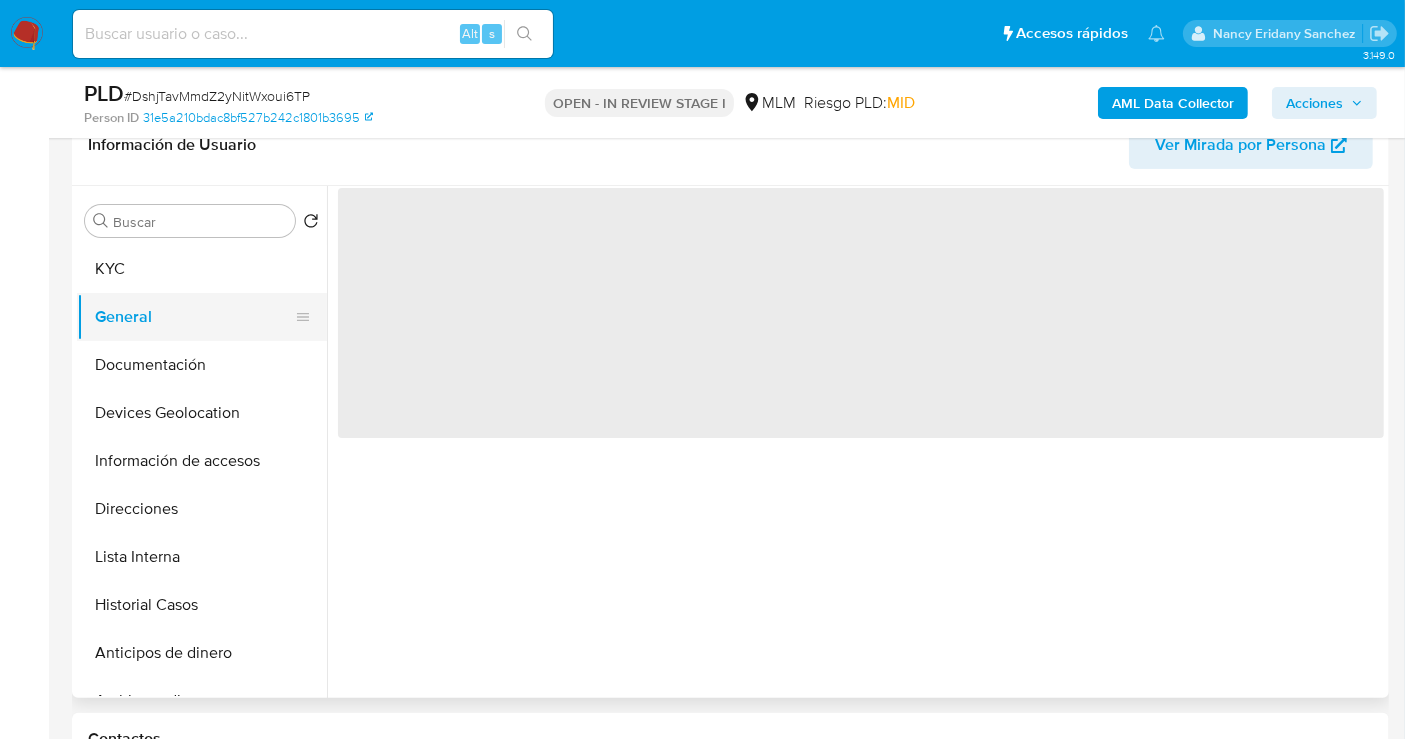 scroll, scrollTop: 0, scrollLeft: 0, axis: both 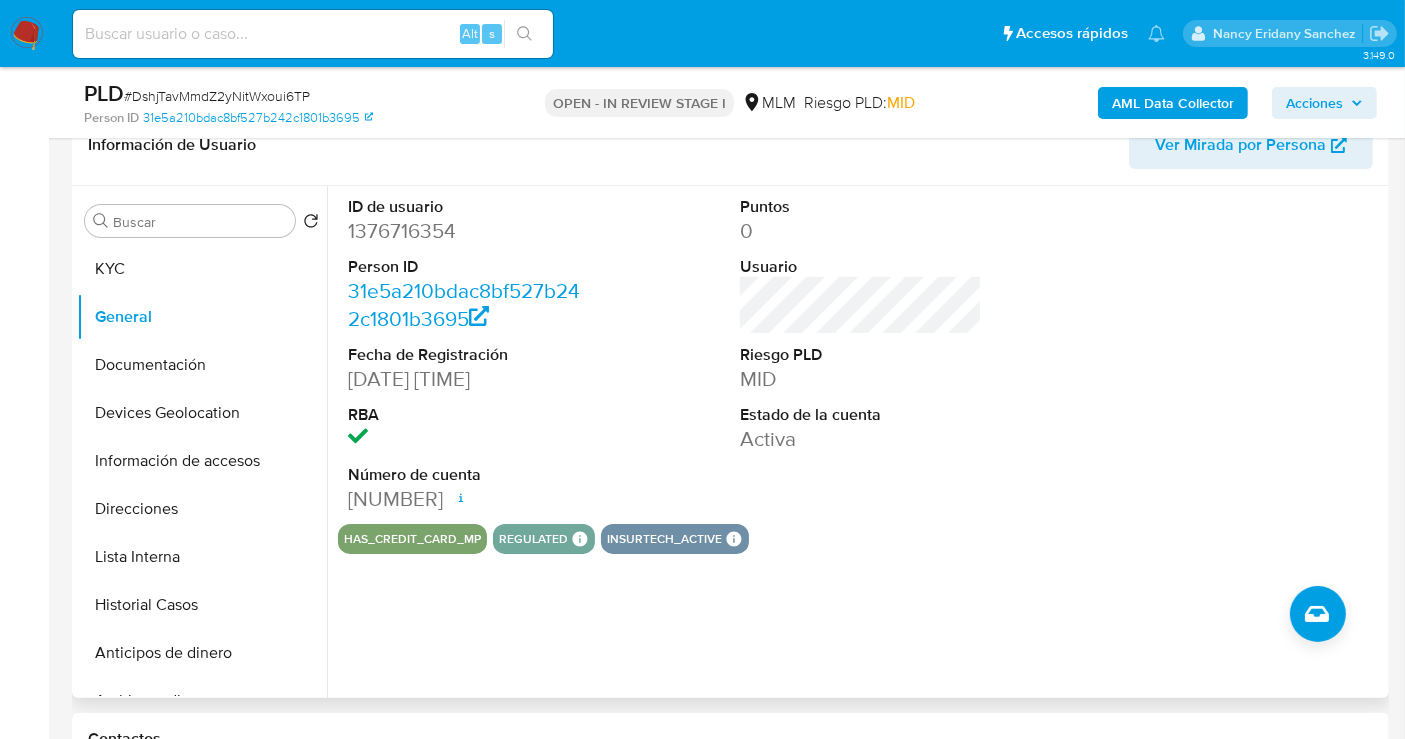 drag, startPoint x: 392, startPoint y: 496, endPoint x: 592, endPoint y: 498, distance: 200.01 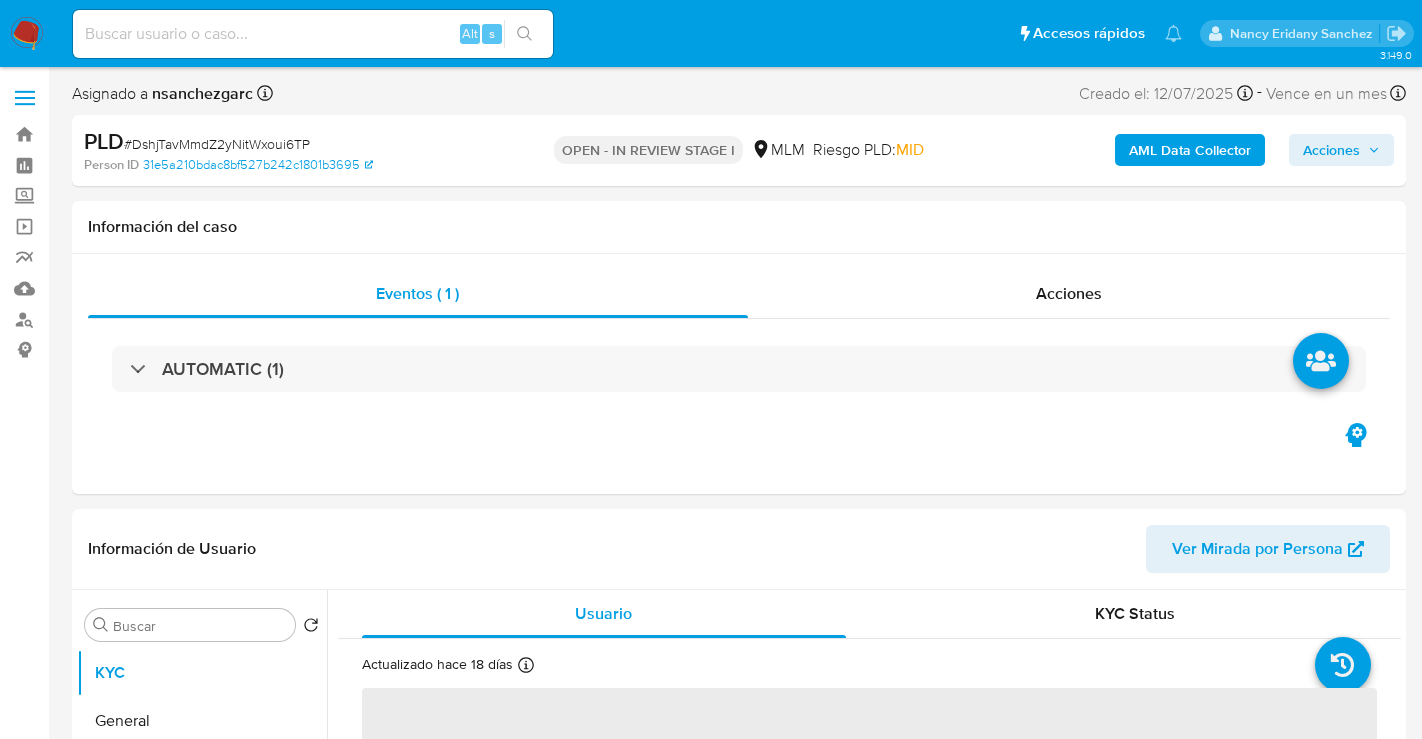 select on "10" 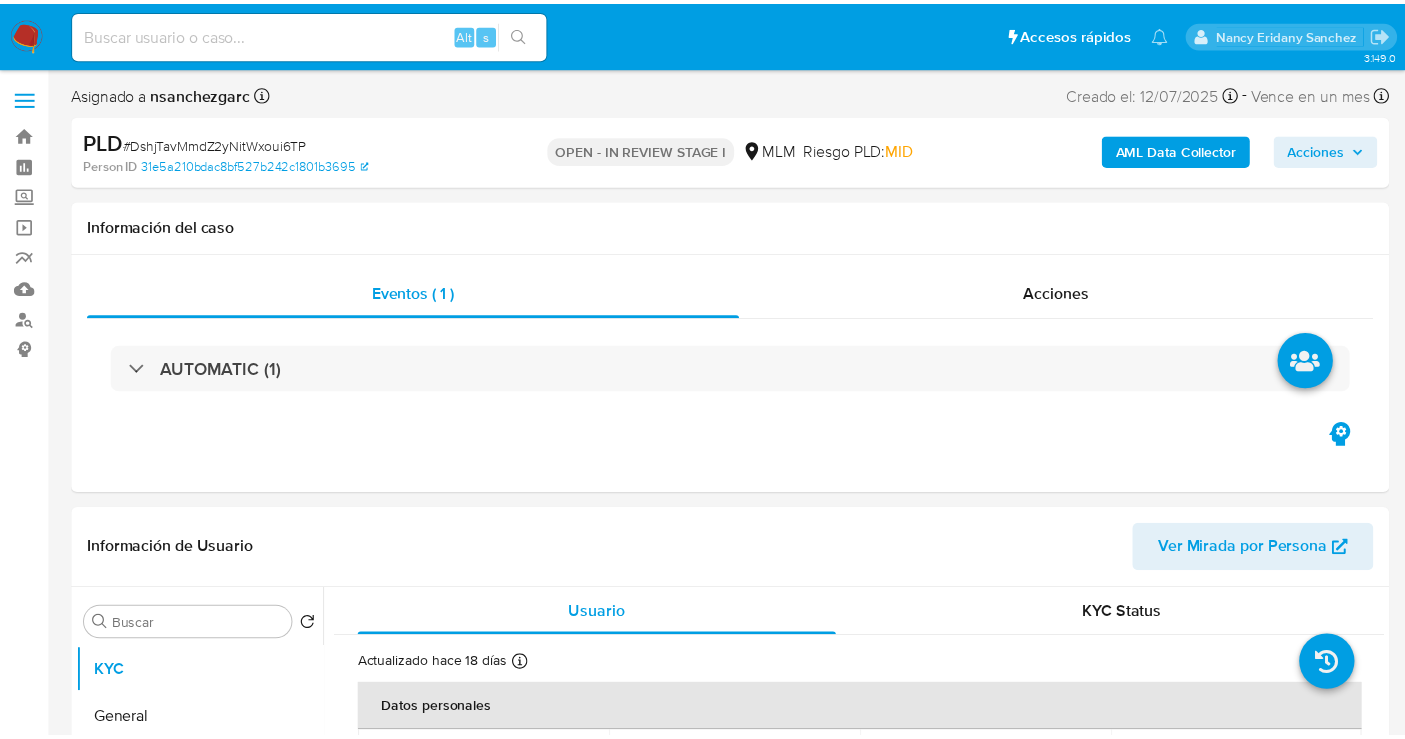 scroll, scrollTop: 0, scrollLeft: 0, axis: both 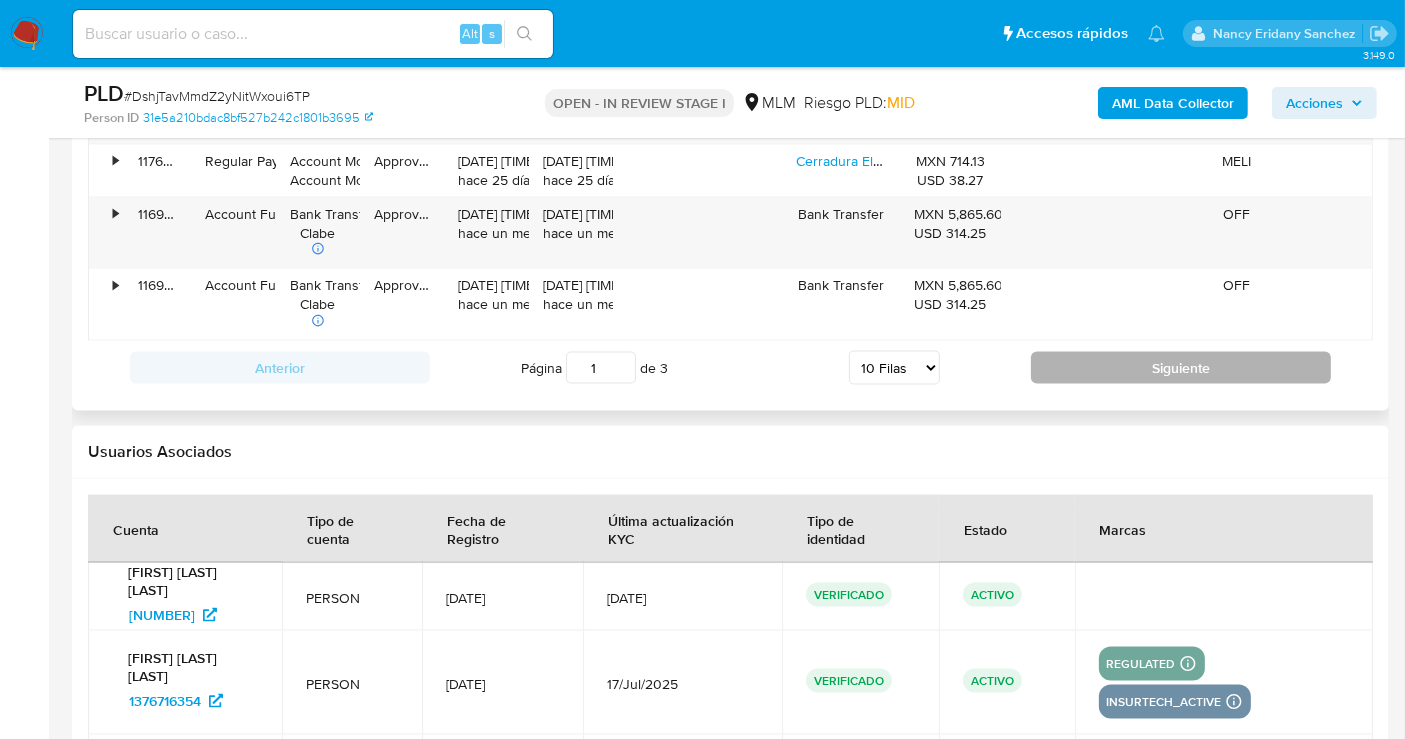 click on "Siguiente" at bounding box center [1181, 368] 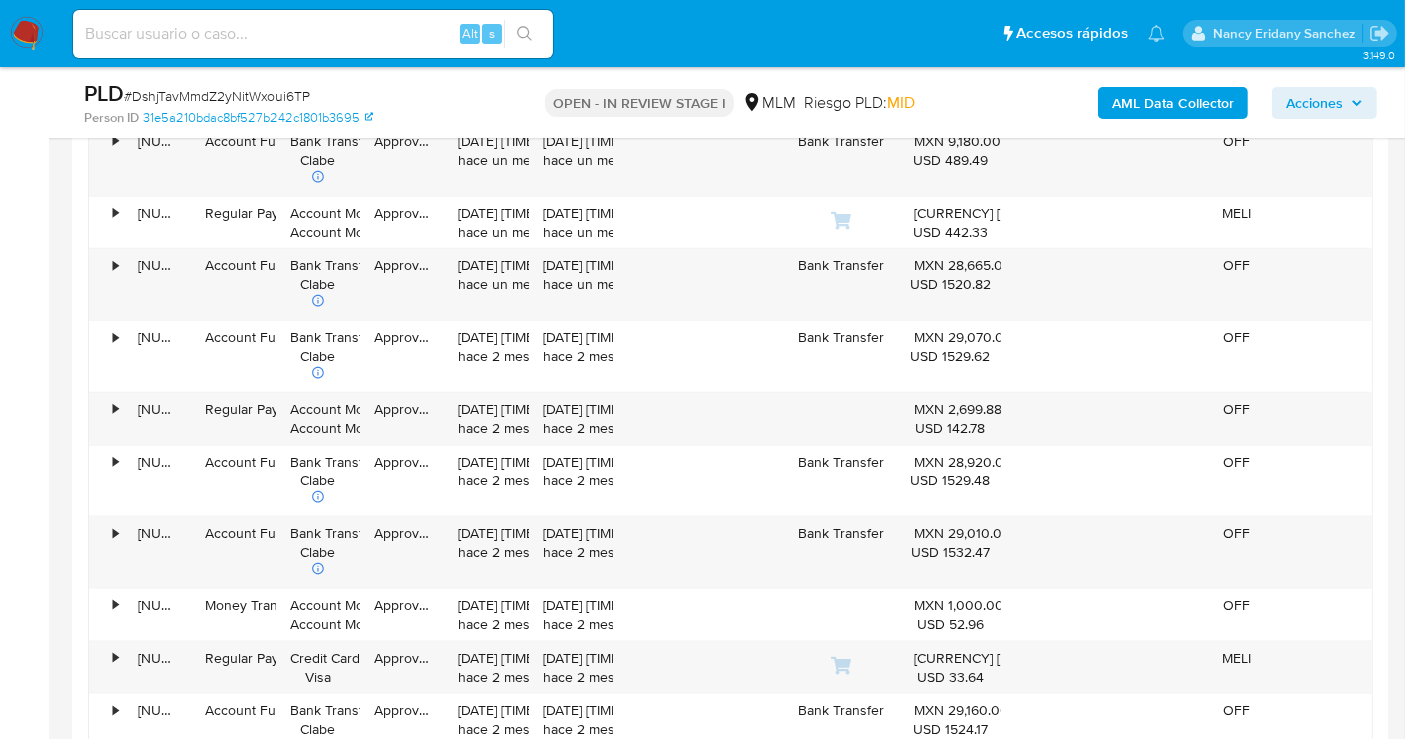 scroll, scrollTop: 2444, scrollLeft: 0, axis: vertical 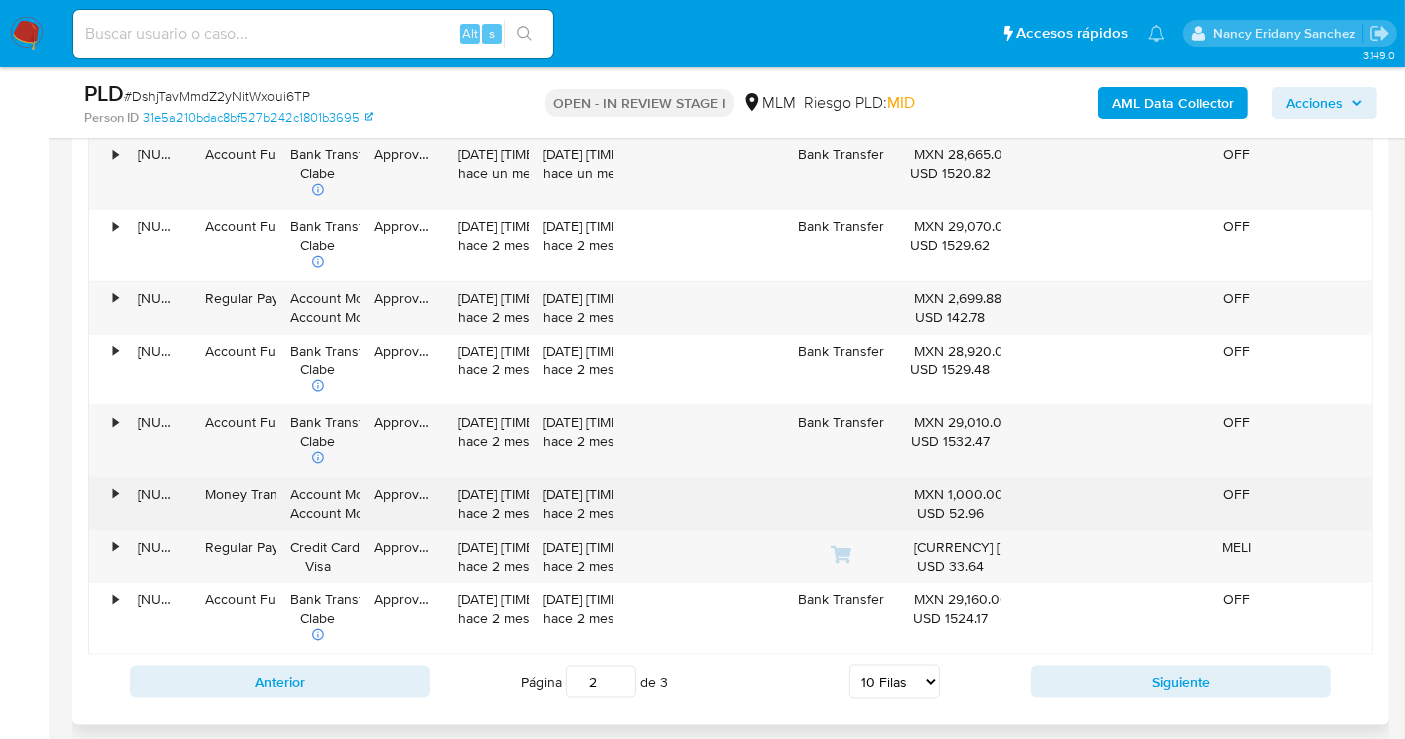type 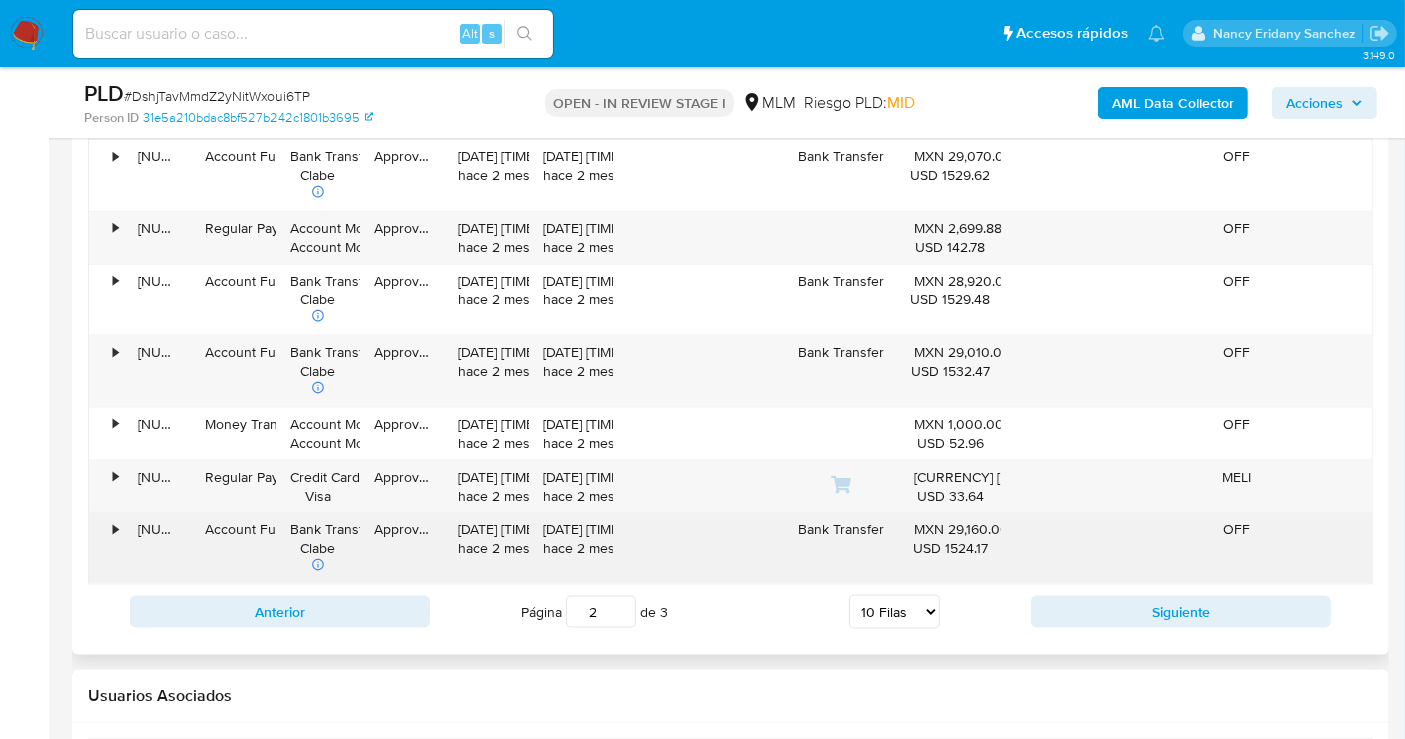 scroll, scrollTop: 2666, scrollLeft: 0, axis: vertical 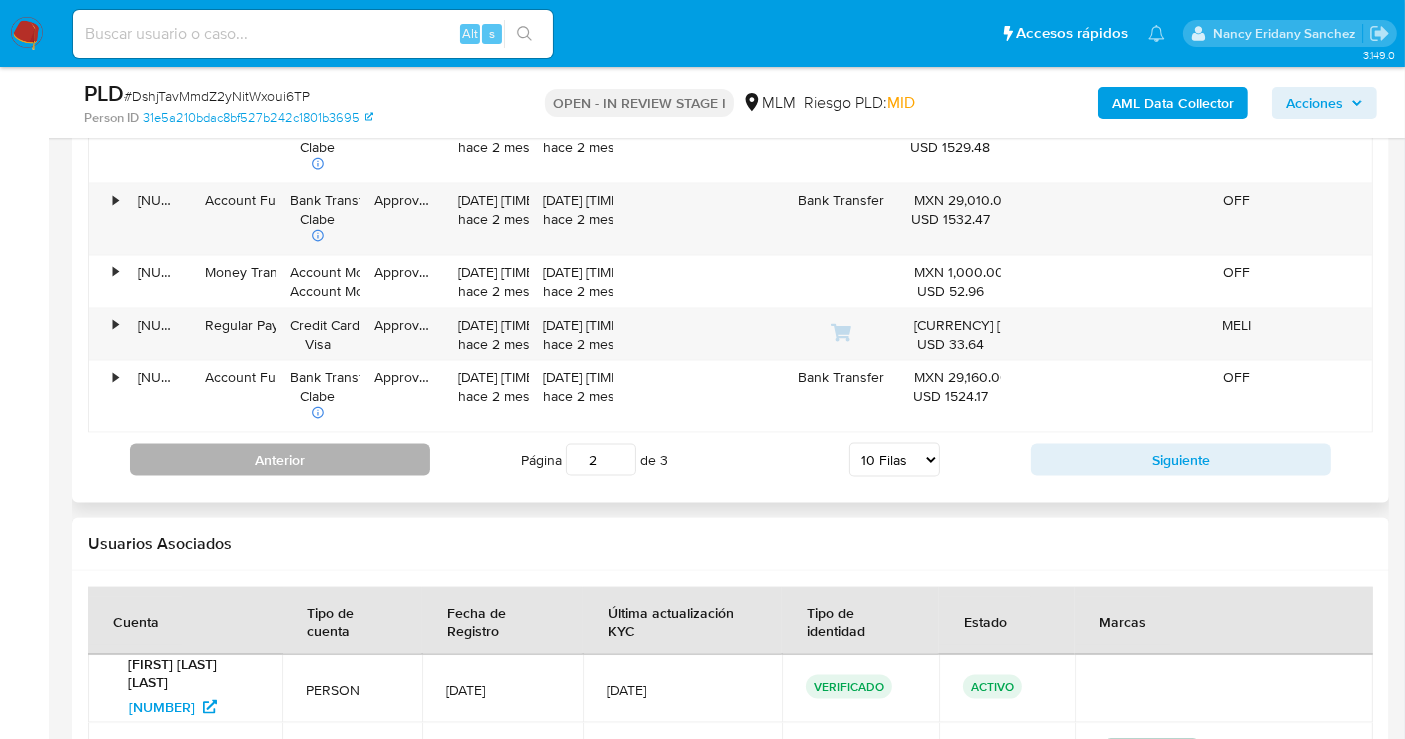 click on "Anterior" at bounding box center [280, 460] 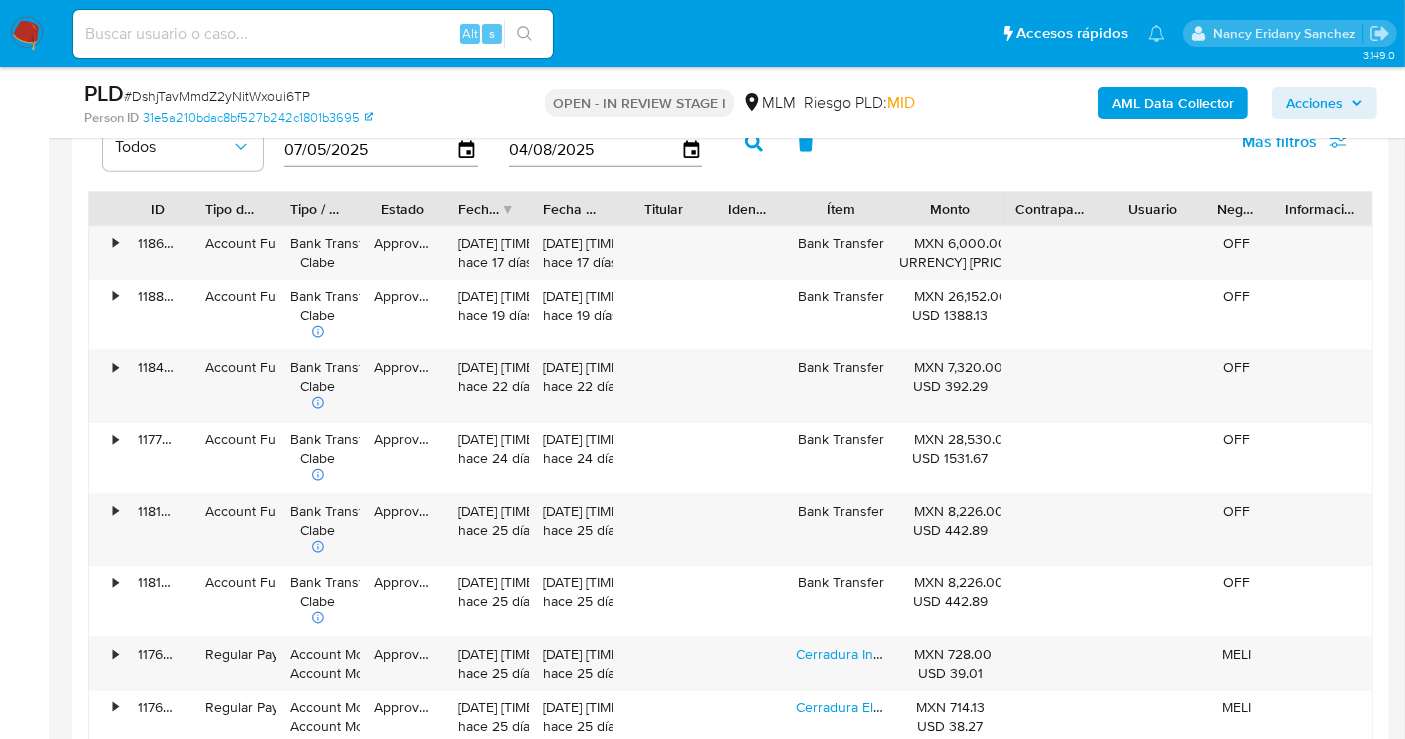 scroll, scrollTop: 2222, scrollLeft: 0, axis: vertical 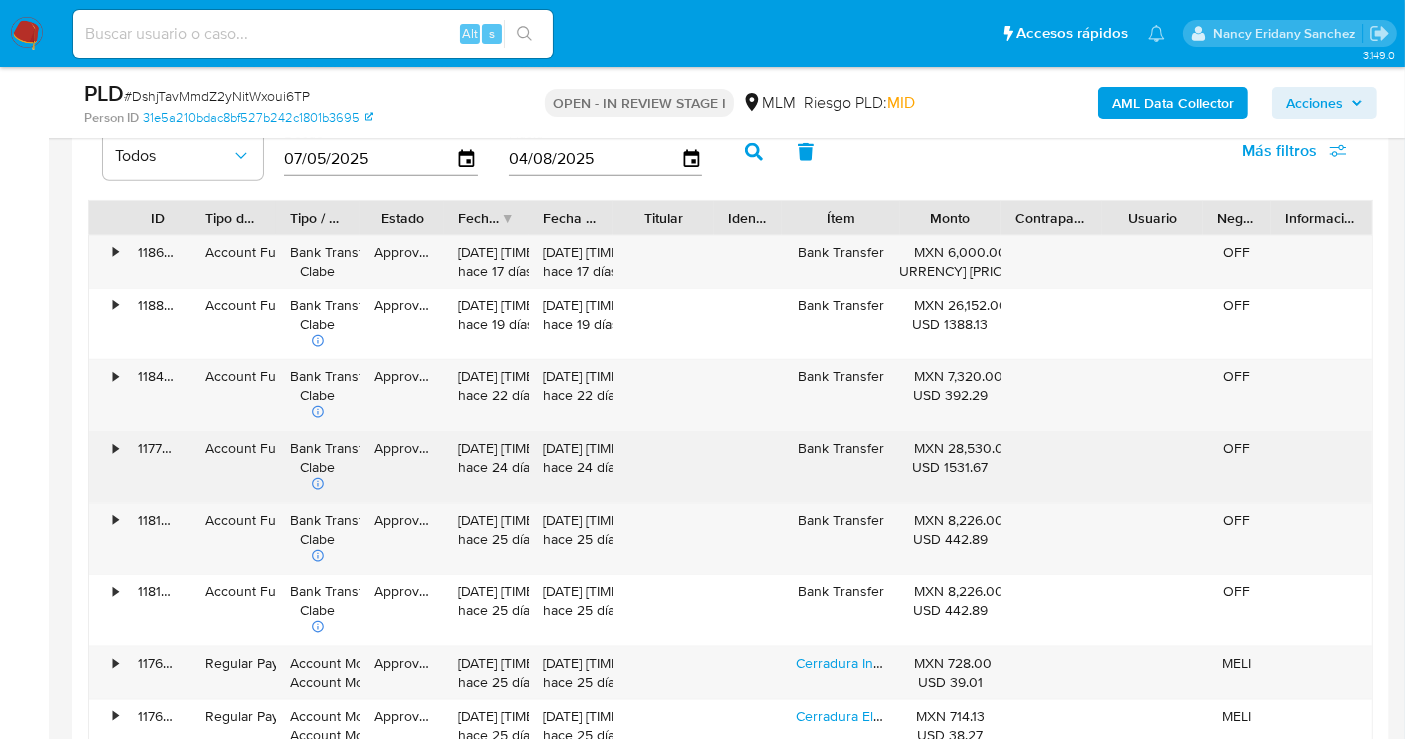 click on "•" at bounding box center [106, 467] 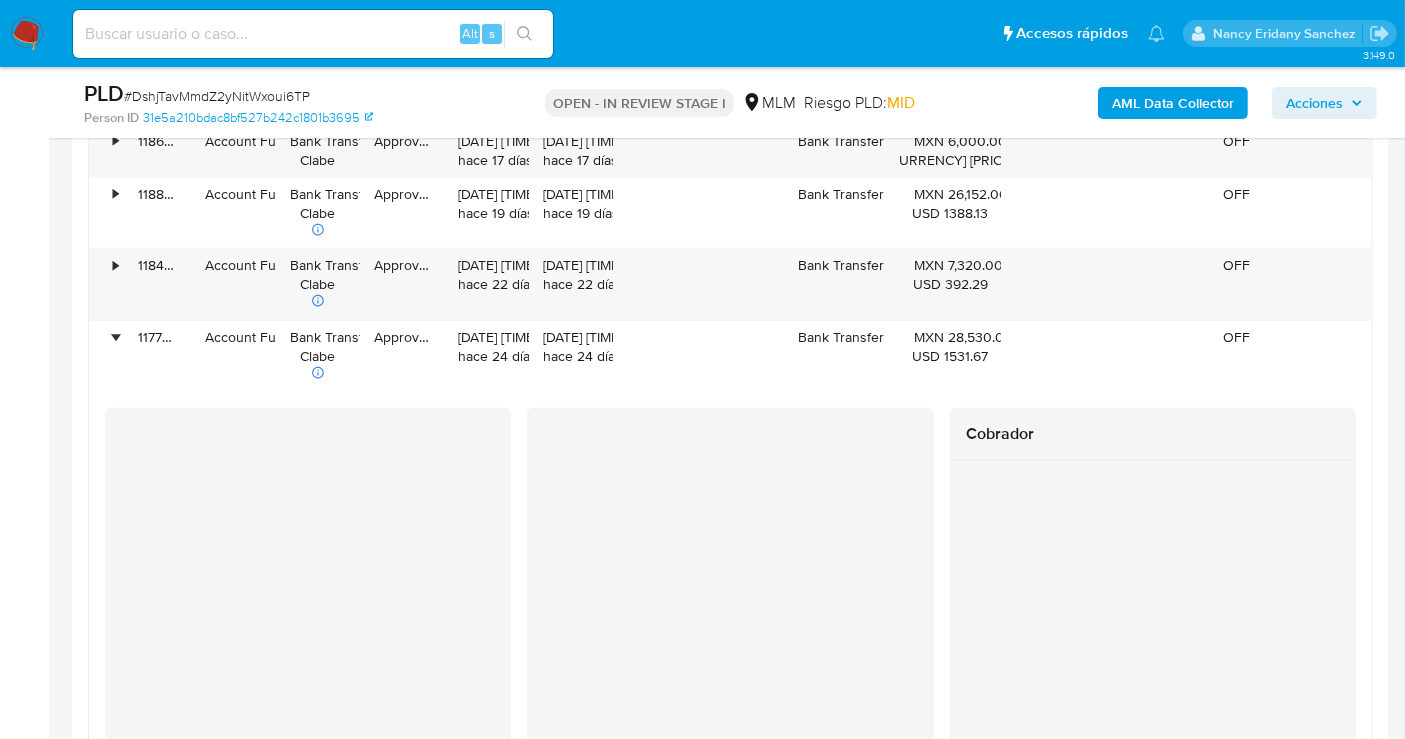 scroll, scrollTop: 2222, scrollLeft: 0, axis: vertical 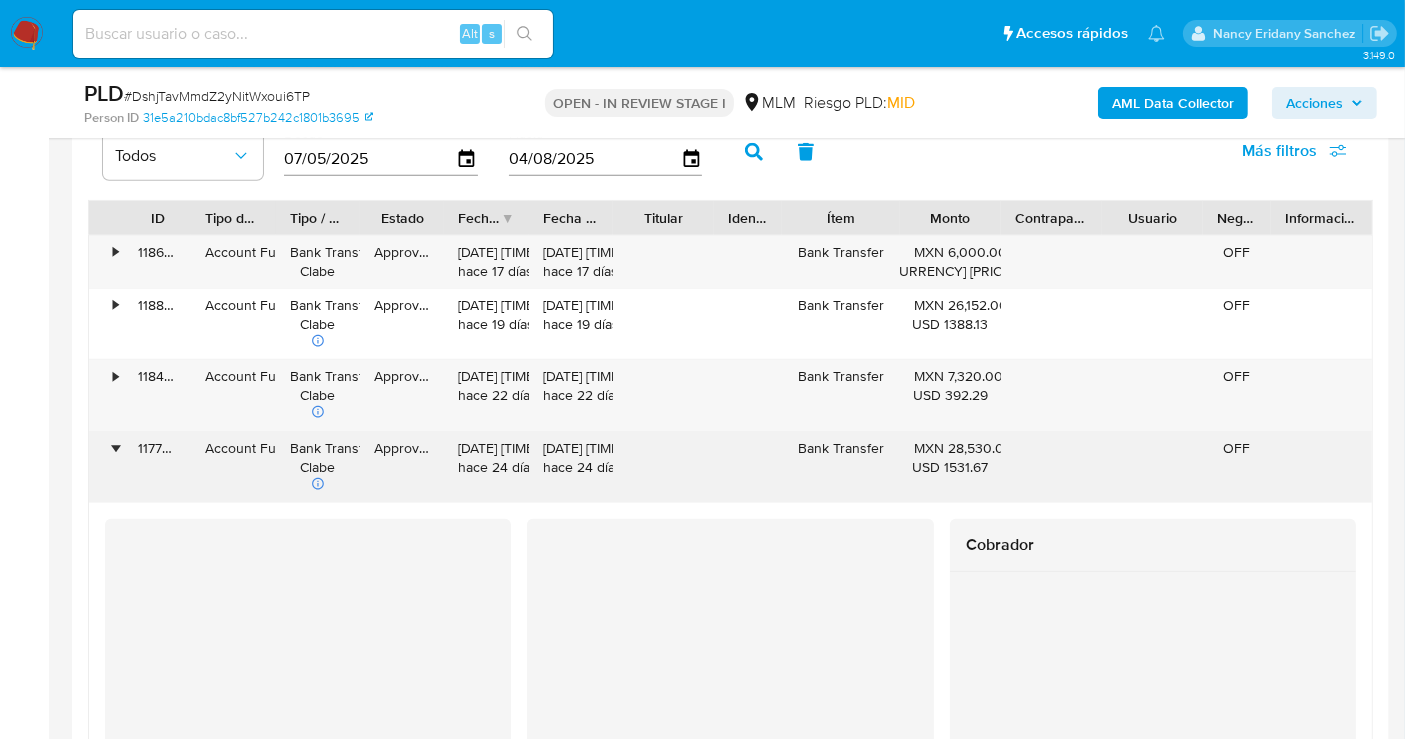 click on "•" at bounding box center [115, 448] 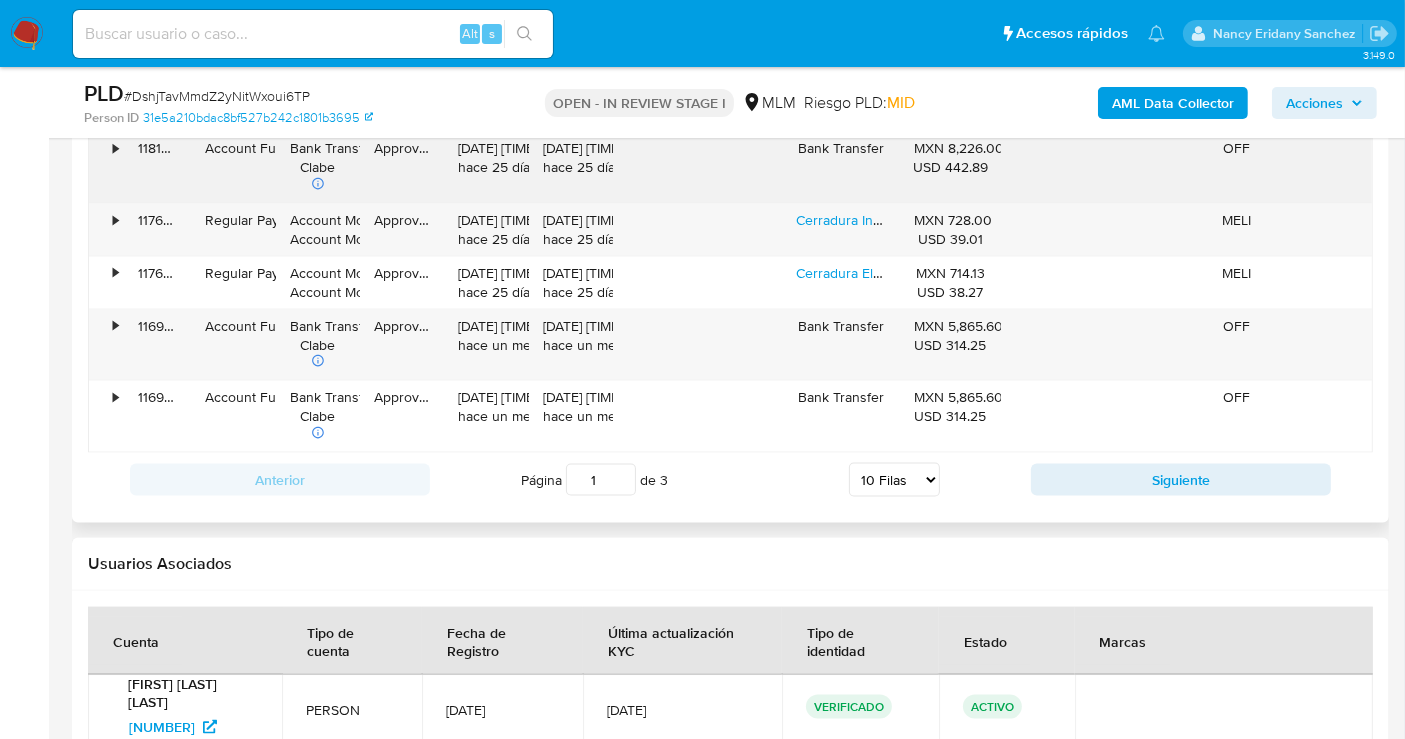 scroll, scrollTop: 2666, scrollLeft: 0, axis: vertical 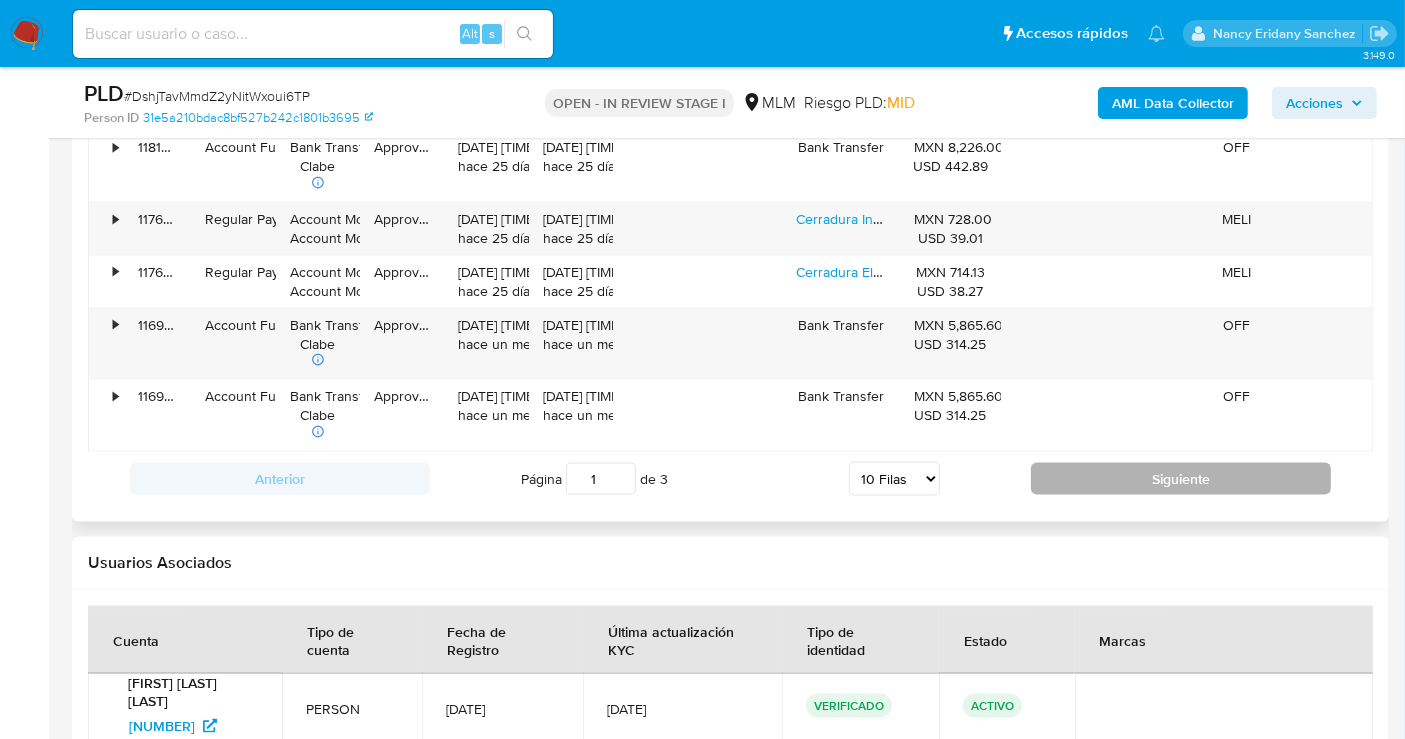 click on "Siguiente" at bounding box center (1181, 479) 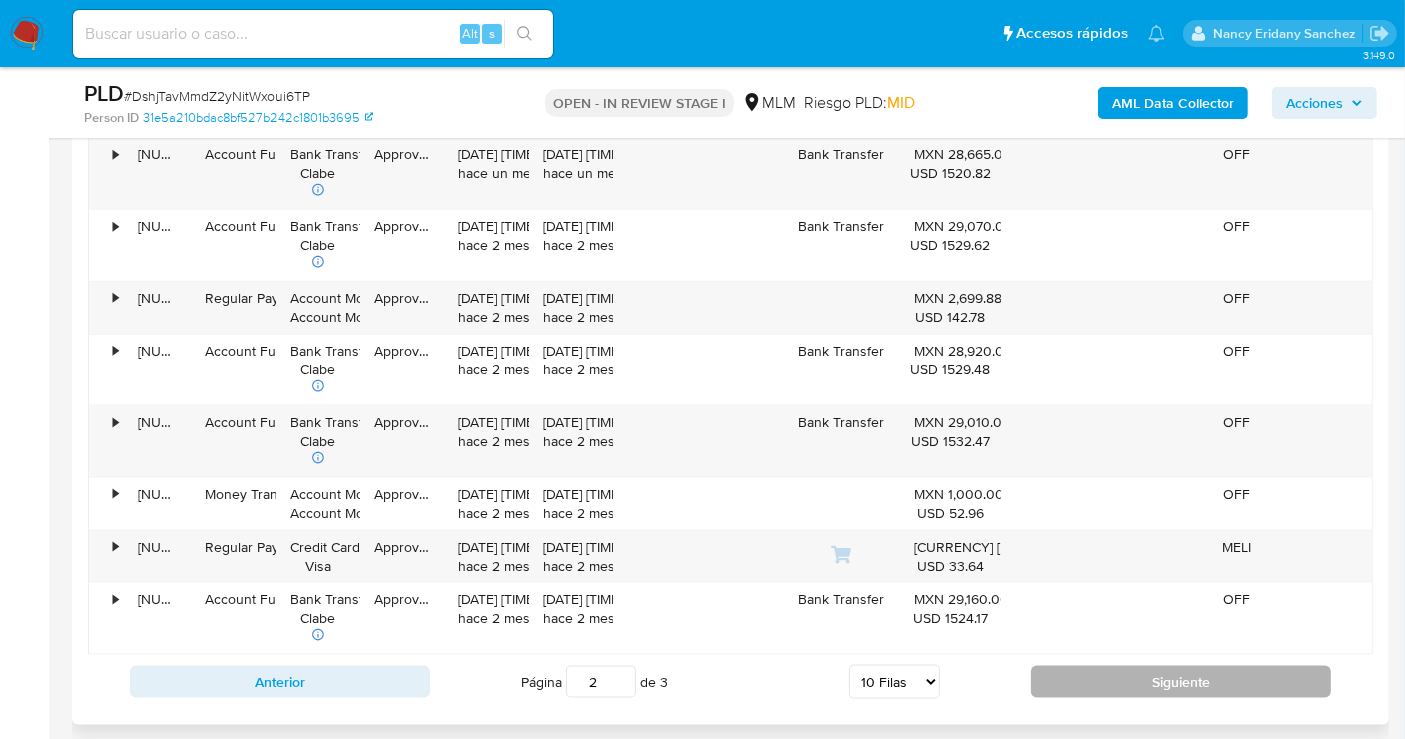 scroll, scrollTop: 2333, scrollLeft: 0, axis: vertical 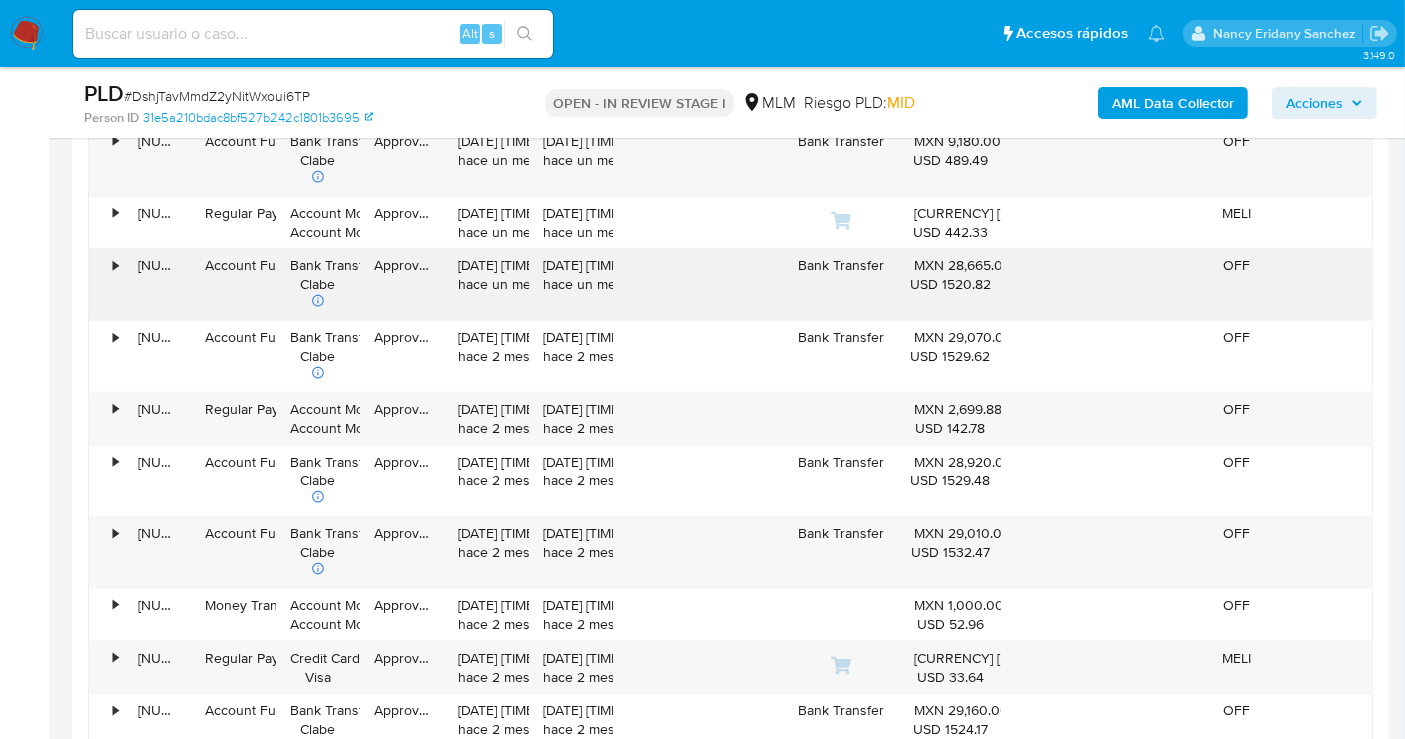 click on "•" at bounding box center (115, 265) 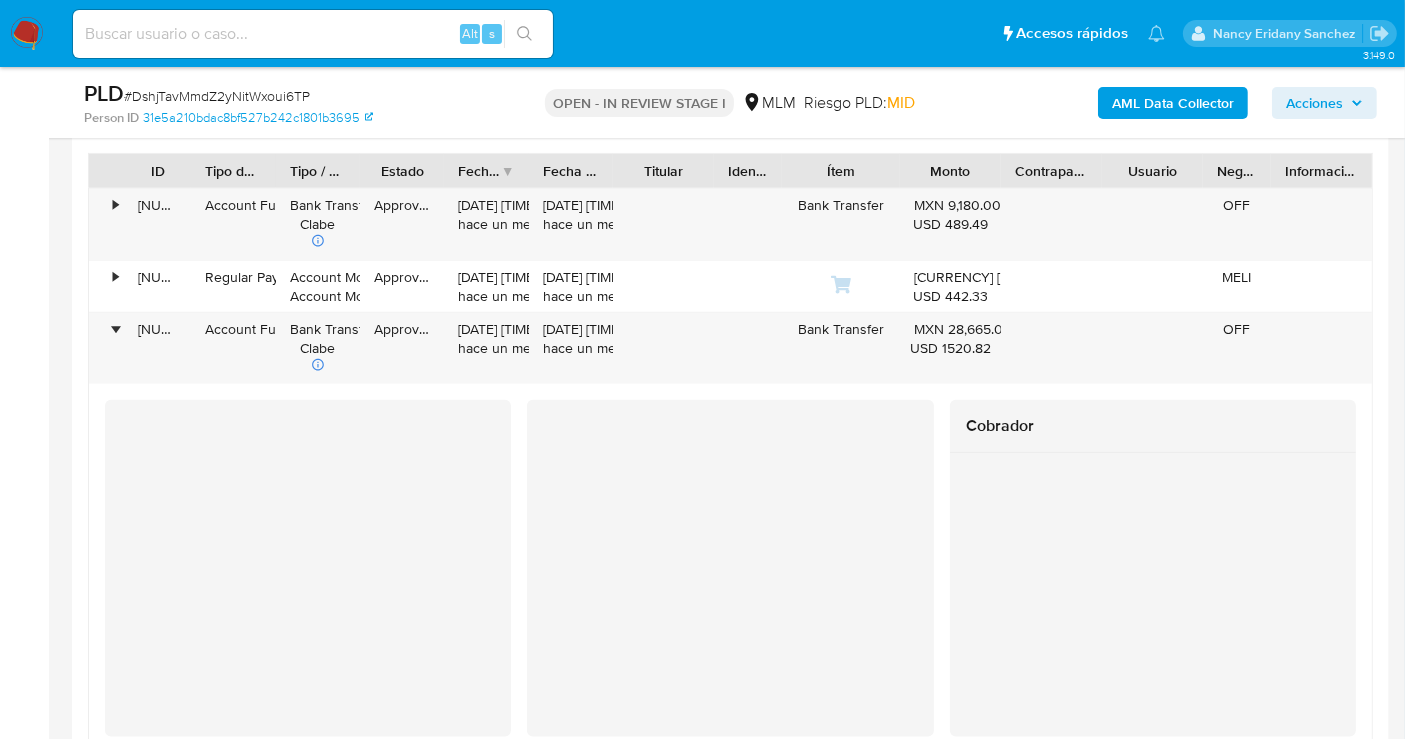 scroll, scrollTop: 2222, scrollLeft: 0, axis: vertical 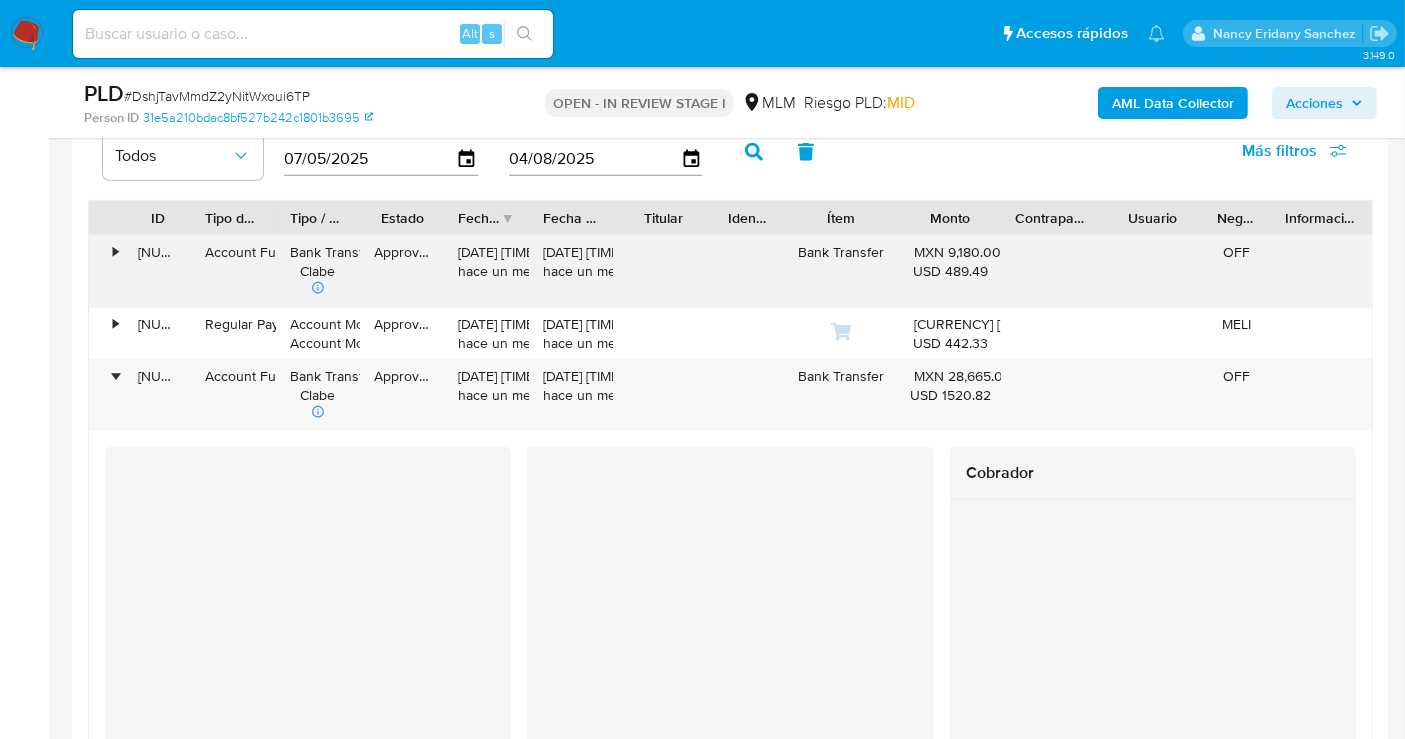 click on "•" at bounding box center (106, 271) 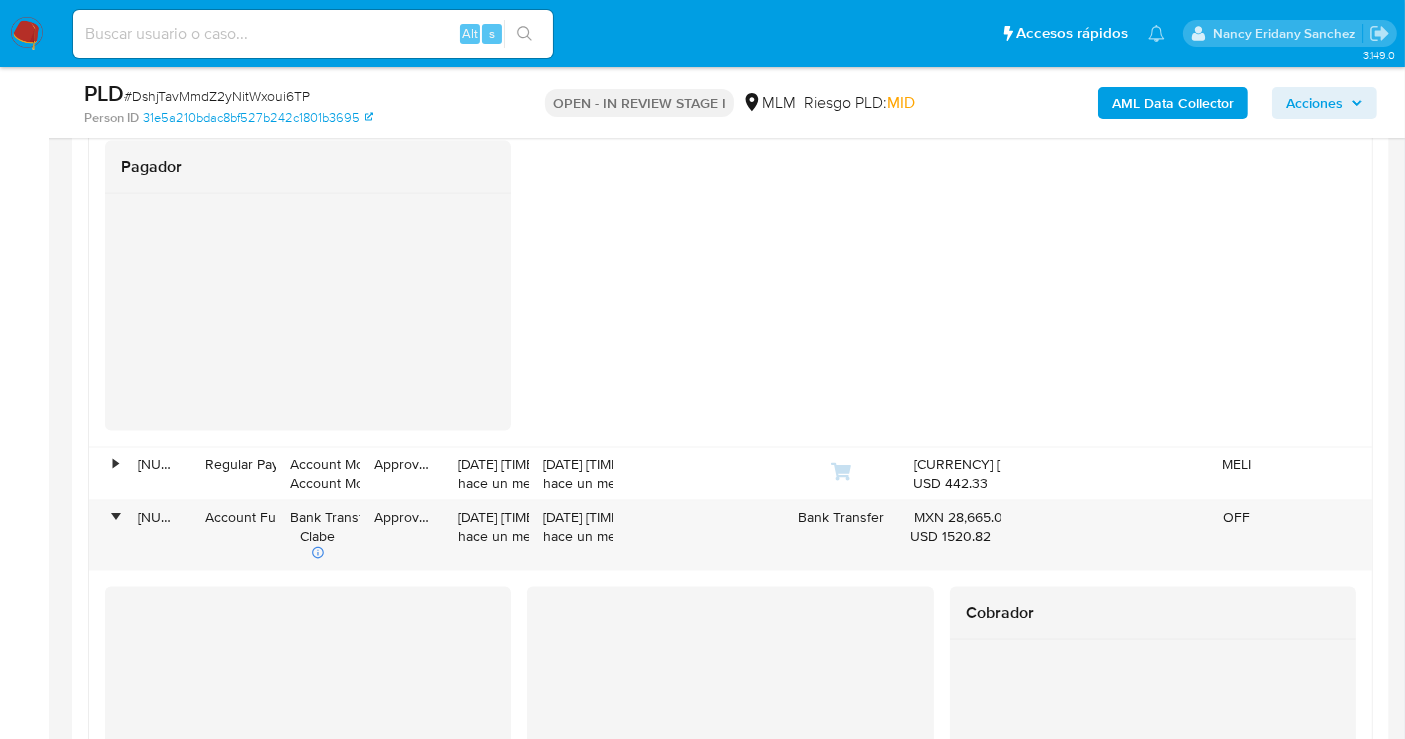 scroll, scrollTop: 2777, scrollLeft: 0, axis: vertical 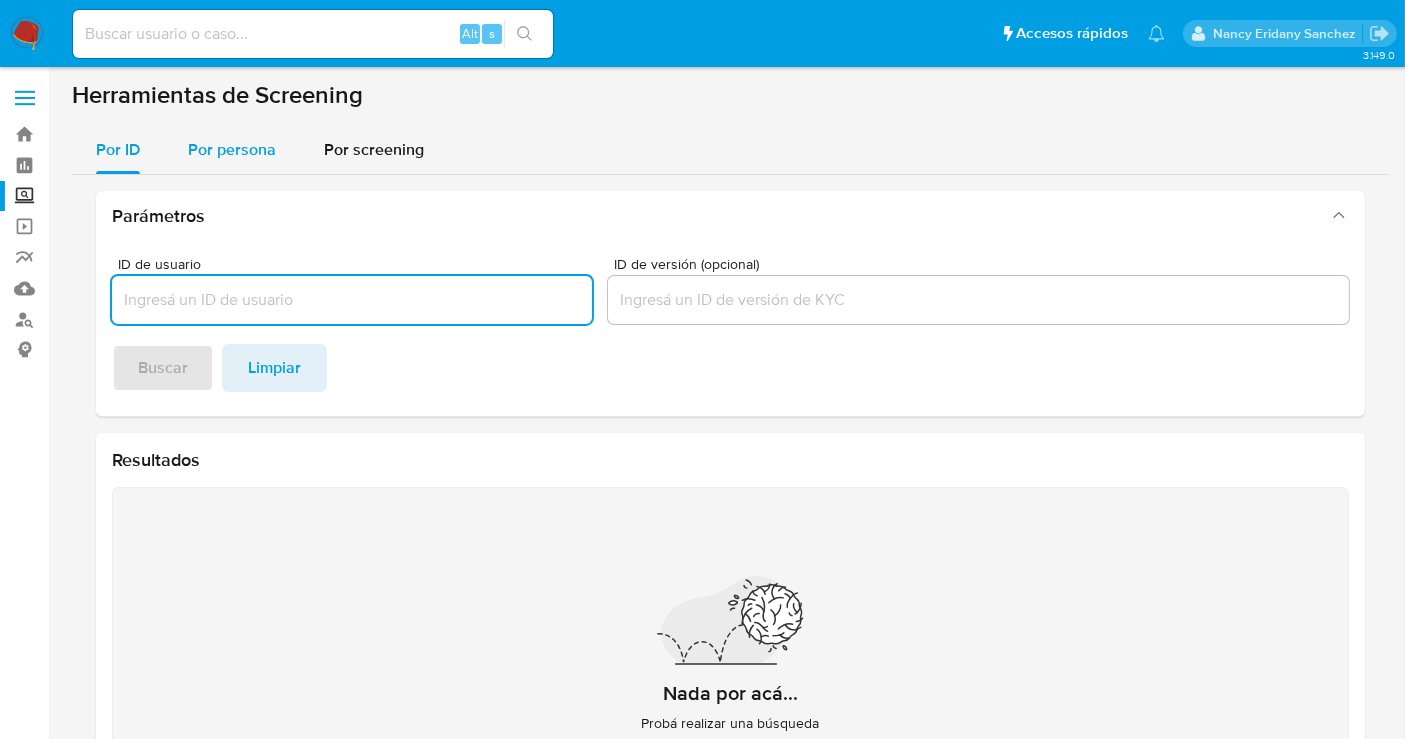 click on "Por persona" at bounding box center (232, 149) 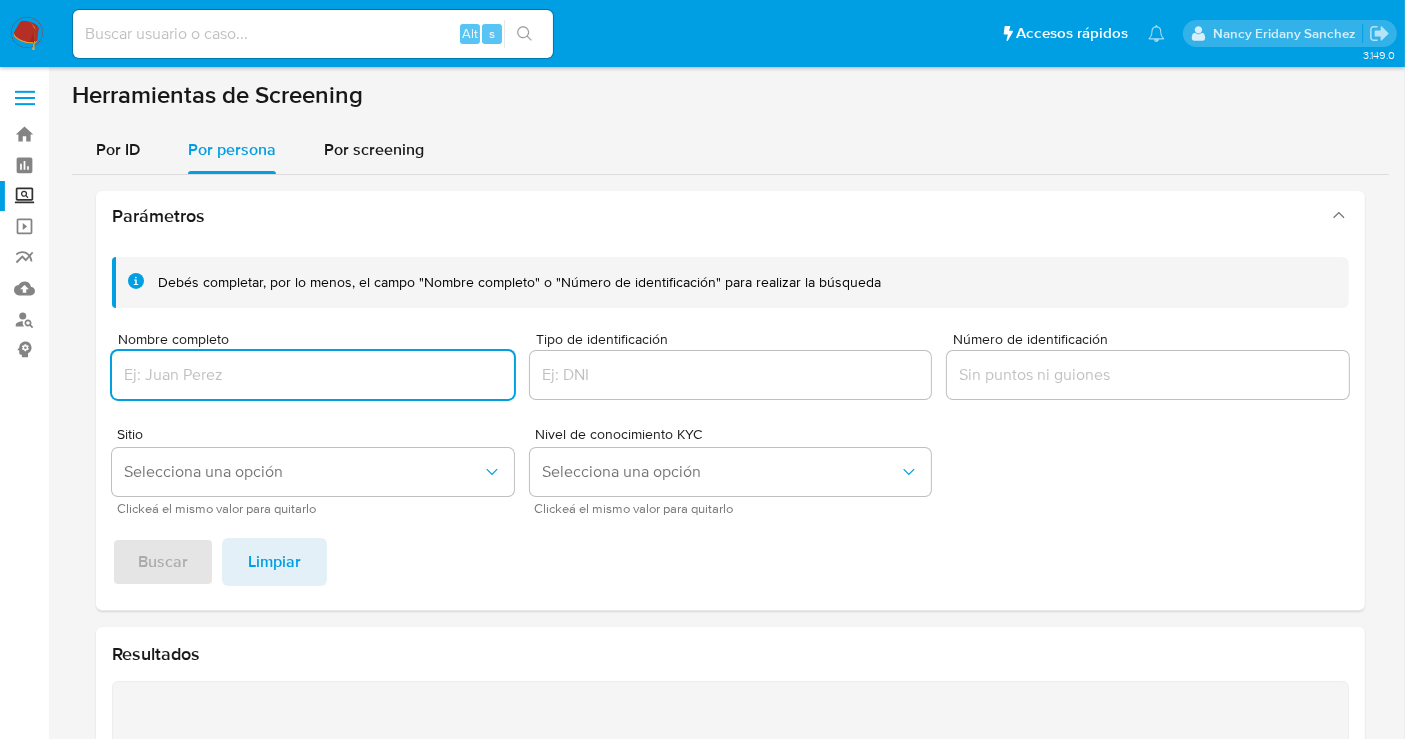 paste on "[FIRST] [MIDDLE] [LAST]" 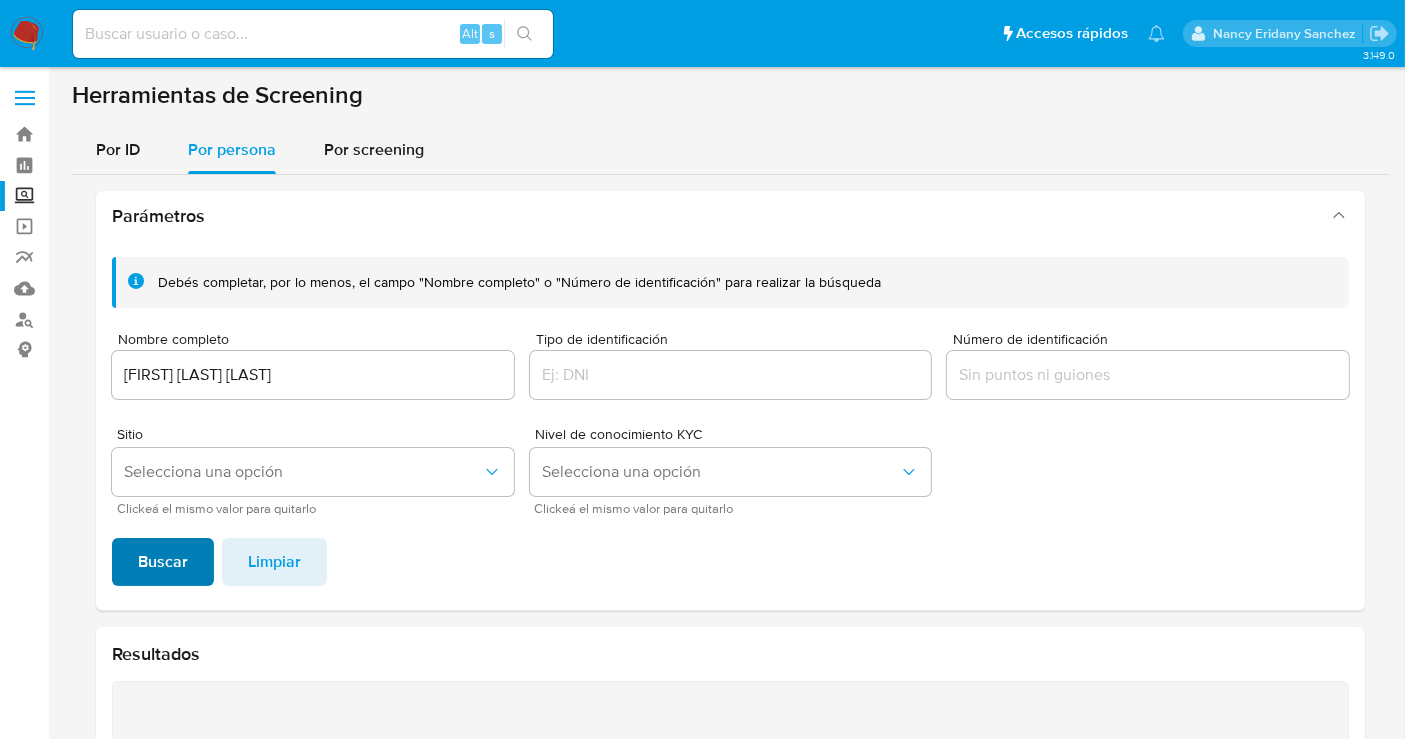 click on "Buscar" at bounding box center [163, 562] 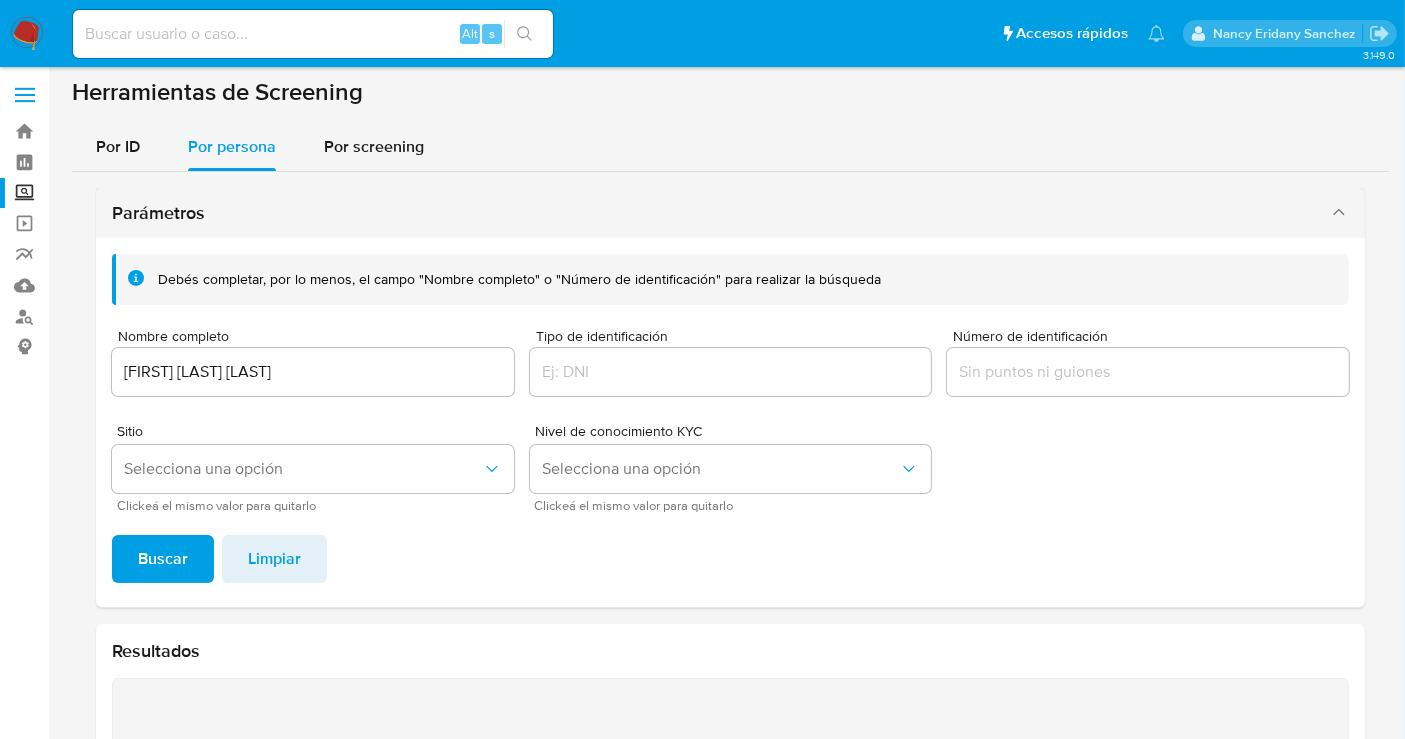 scroll, scrollTop: 2, scrollLeft: 0, axis: vertical 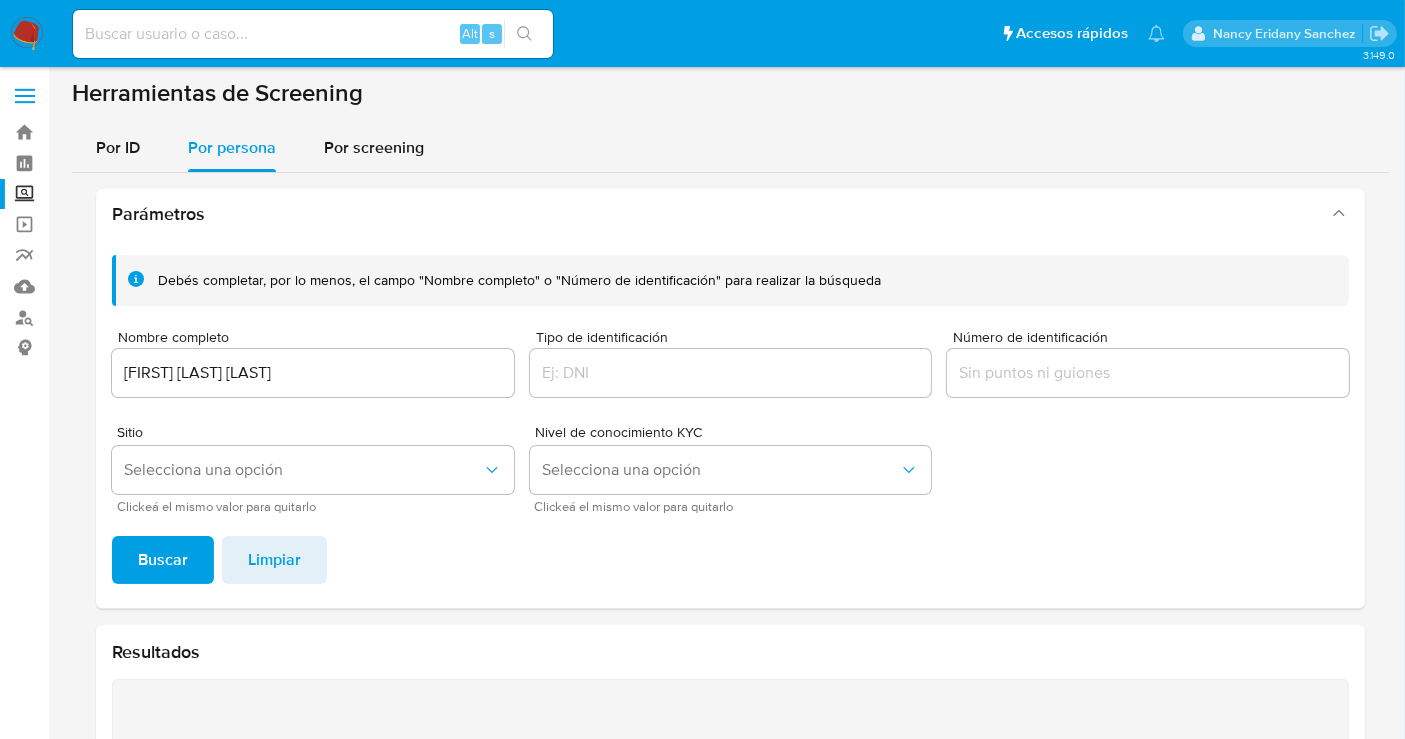 click on "[FIRST] [MIDDLE] [LAST]" at bounding box center (313, 373) 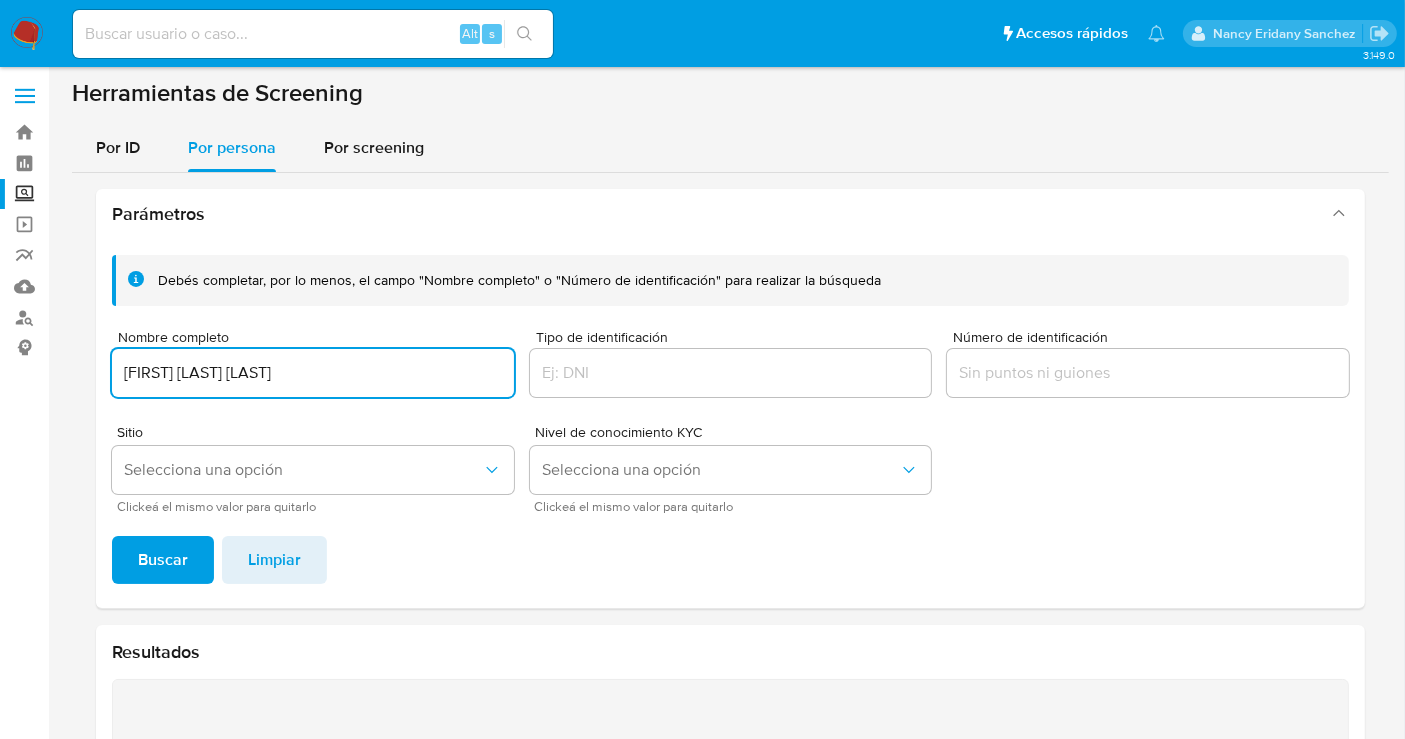 click on "[FIRST] [MIDDLE] [LAST]" at bounding box center (313, 373) 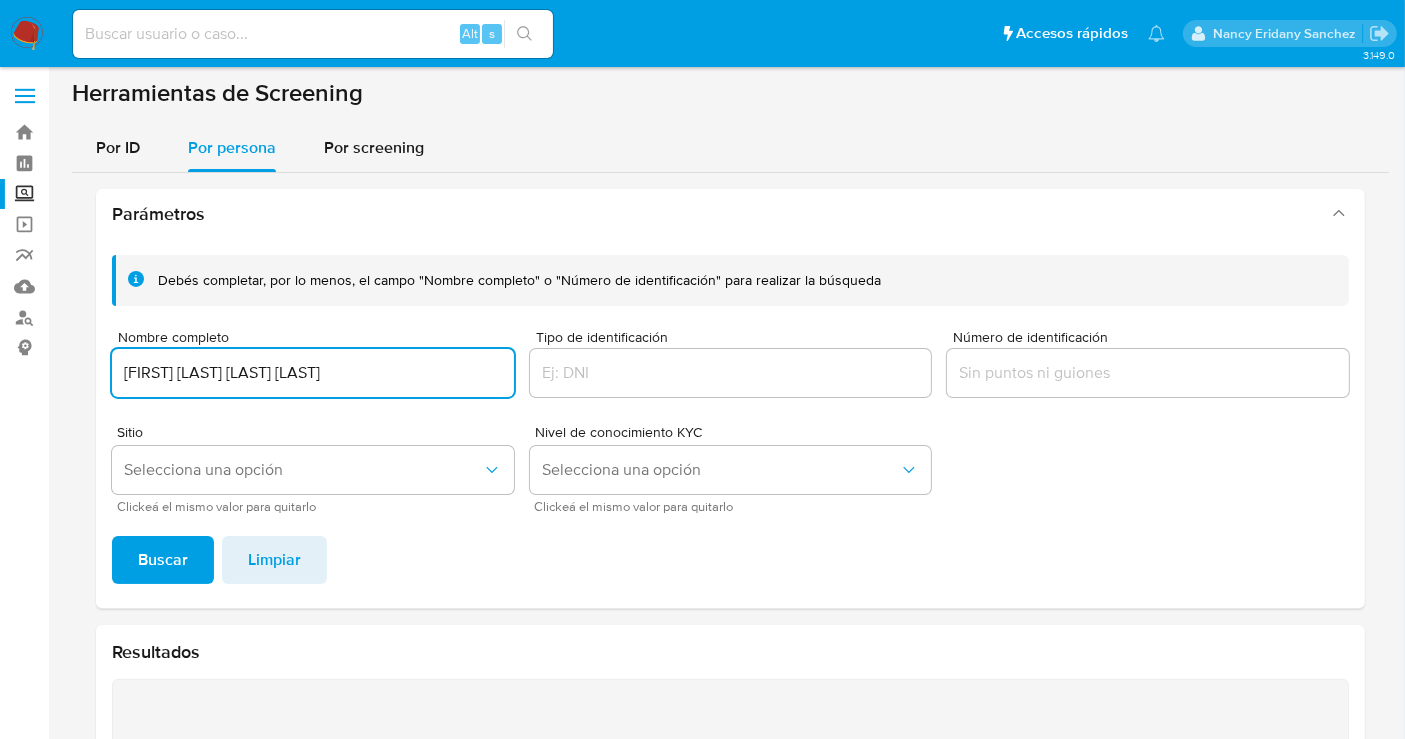 click on "[FIRST] [MIDDLE] [LAST]" at bounding box center [313, 373] 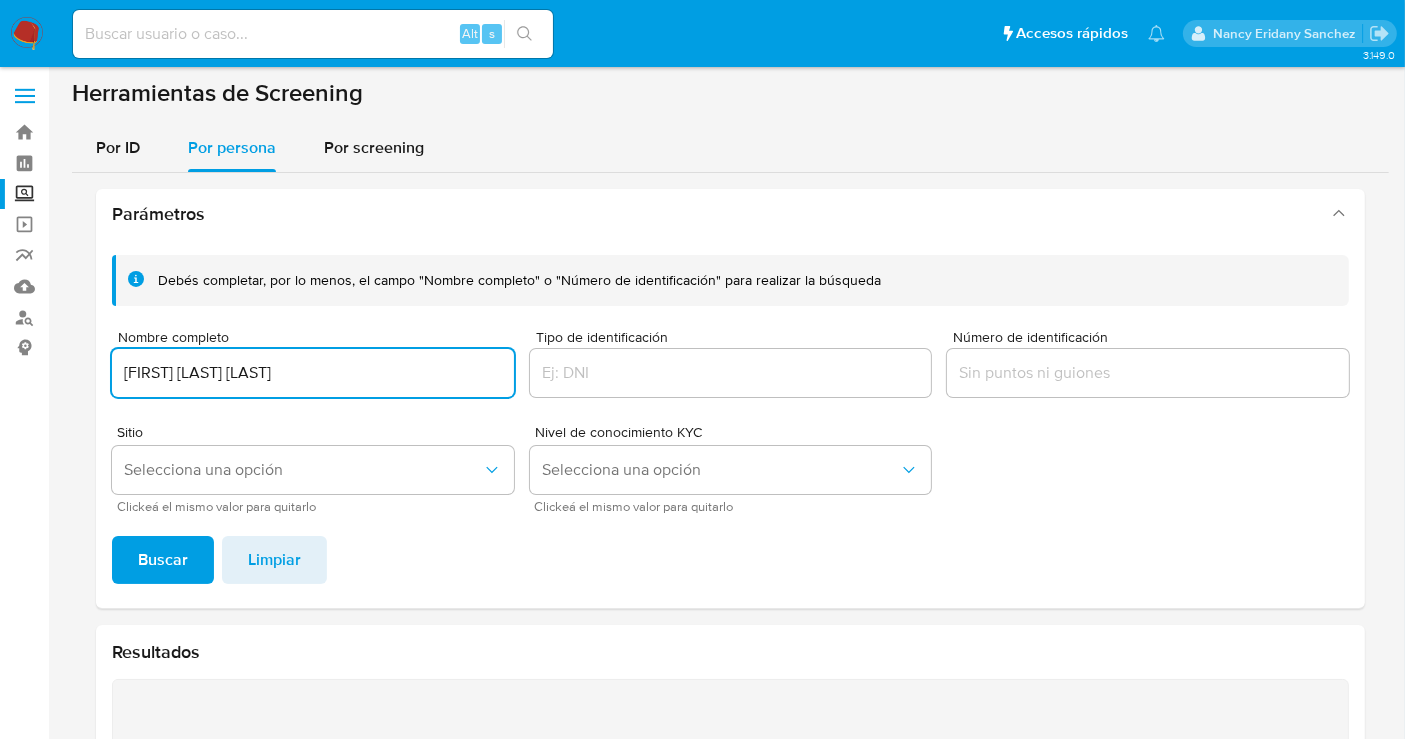 type on "[FIRST] [MIDDLE] [LAST]" 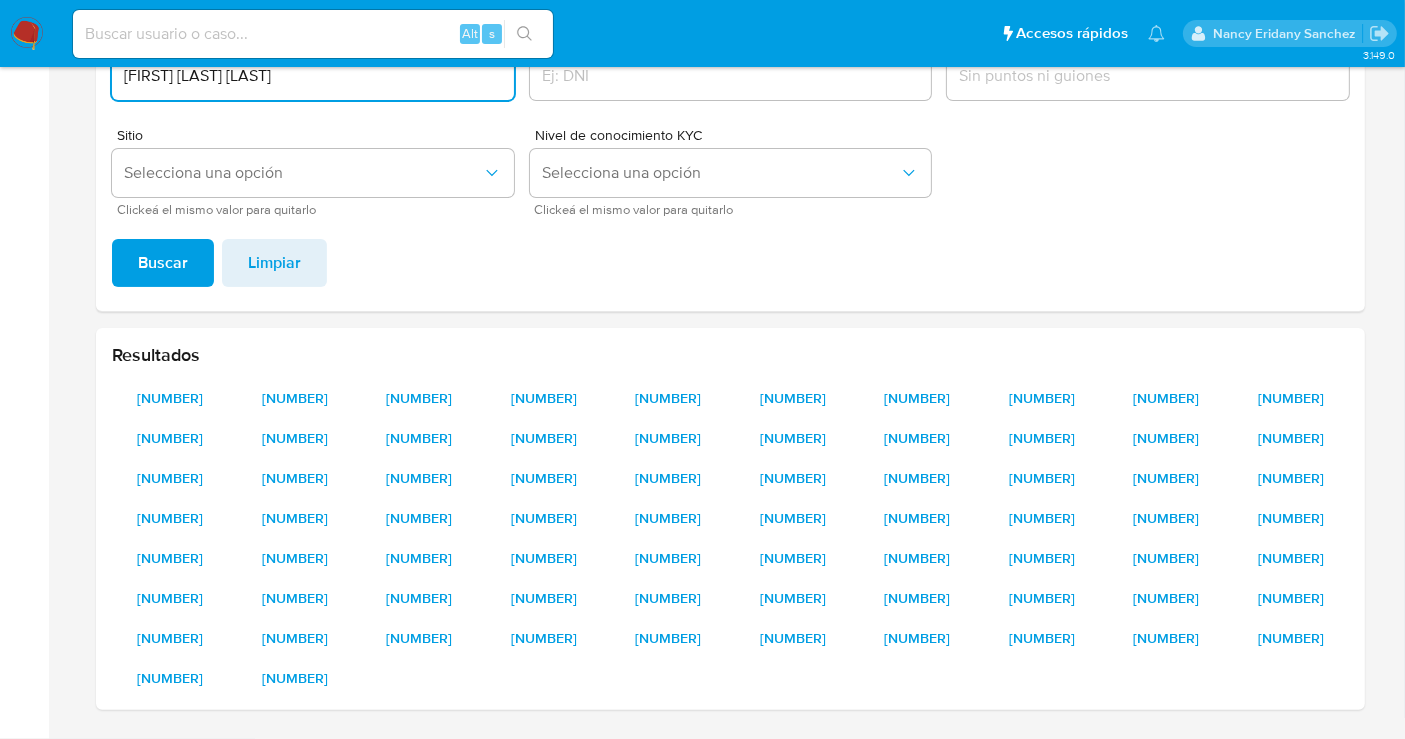 scroll, scrollTop: 297, scrollLeft: 0, axis: vertical 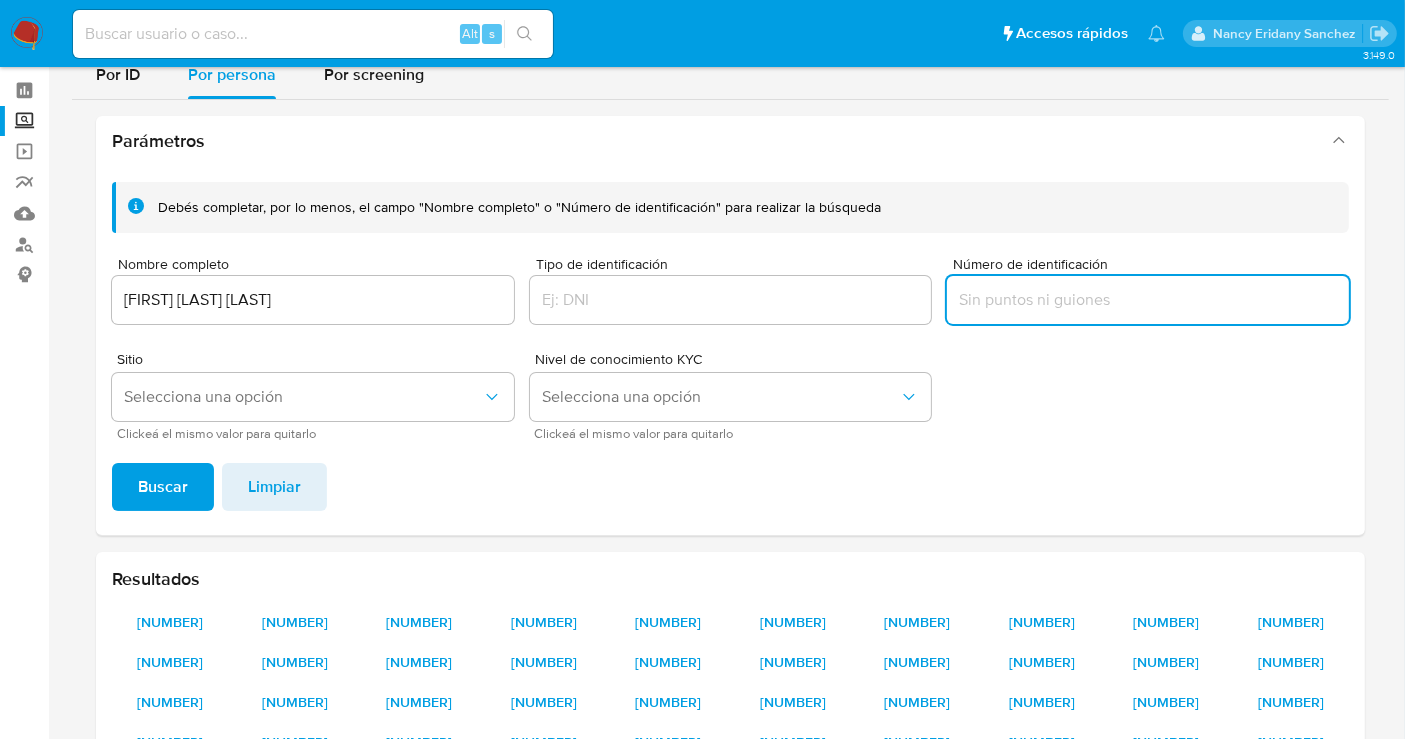 click at bounding box center (1148, 300) 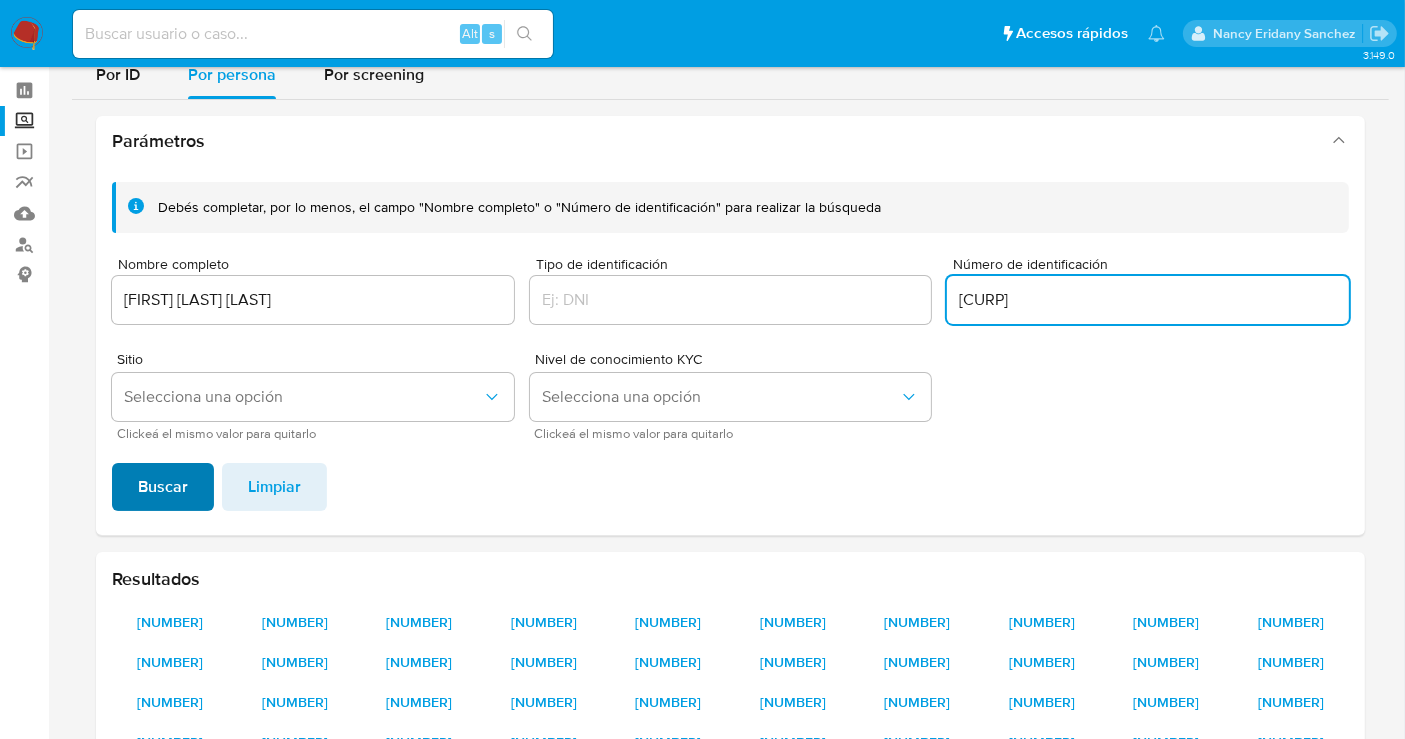 type on "MARA700112GQ3" 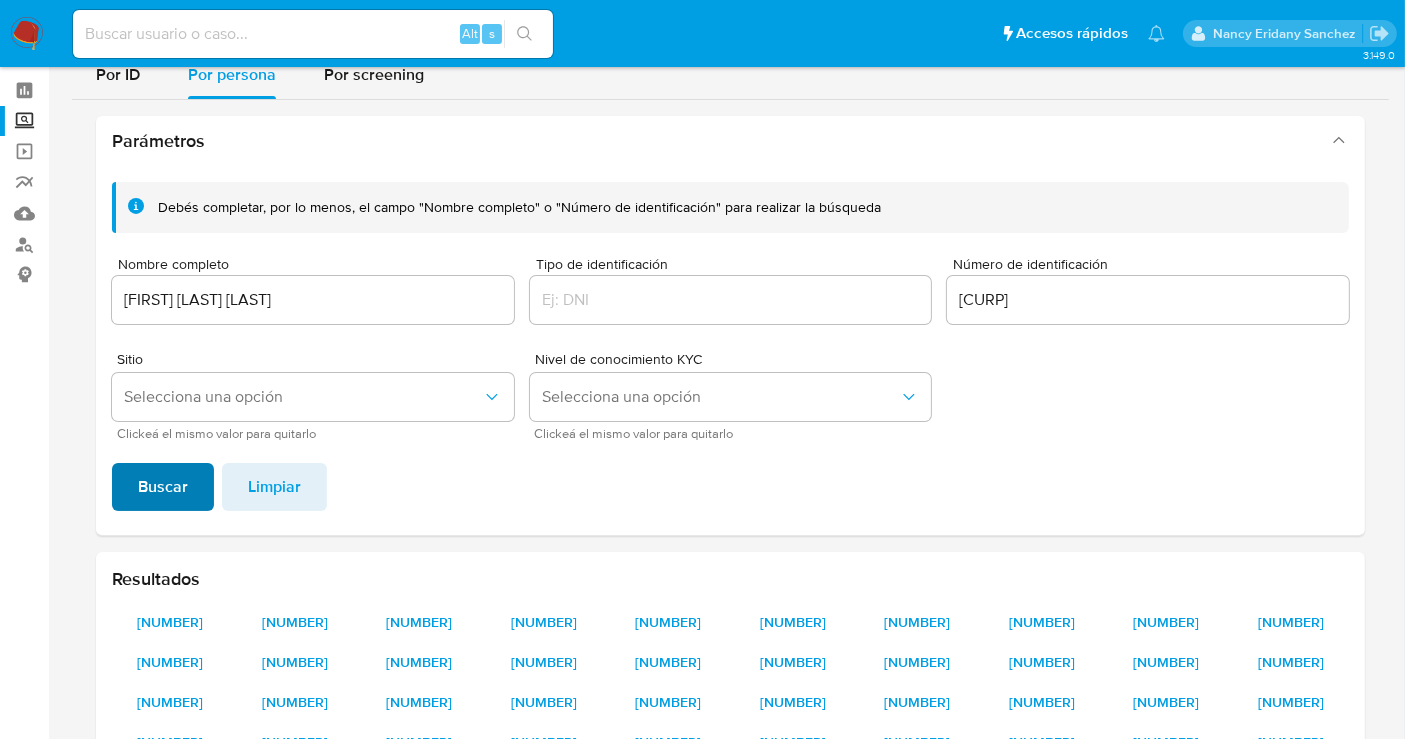 click on "Buscar" at bounding box center (163, 487) 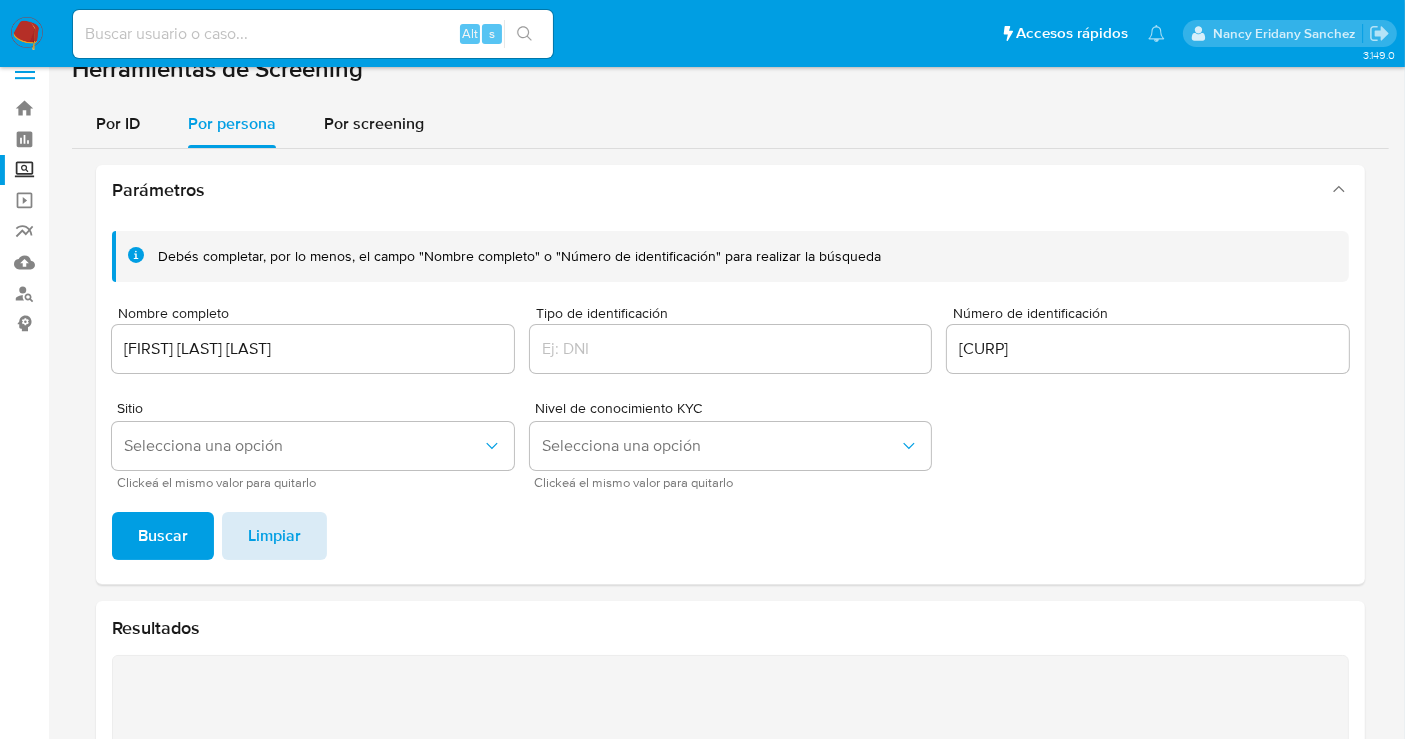 scroll, scrollTop: 0, scrollLeft: 0, axis: both 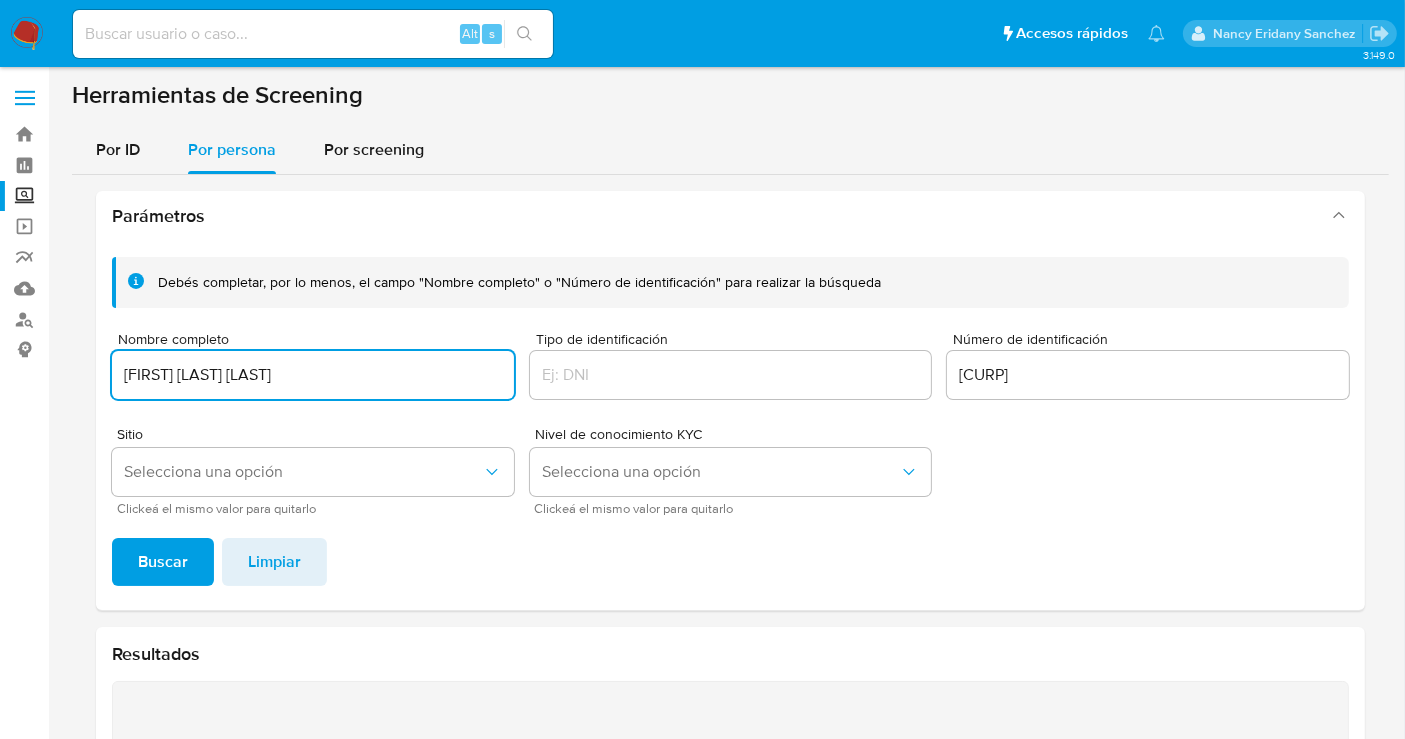drag, startPoint x: 375, startPoint y: 378, endPoint x: 67, endPoint y: 366, distance: 308.23367 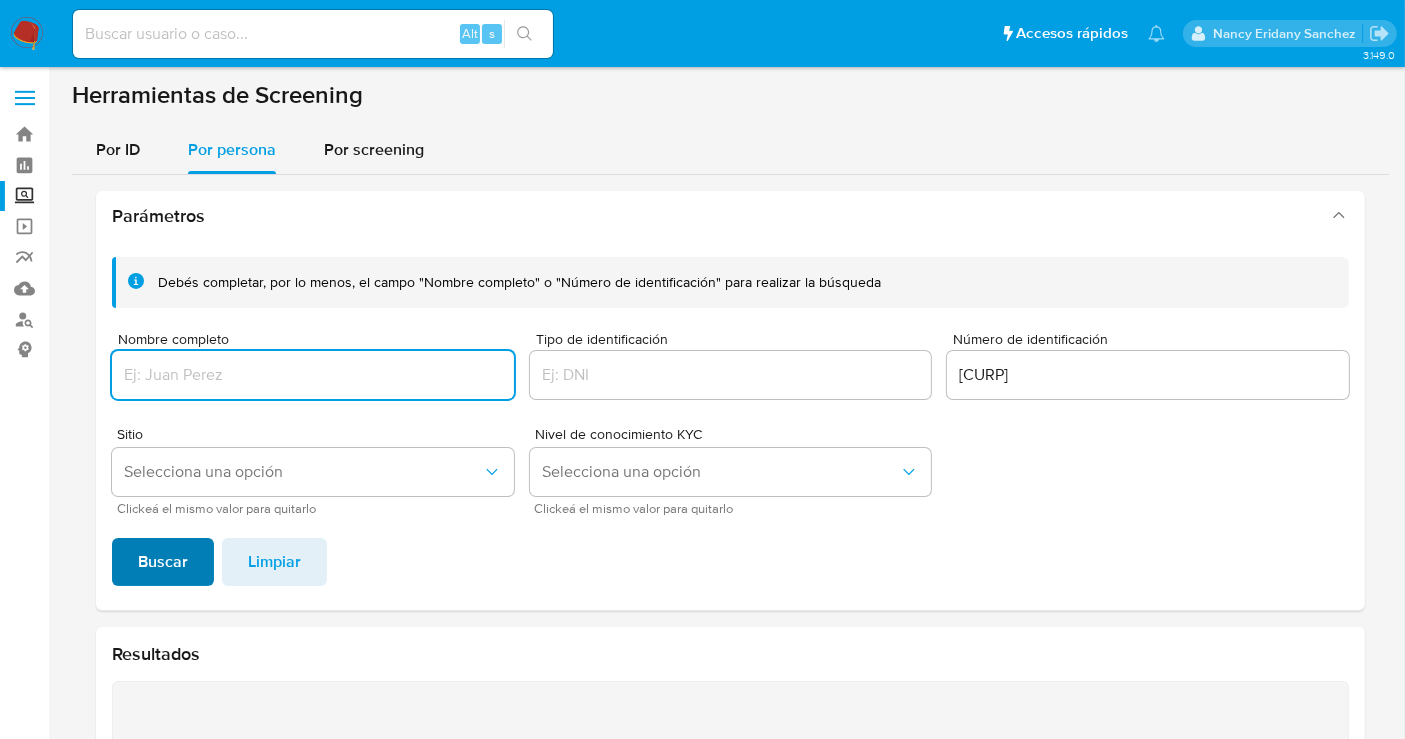 type 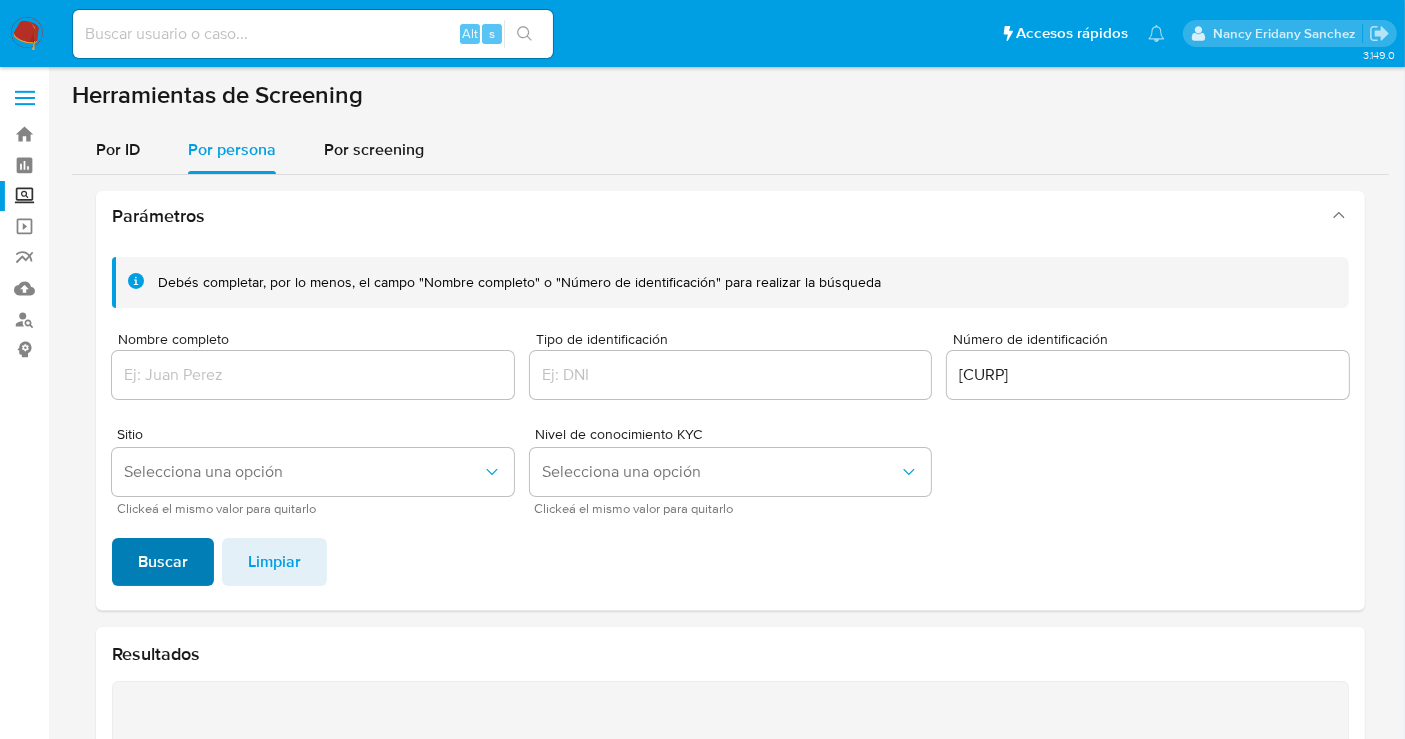 click on "Buscar" at bounding box center [163, 562] 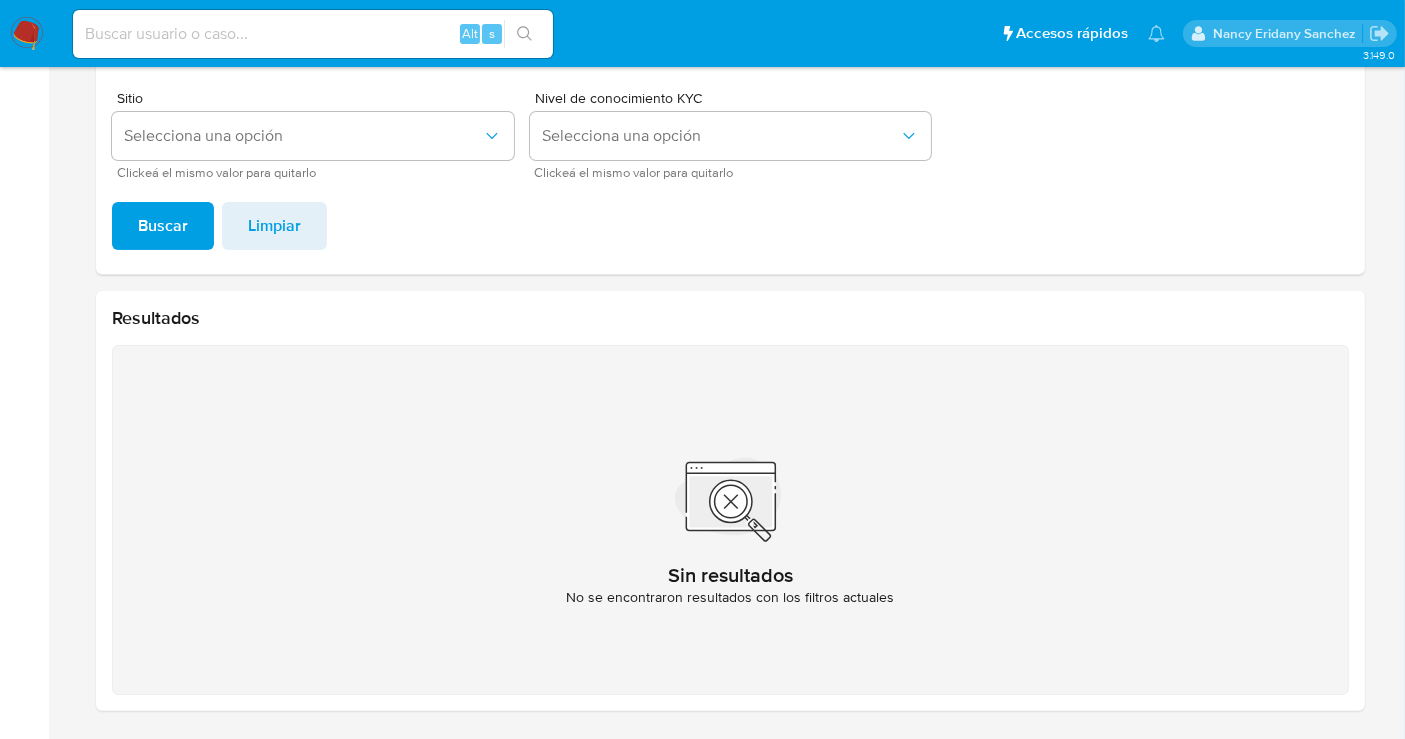 type 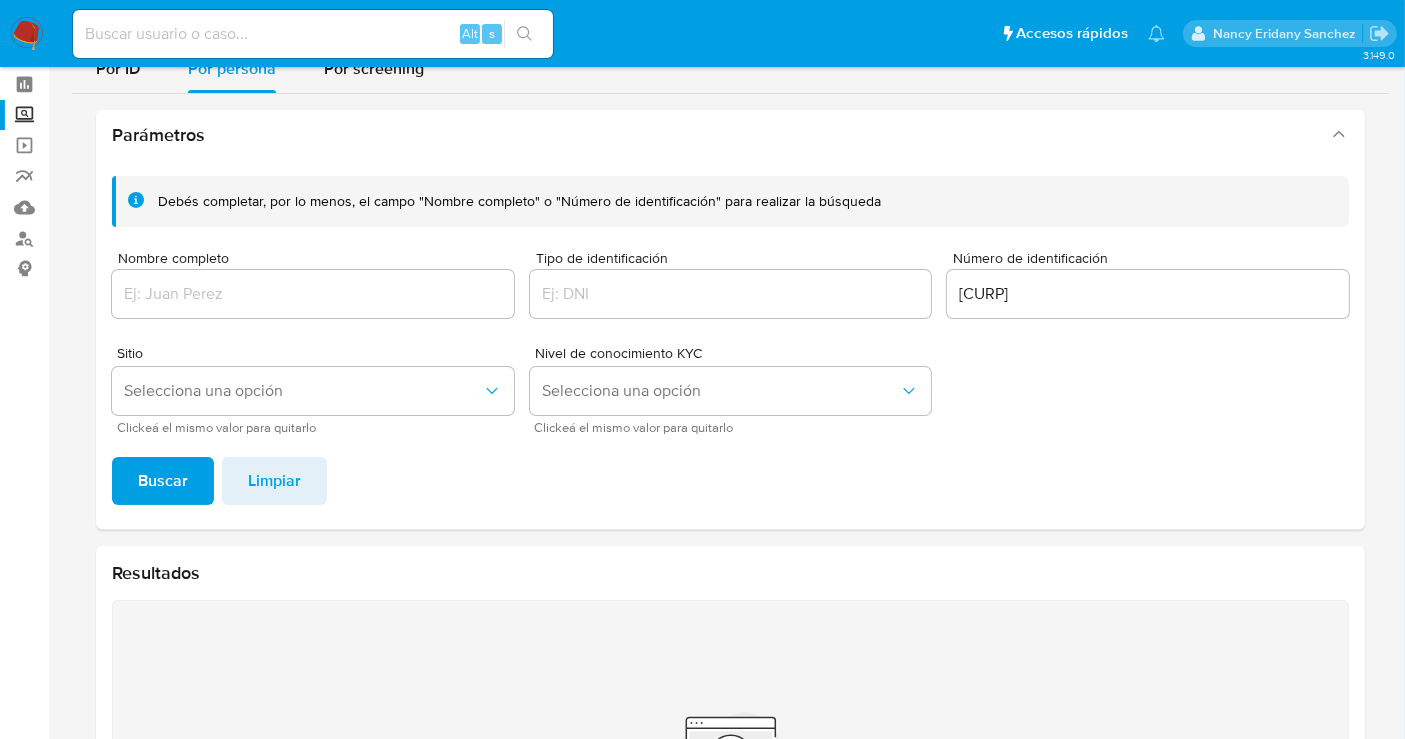 scroll, scrollTop: 0, scrollLeft: 0, axis: both 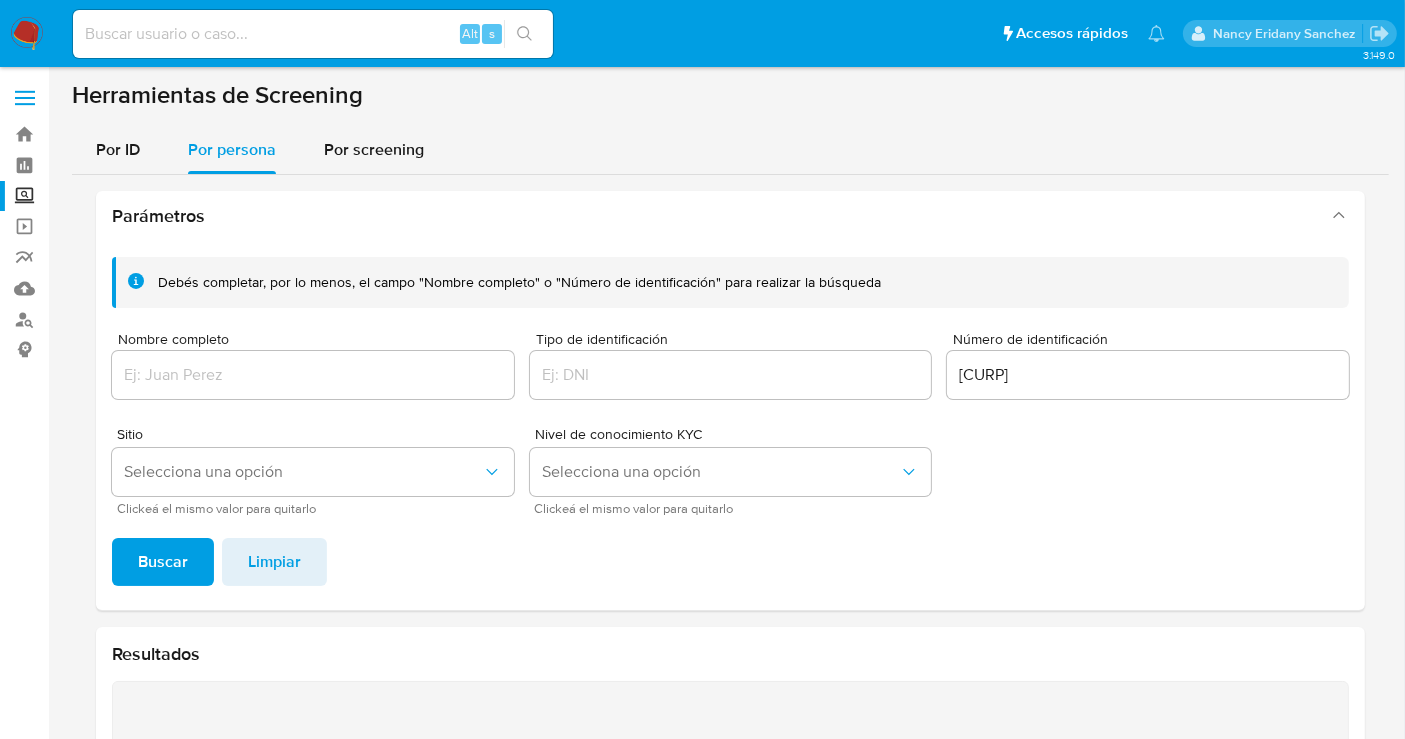click at bounding box center [313, 34] 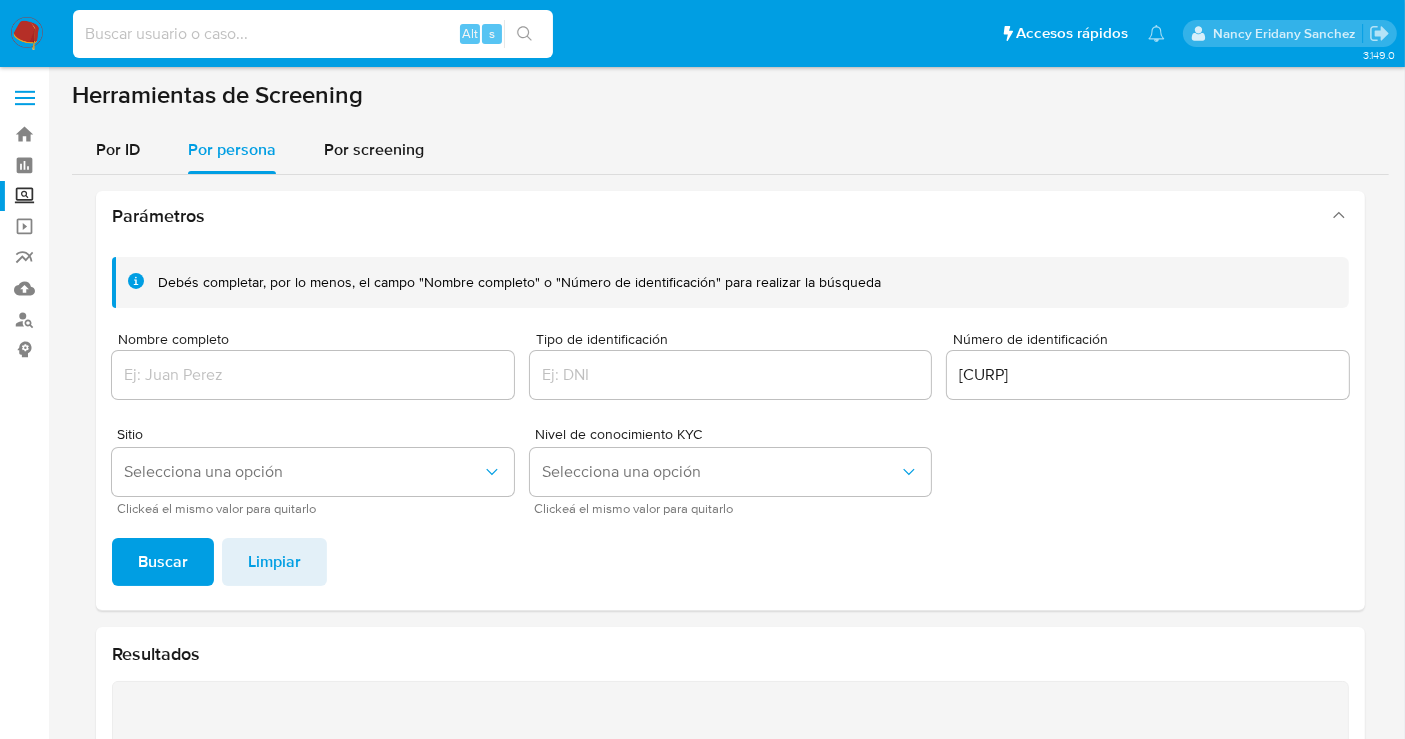 paste on "1179884088" 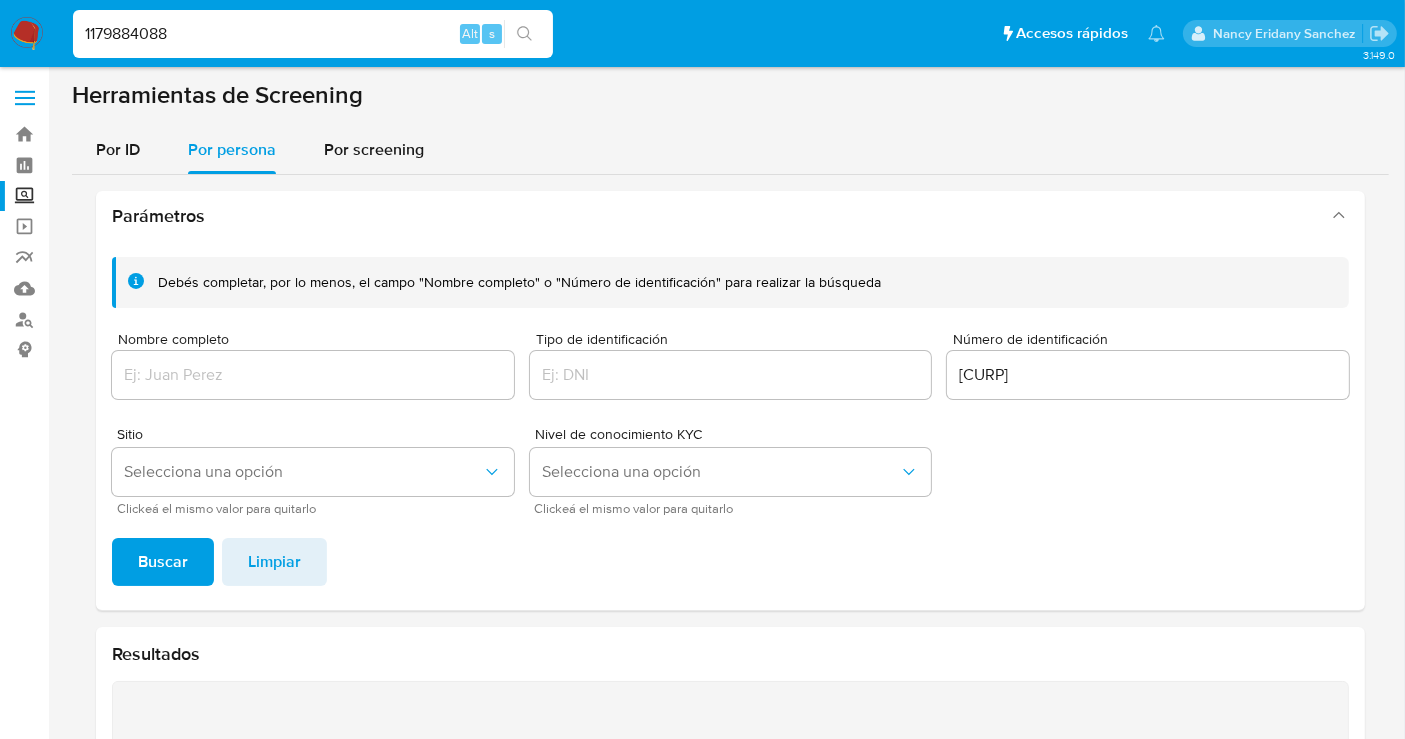 type on "1179884088" 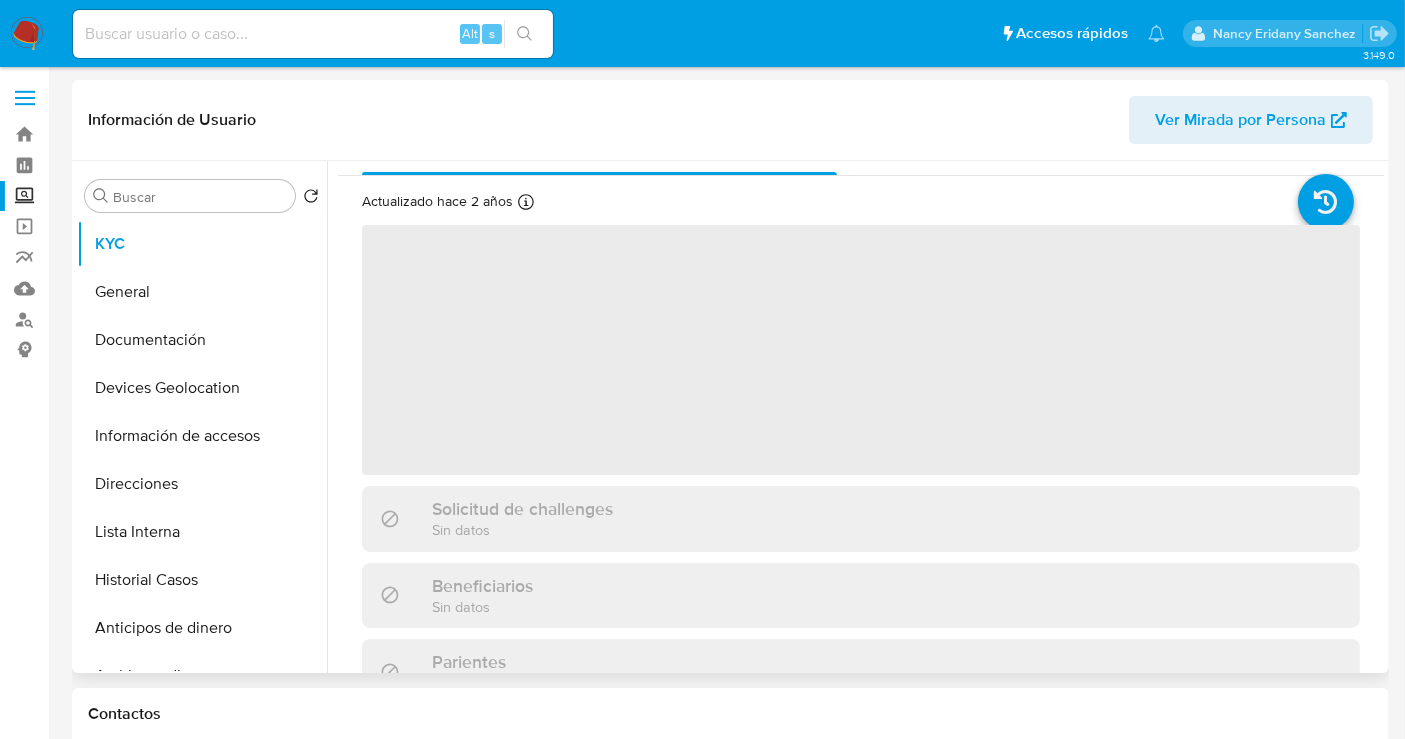 scroll, scrollTop: 0, scrollLeft: 0, axis: both 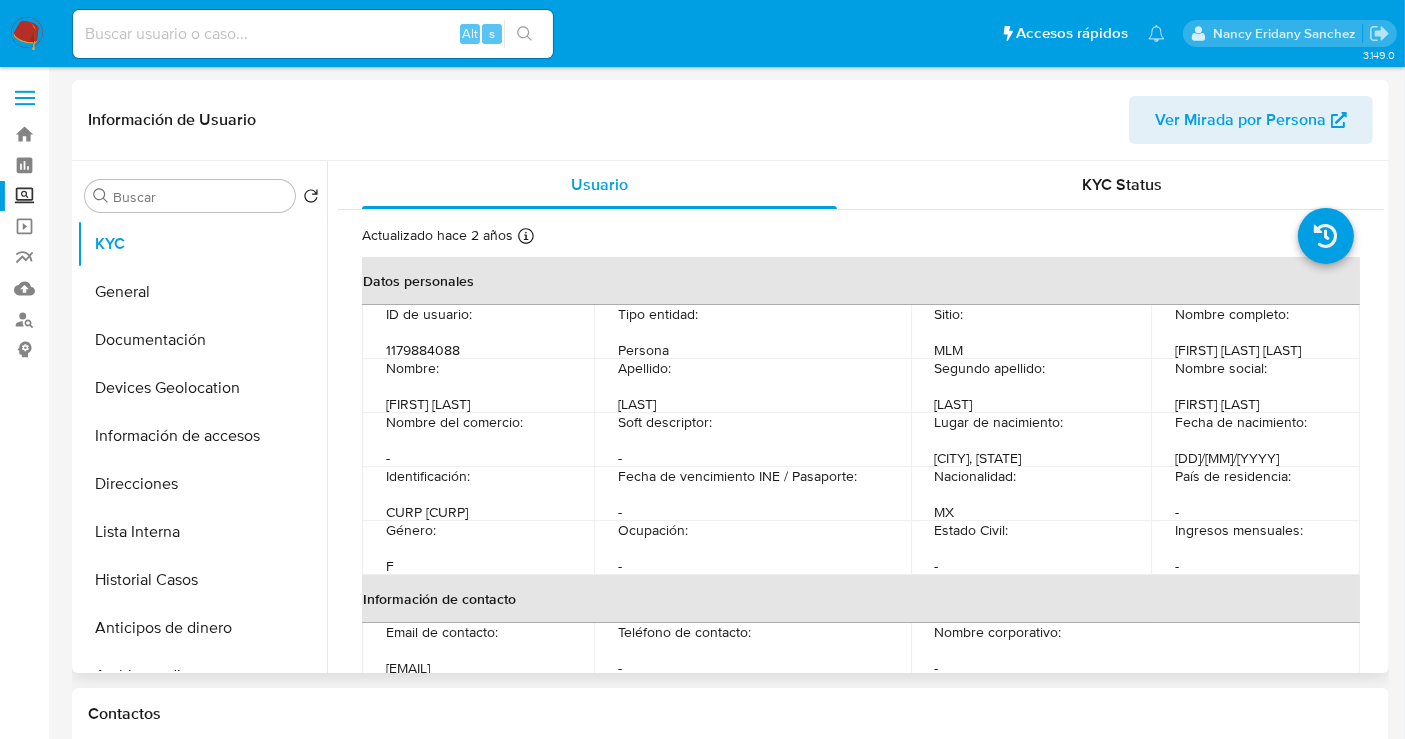 select on "10" 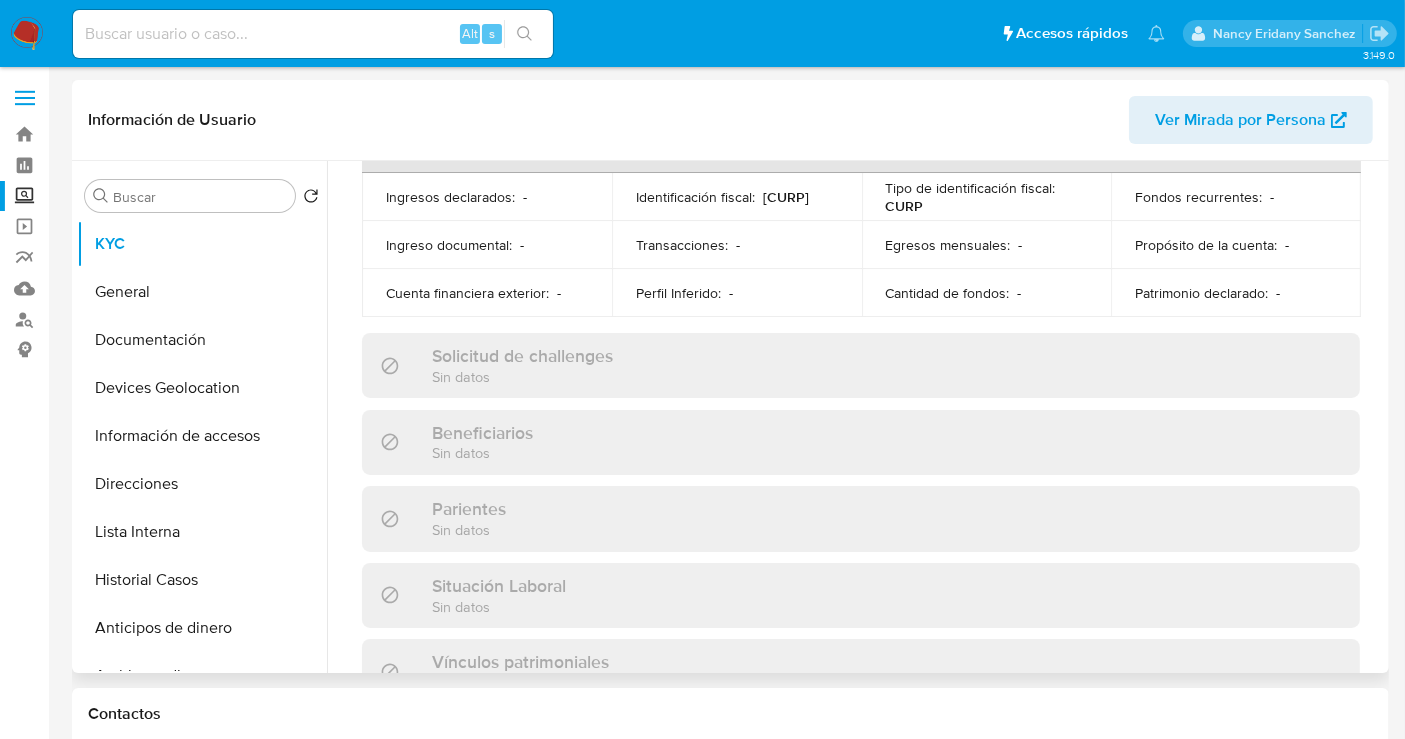 scroll, scrollTop: 1288, scrollLeft: 0, axis: vertical 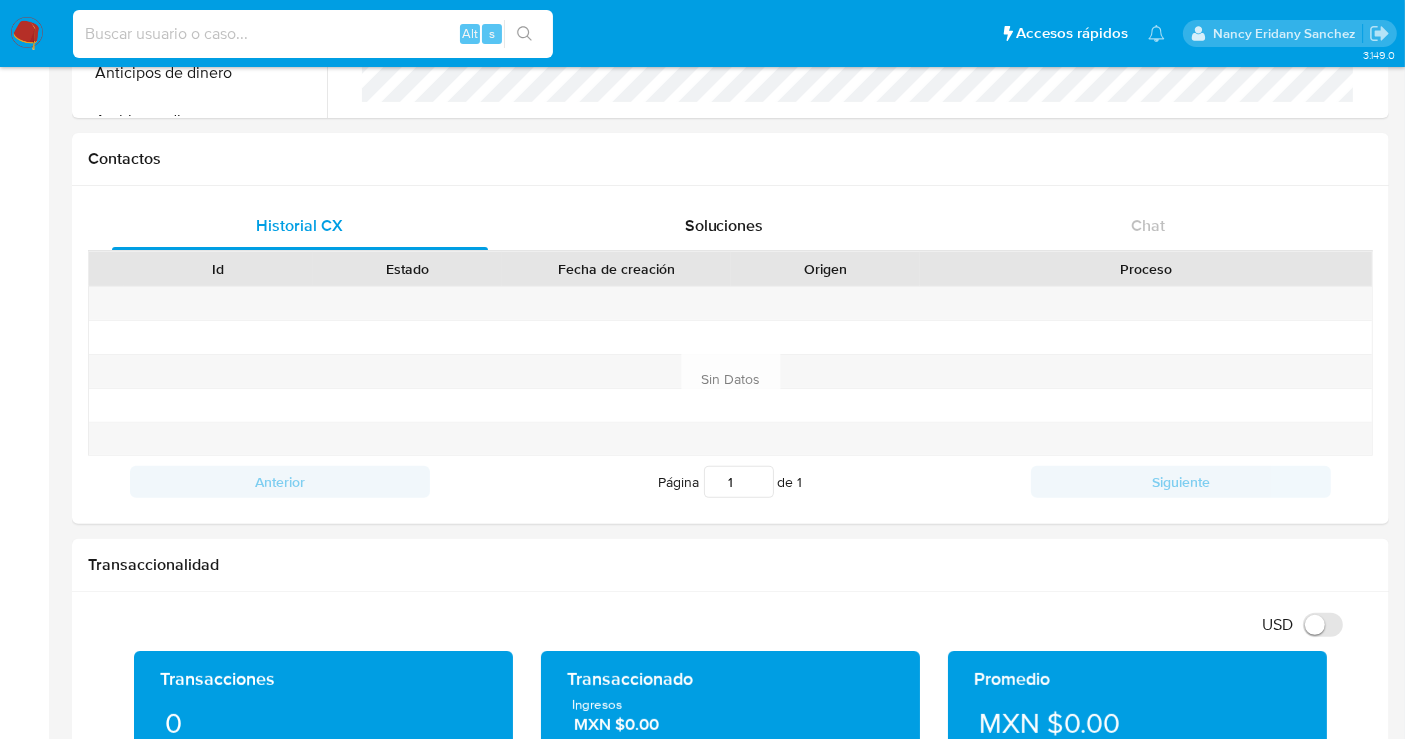 click at bounding box center [313, 34] 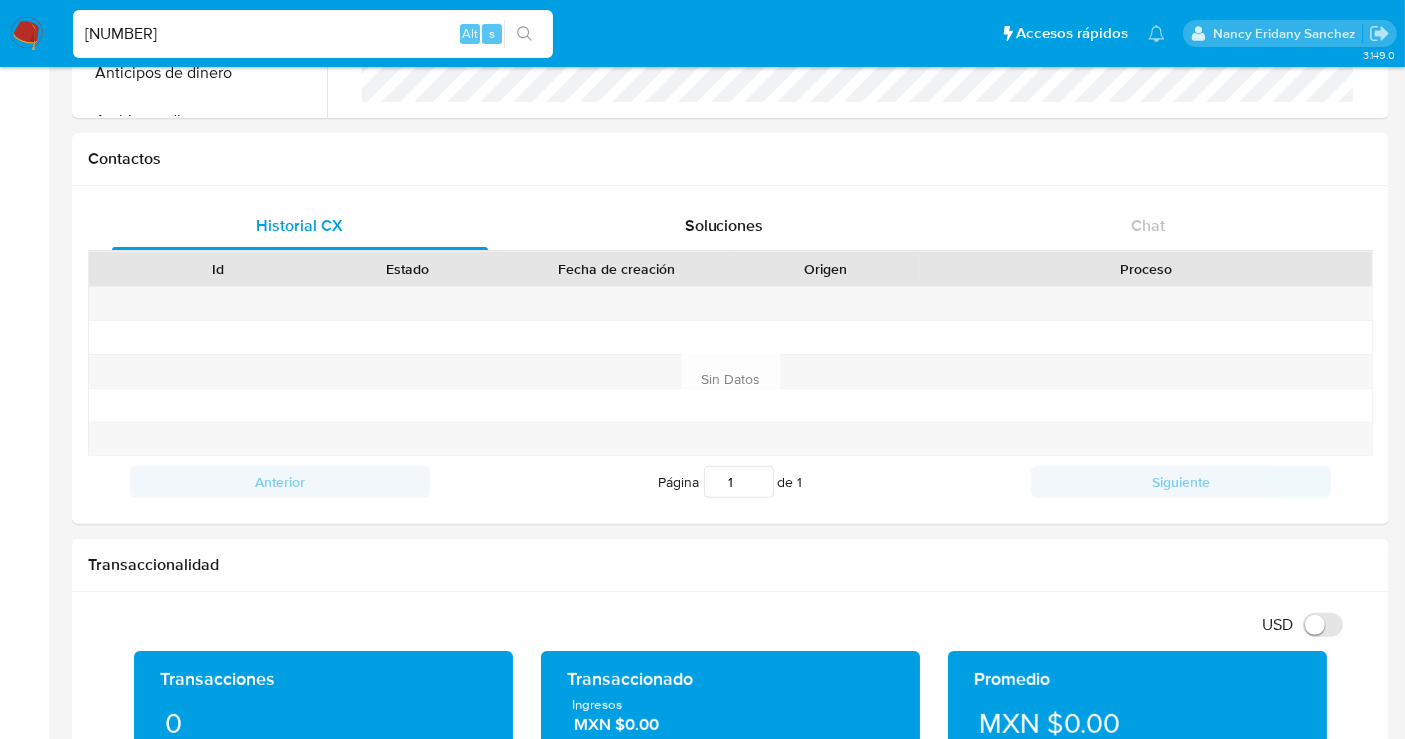 type on "[PHONE]" 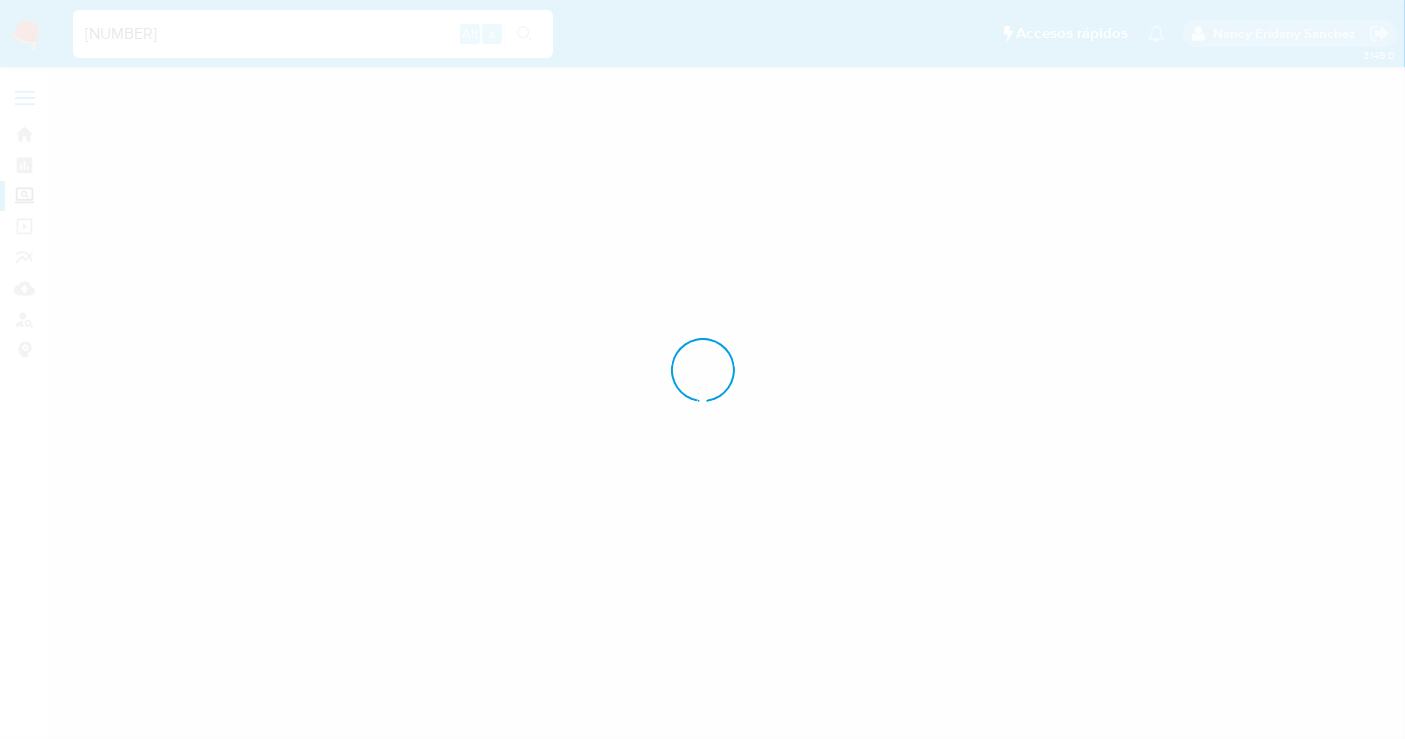 scroll, scrollTop: 0, scrollLeft: 0, axis: both 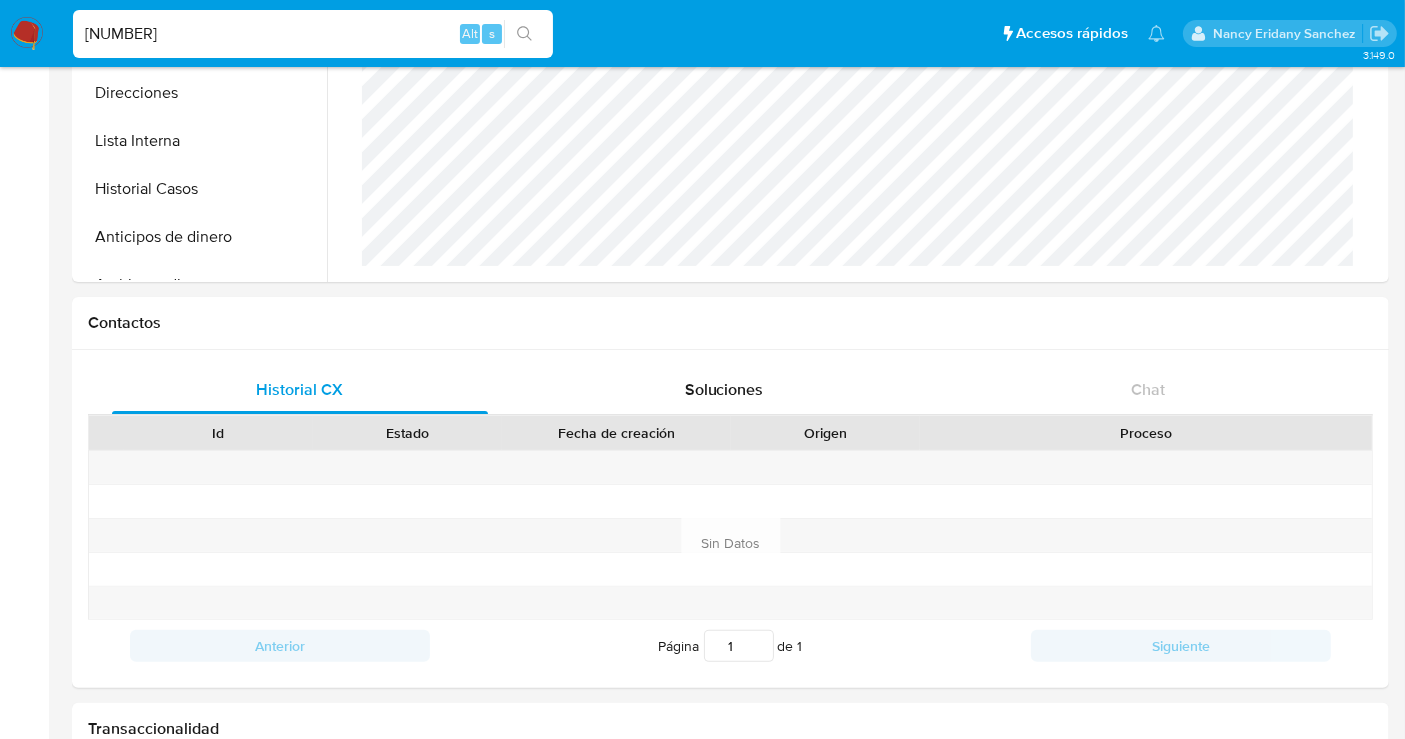 select on "10" 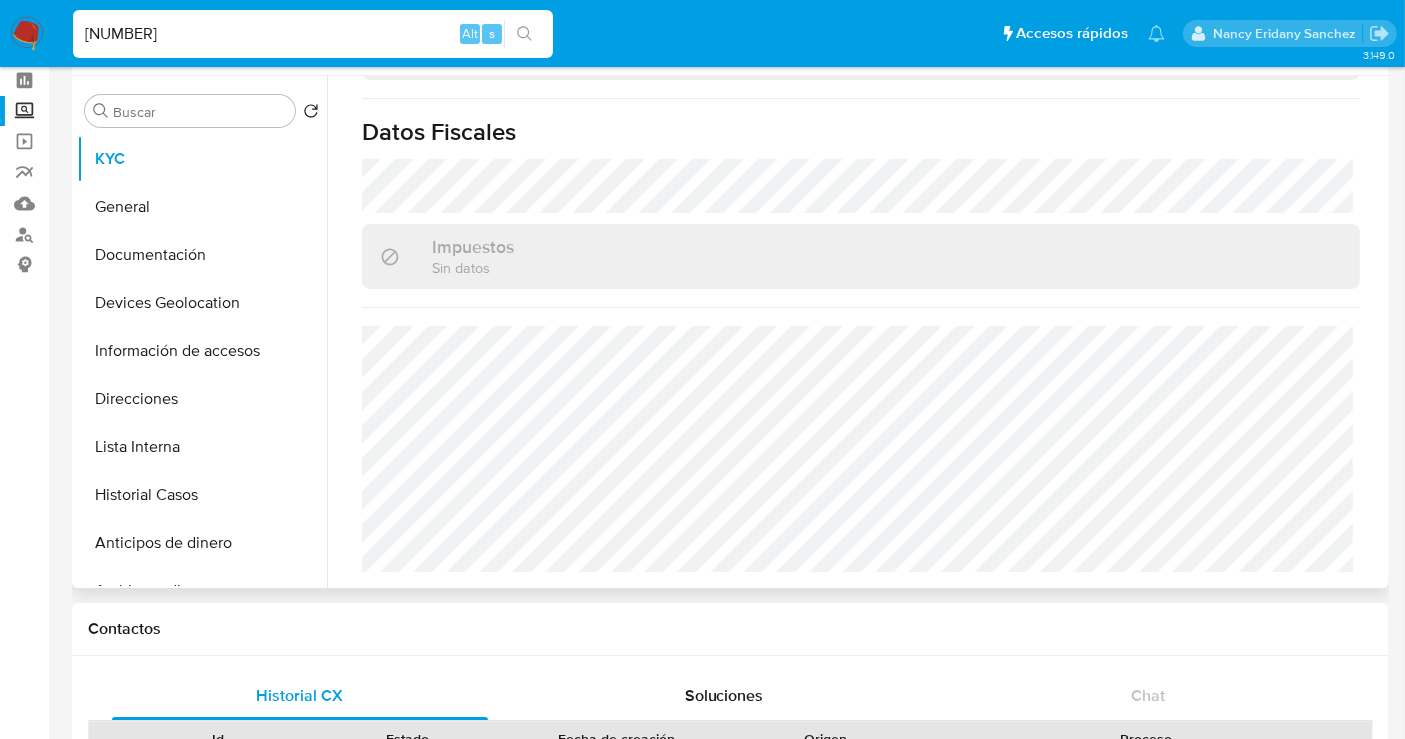 scroll, scrollTop: 0, scrollLeft: 0, axis: both 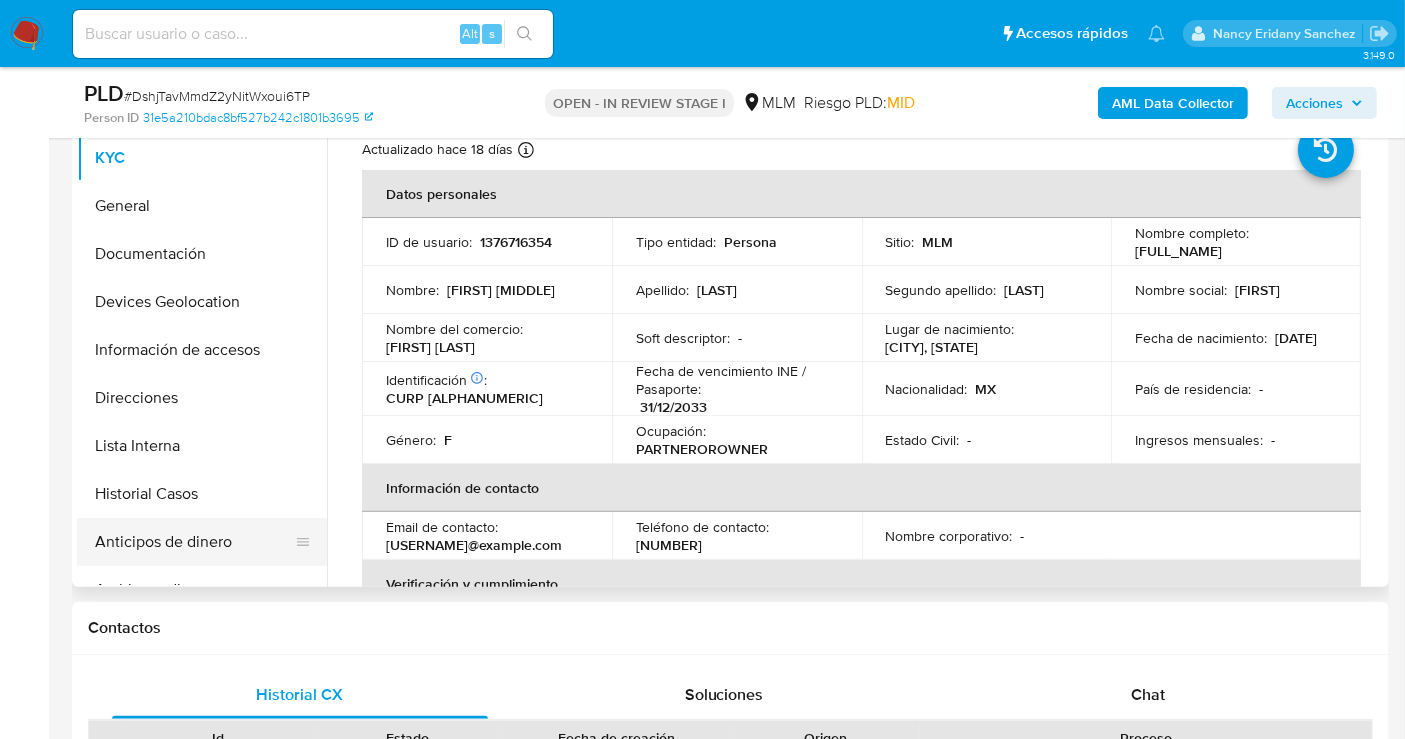 select on "10" 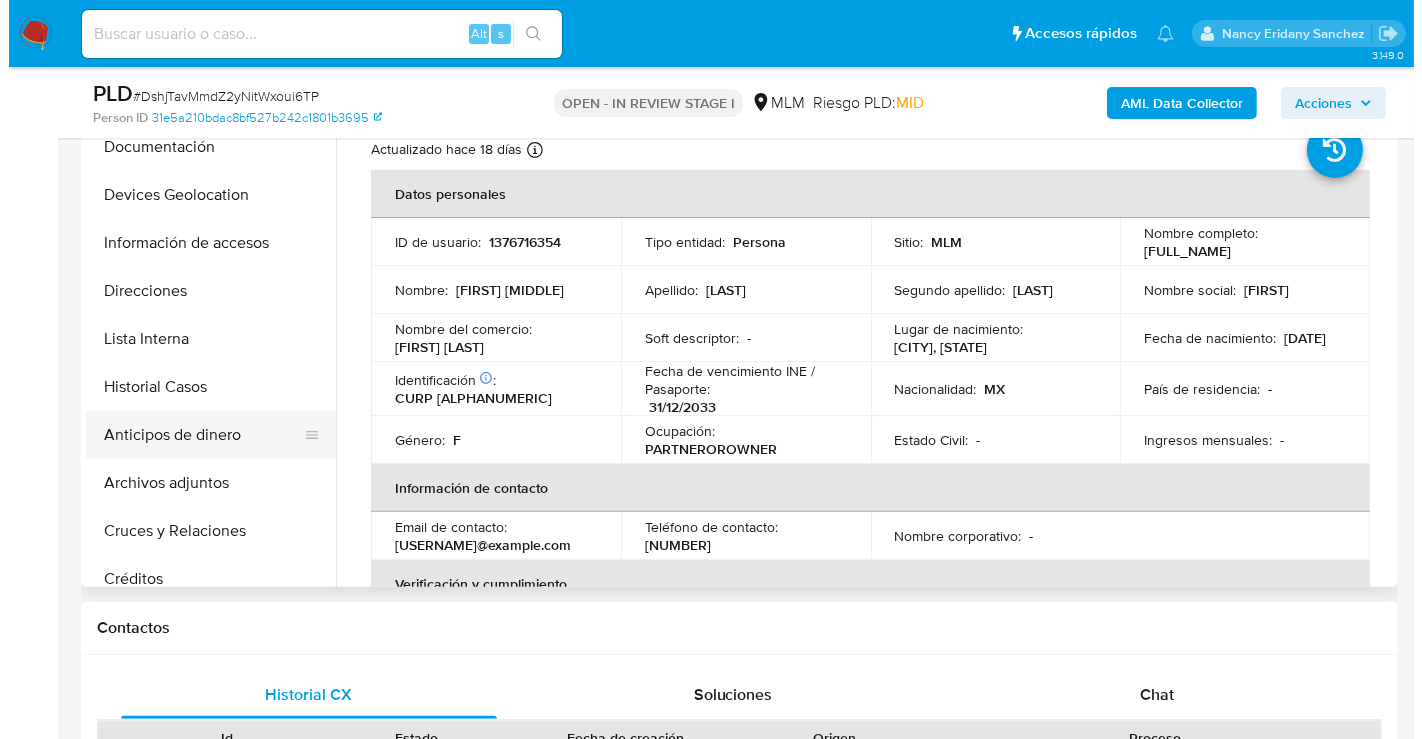 scroll, scrollTop: 111, scrollLeft: 0, axis: vertical 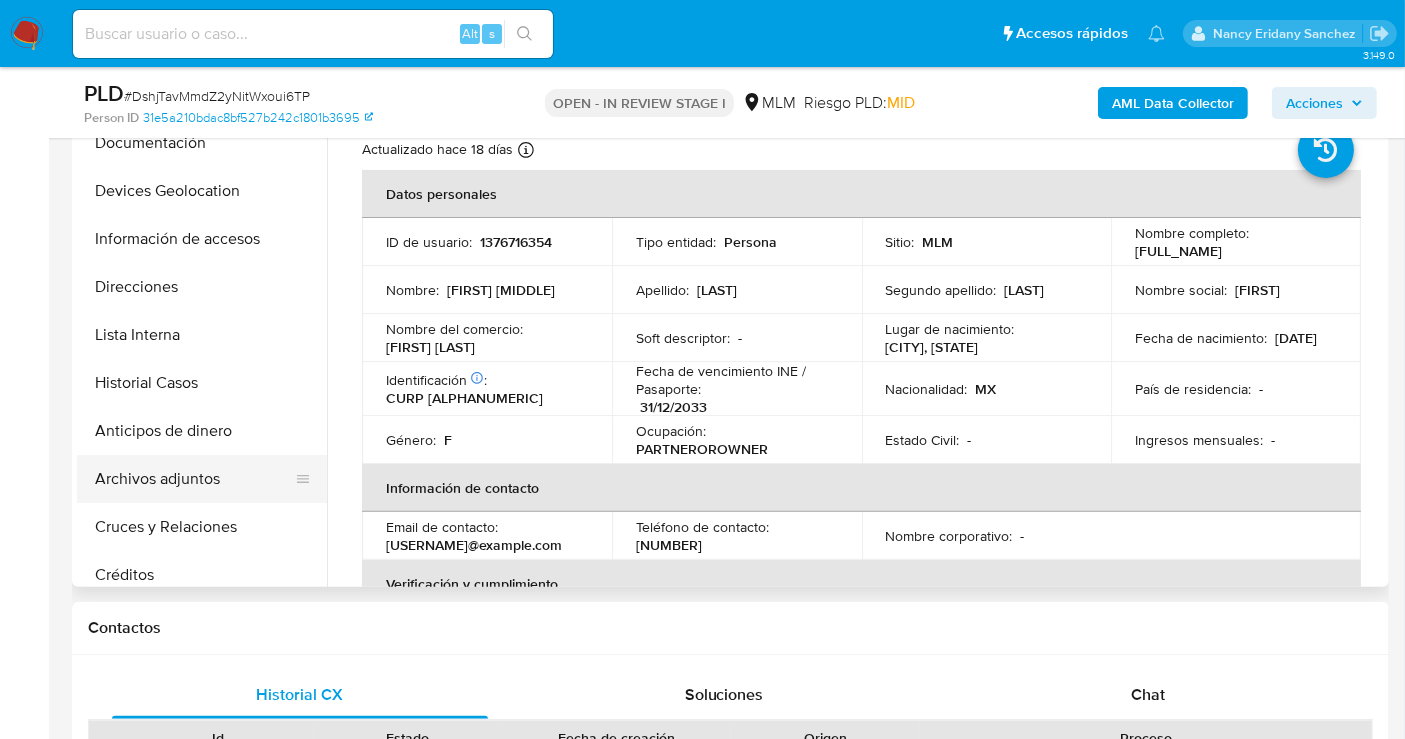 click on "Archivos adjuntos" at bounding box center (194, 479) 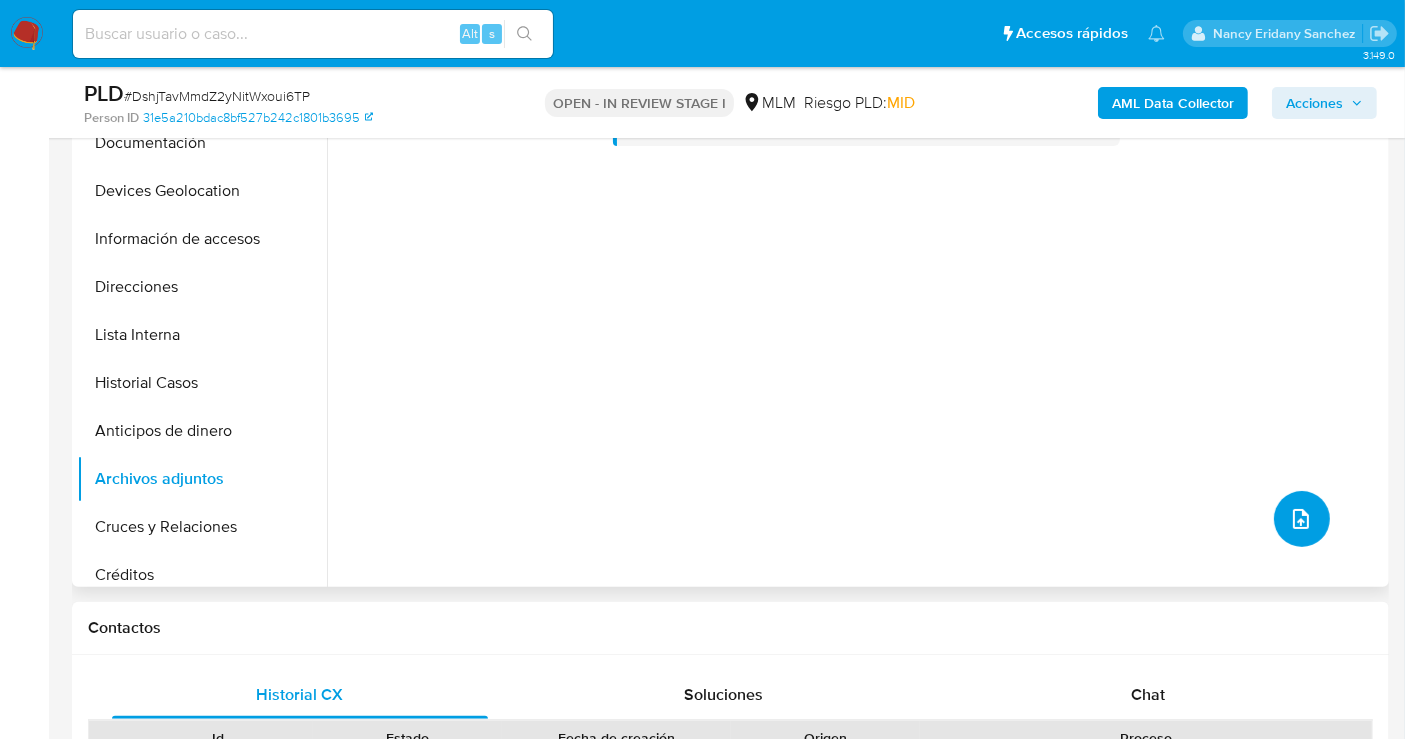 click 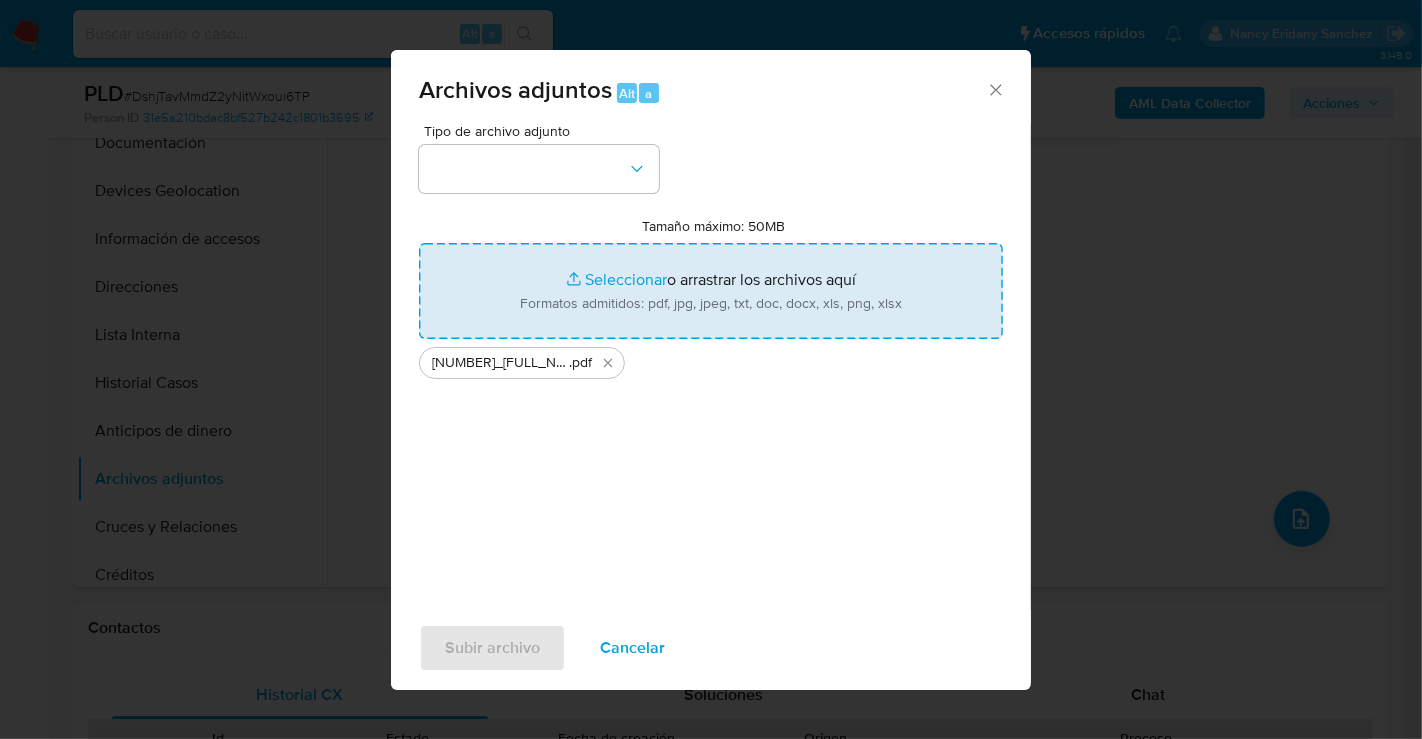 type on "C:\fakepath\1376716354_ALEXANDRA PENELOPE RODRIGUEZ NORMAN_JUL25.xlsx" 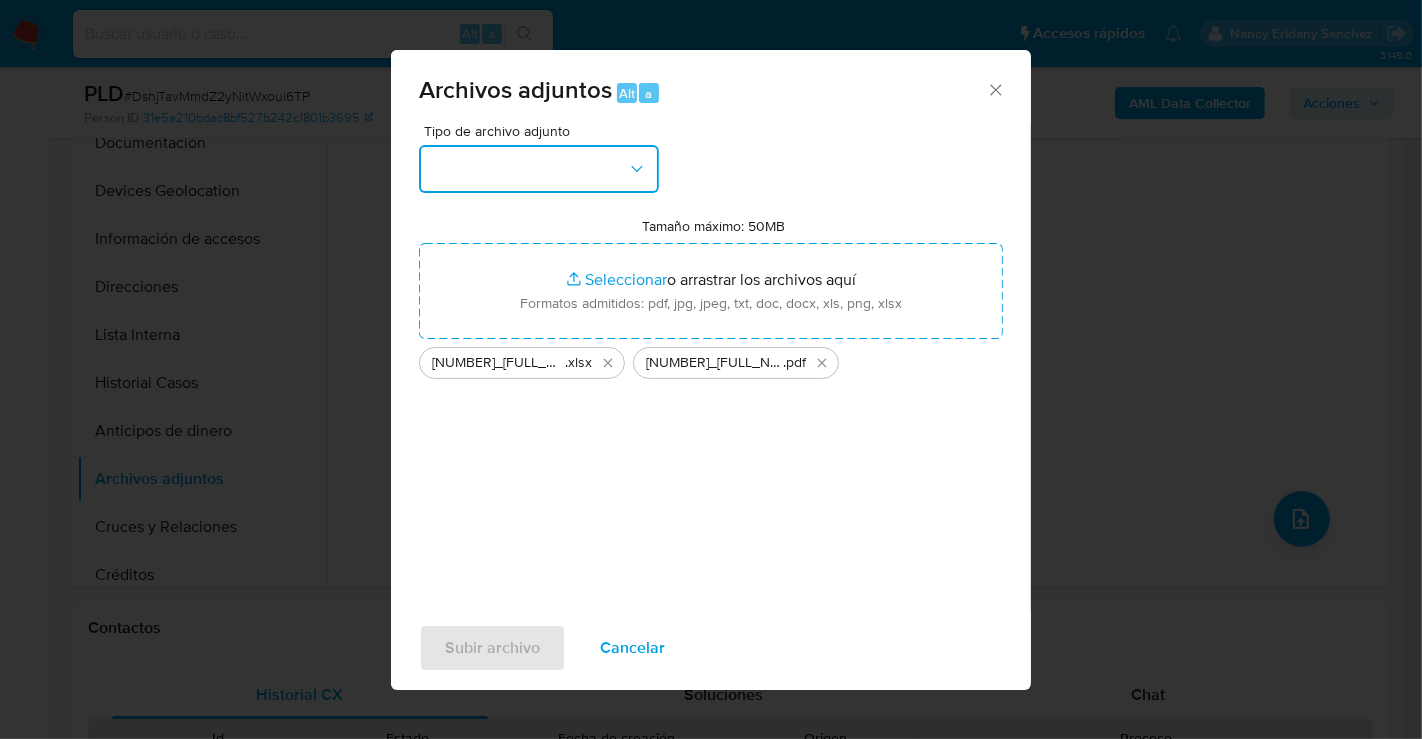 click at bounding box center (539, 169) 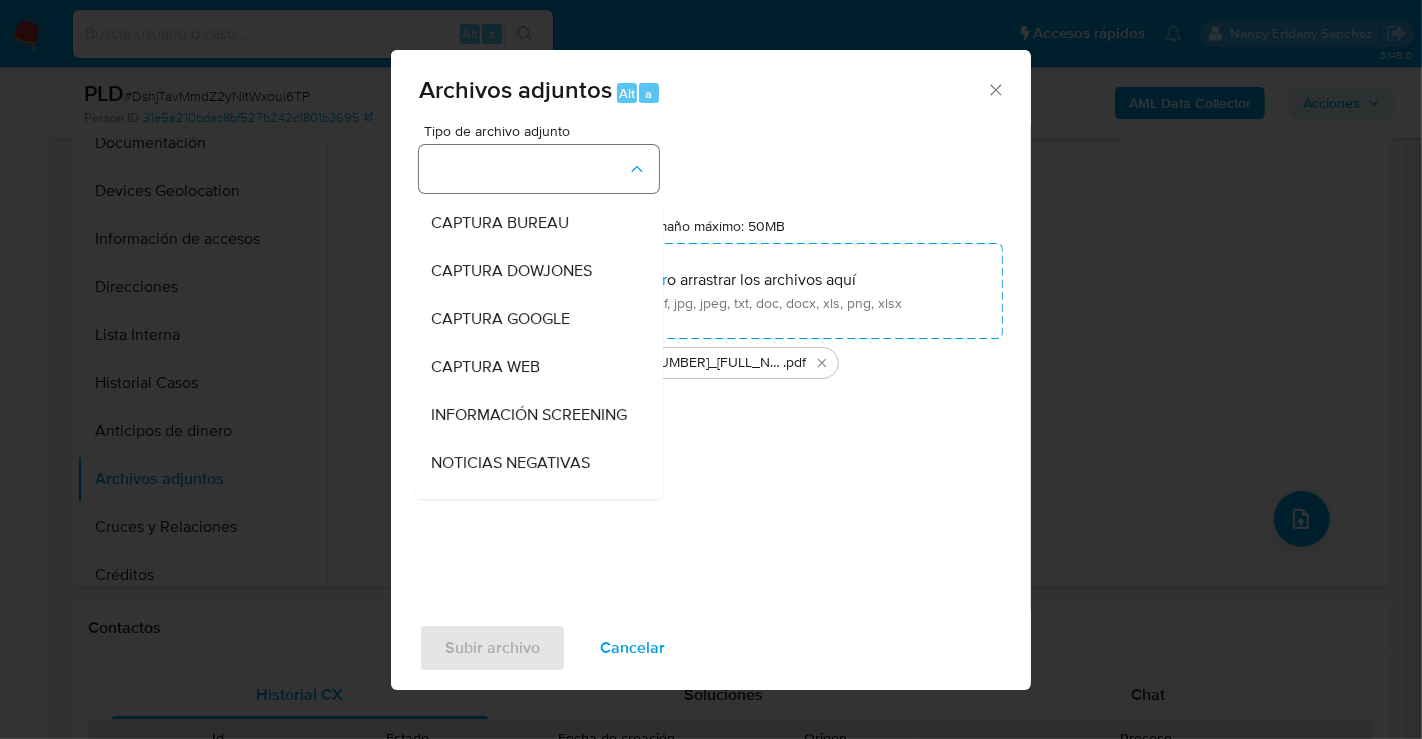 type 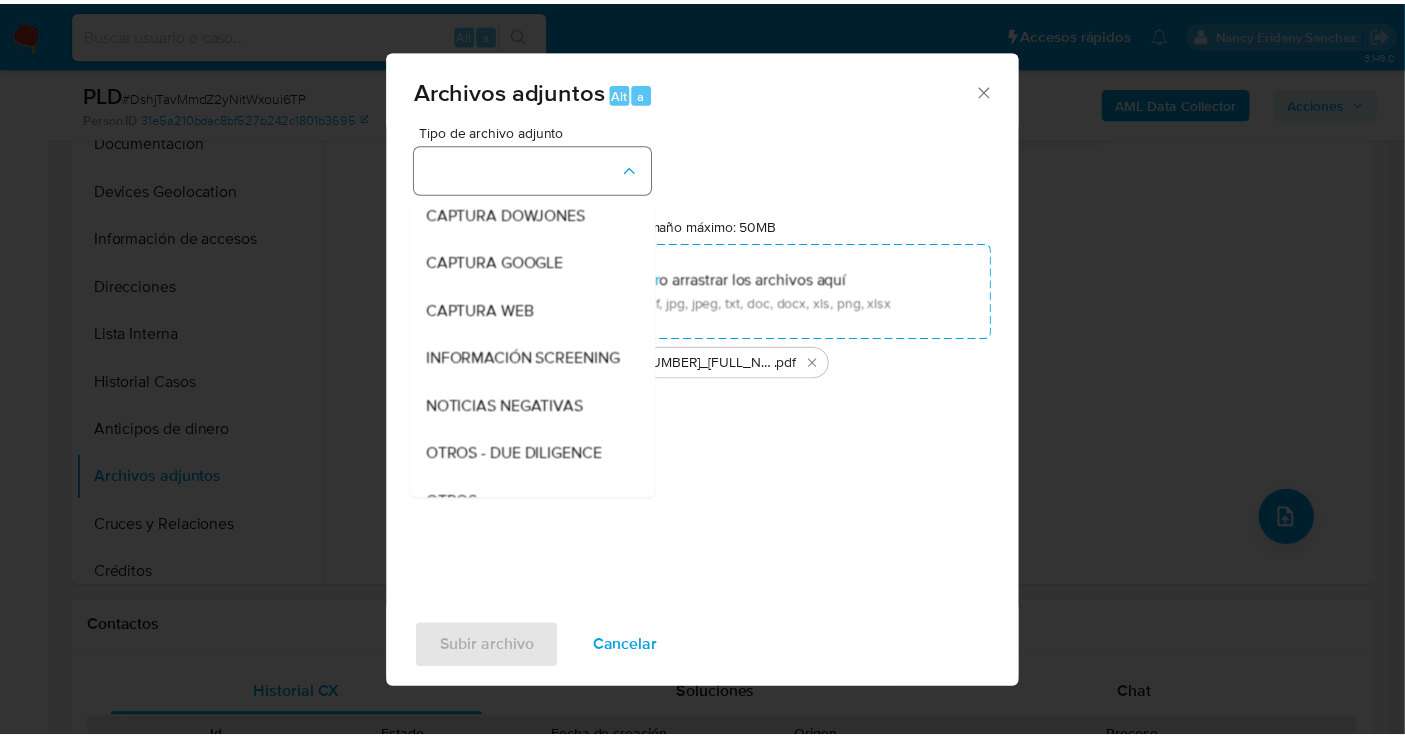 scroll, scrollTop: 103, scrollLeft: 0, axis: vertical 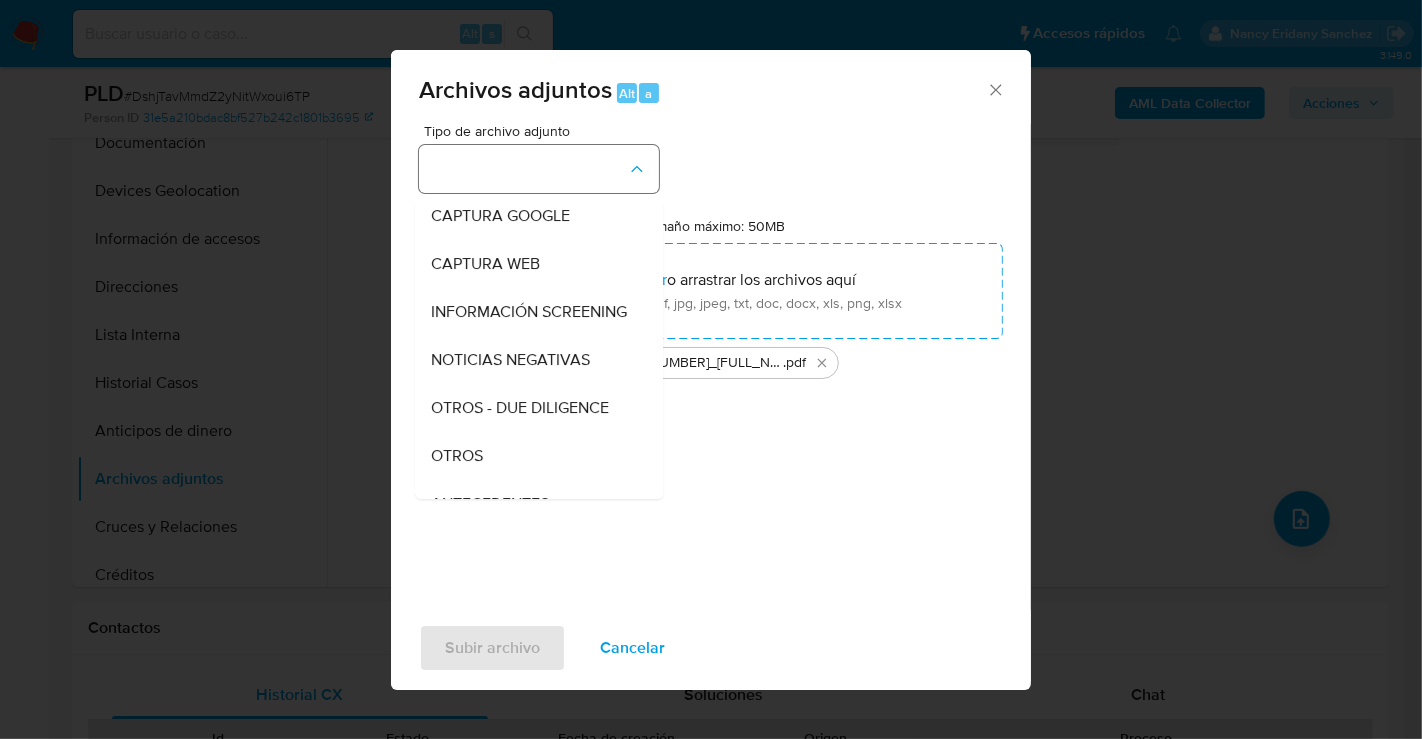 type 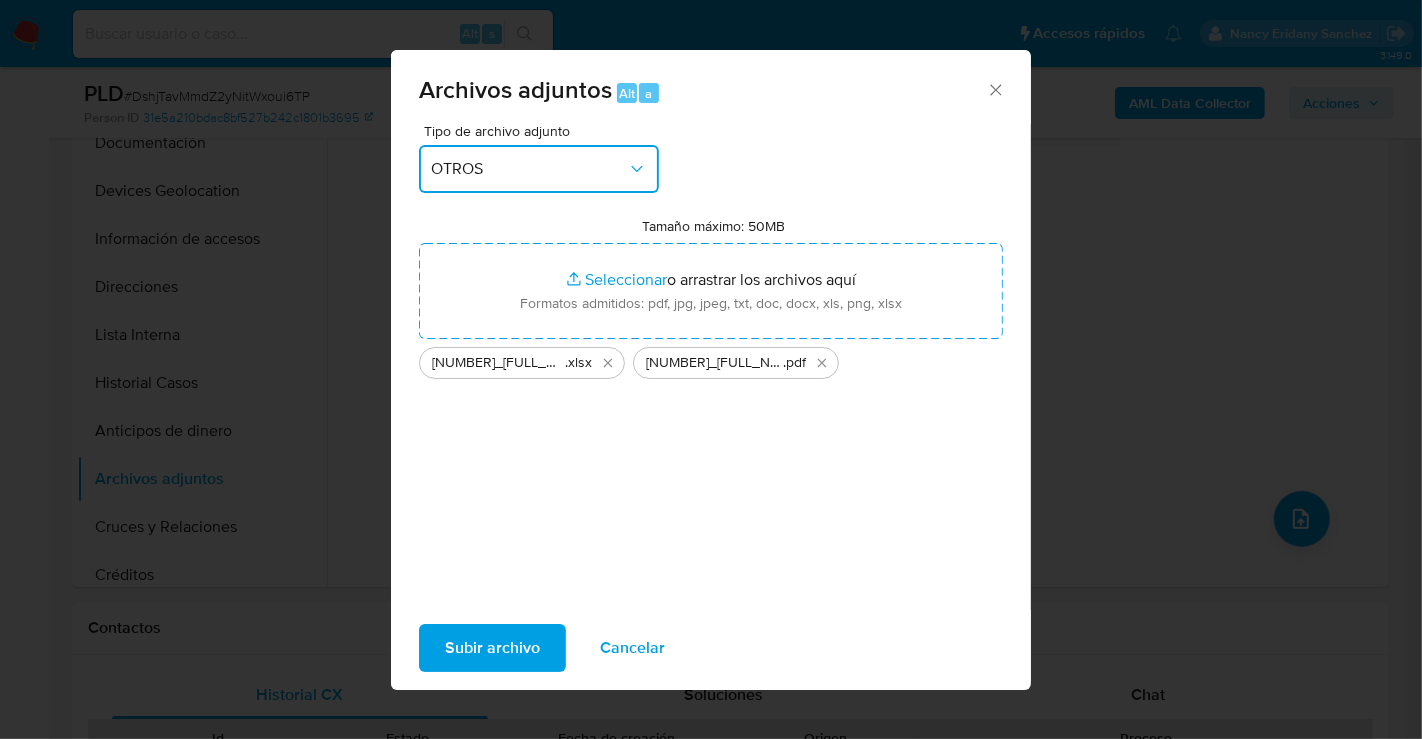 type 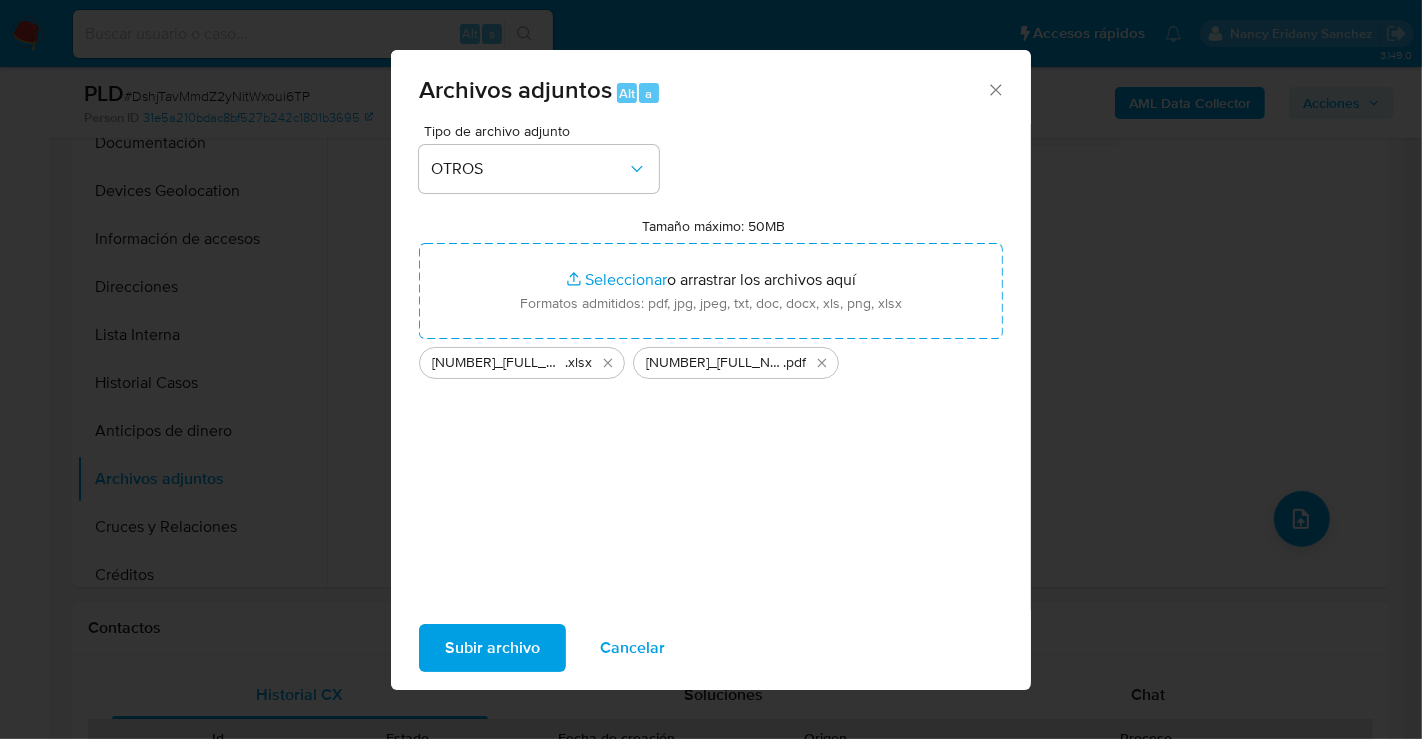 click on "Subir archivo" at bounding box center (492, 648) 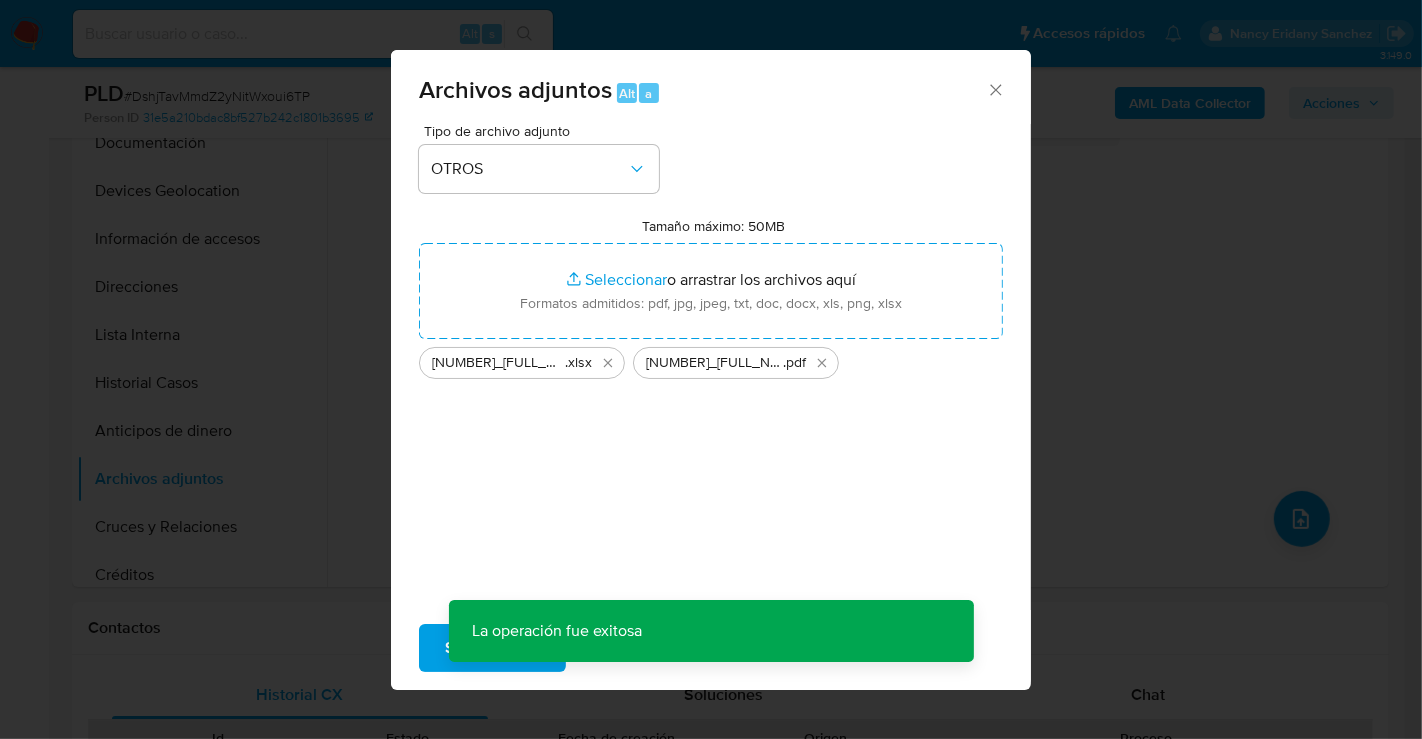 type 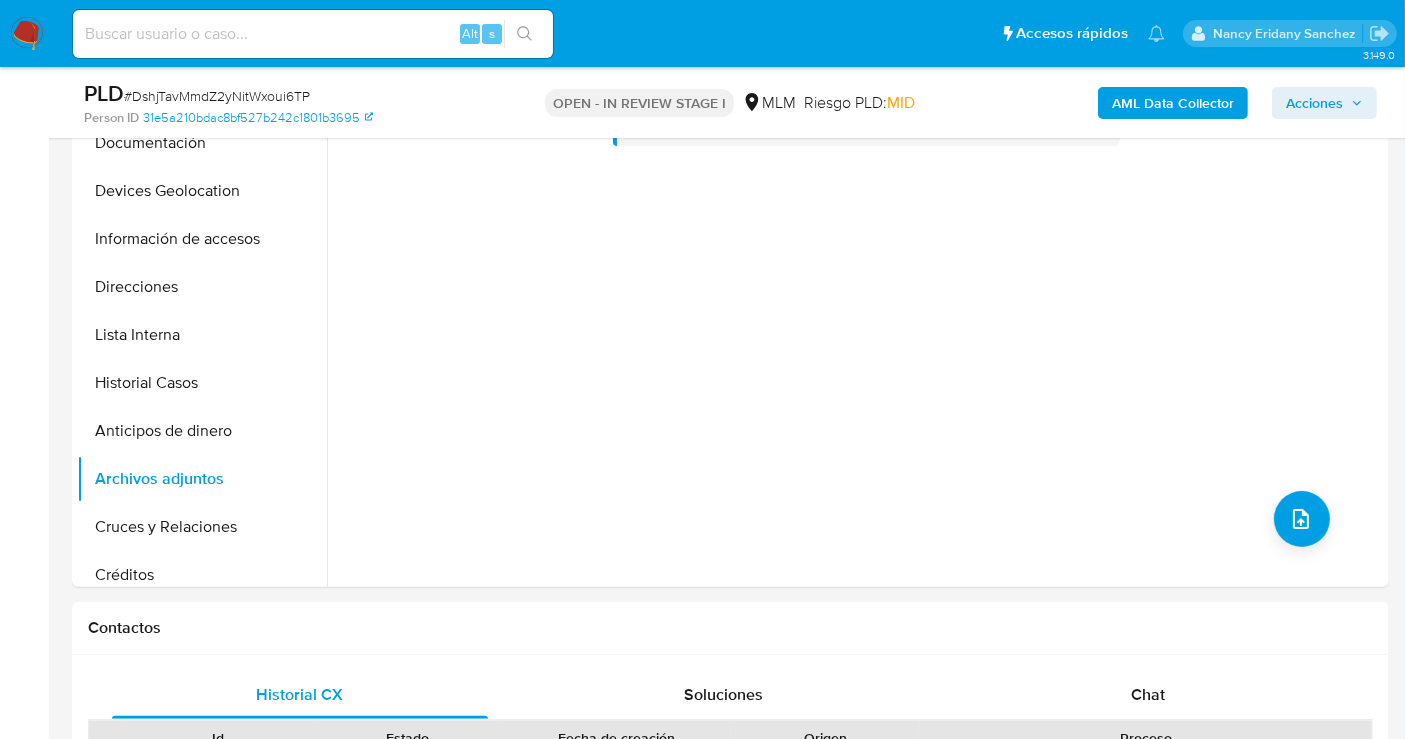click on "Acciones" at bounding box center (1314, 103) 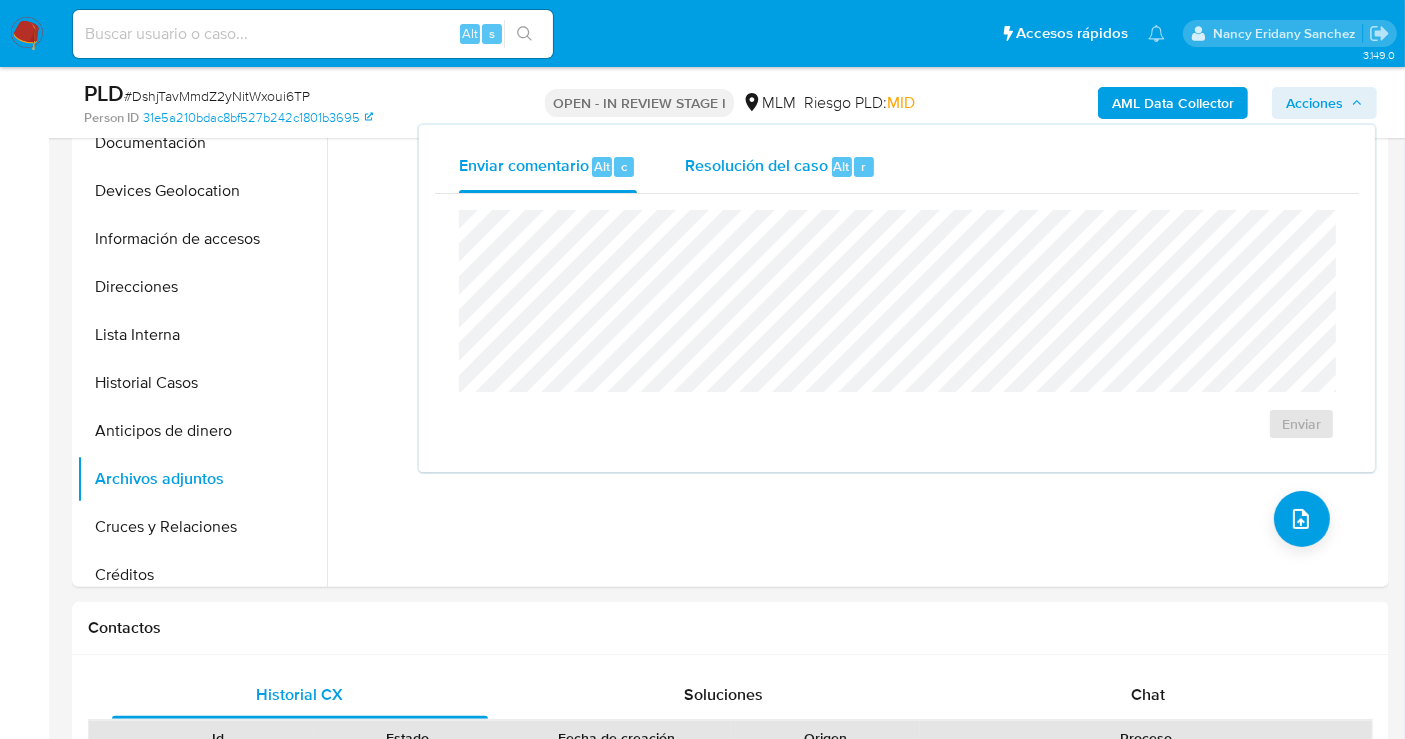 click on "Resolución del caso" at bounding box center [756, 165] 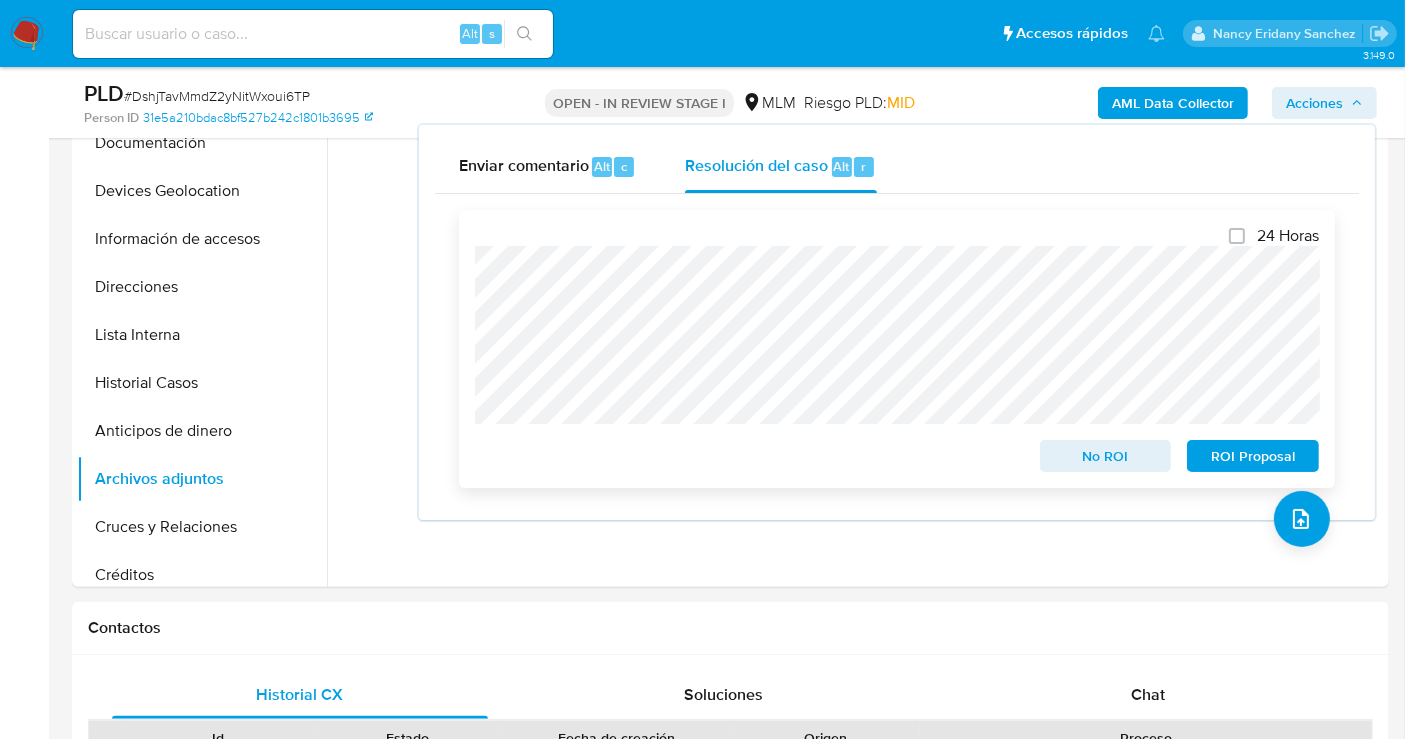 click on "ROI Proposal" at bounding box center [1253, 456] 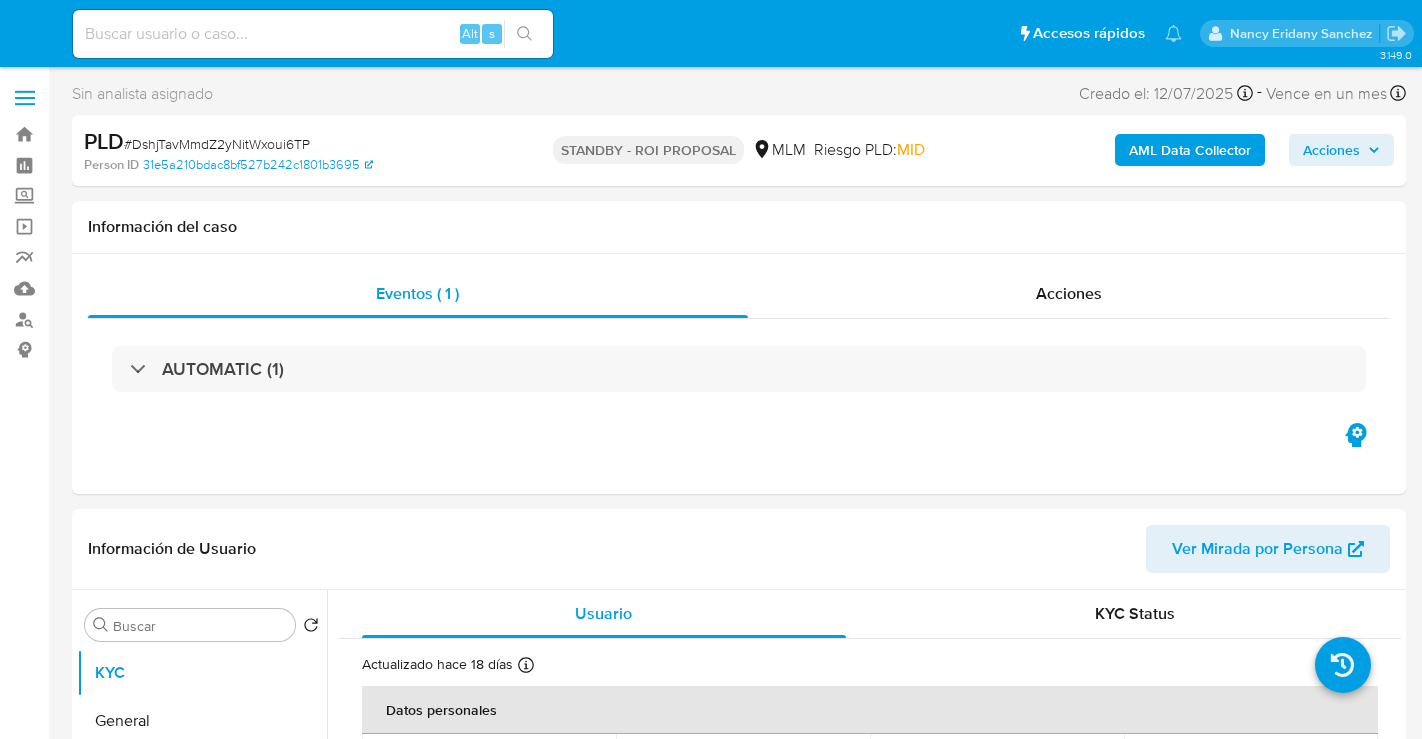select on "10" 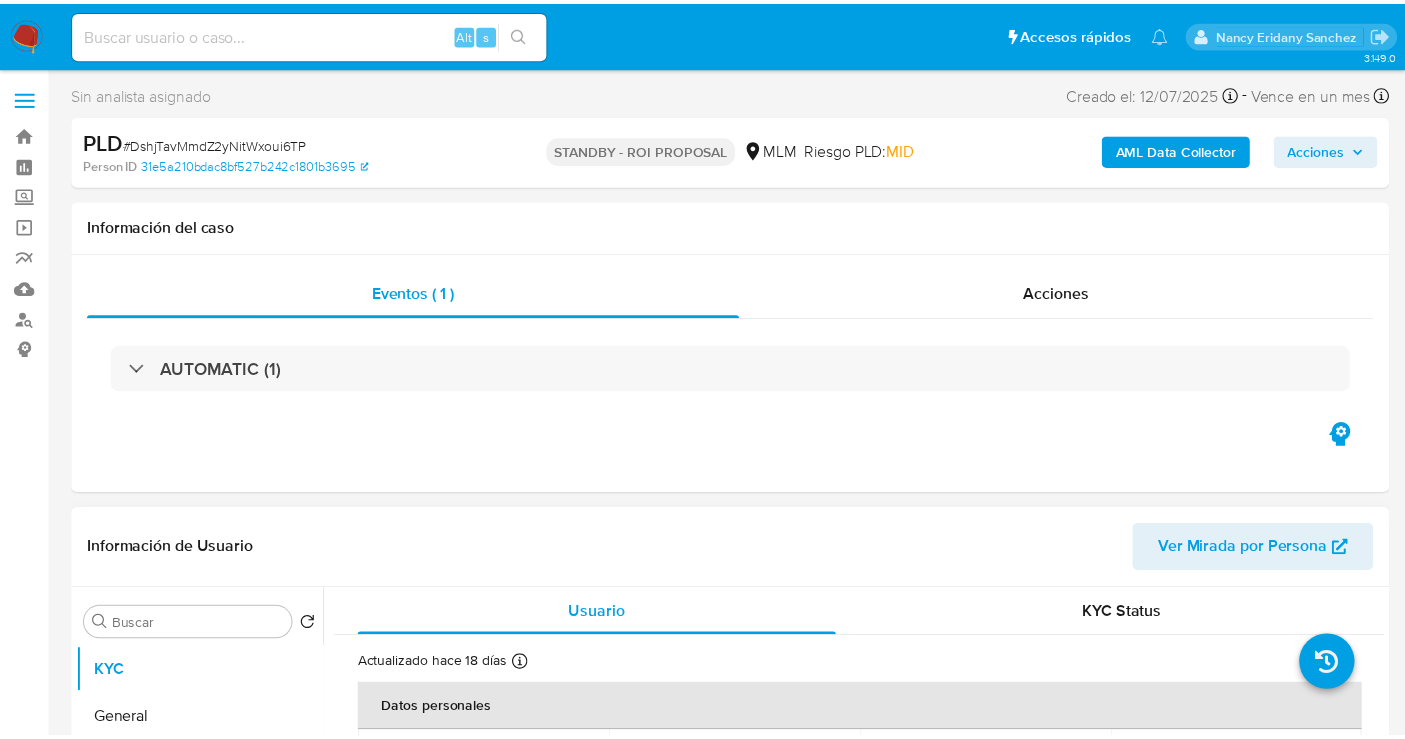 scroll, scrollTop: 0, scrollLeft: 0, axis: both 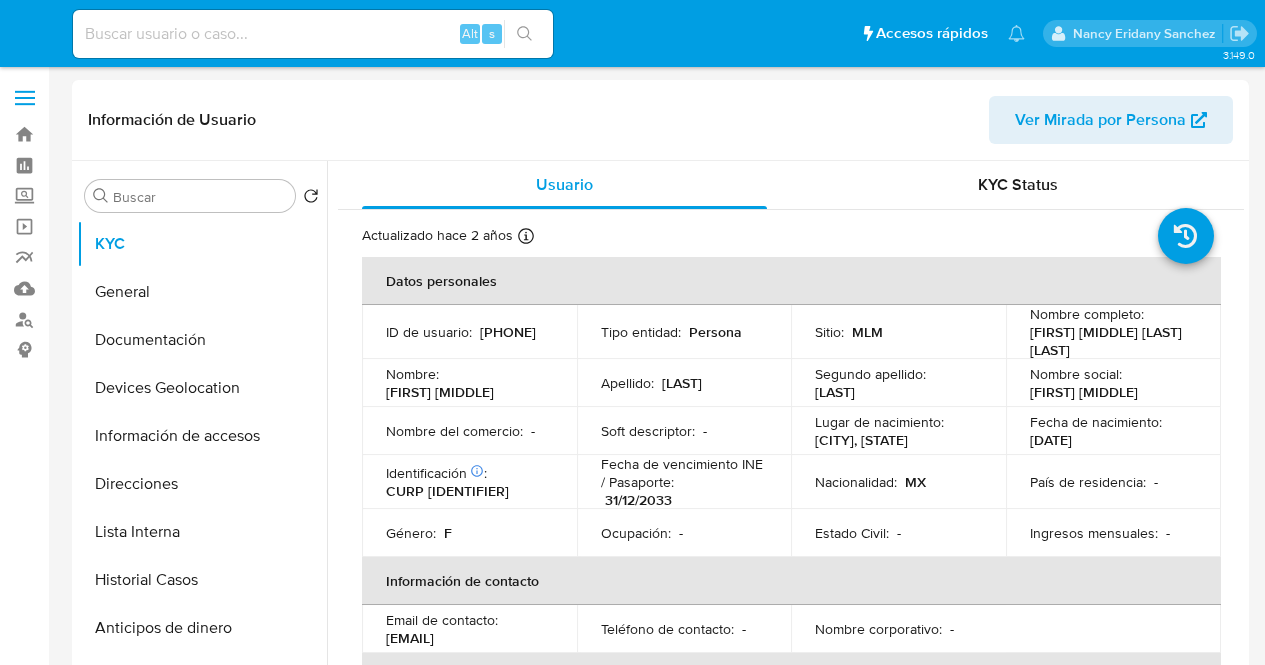 select on "10" 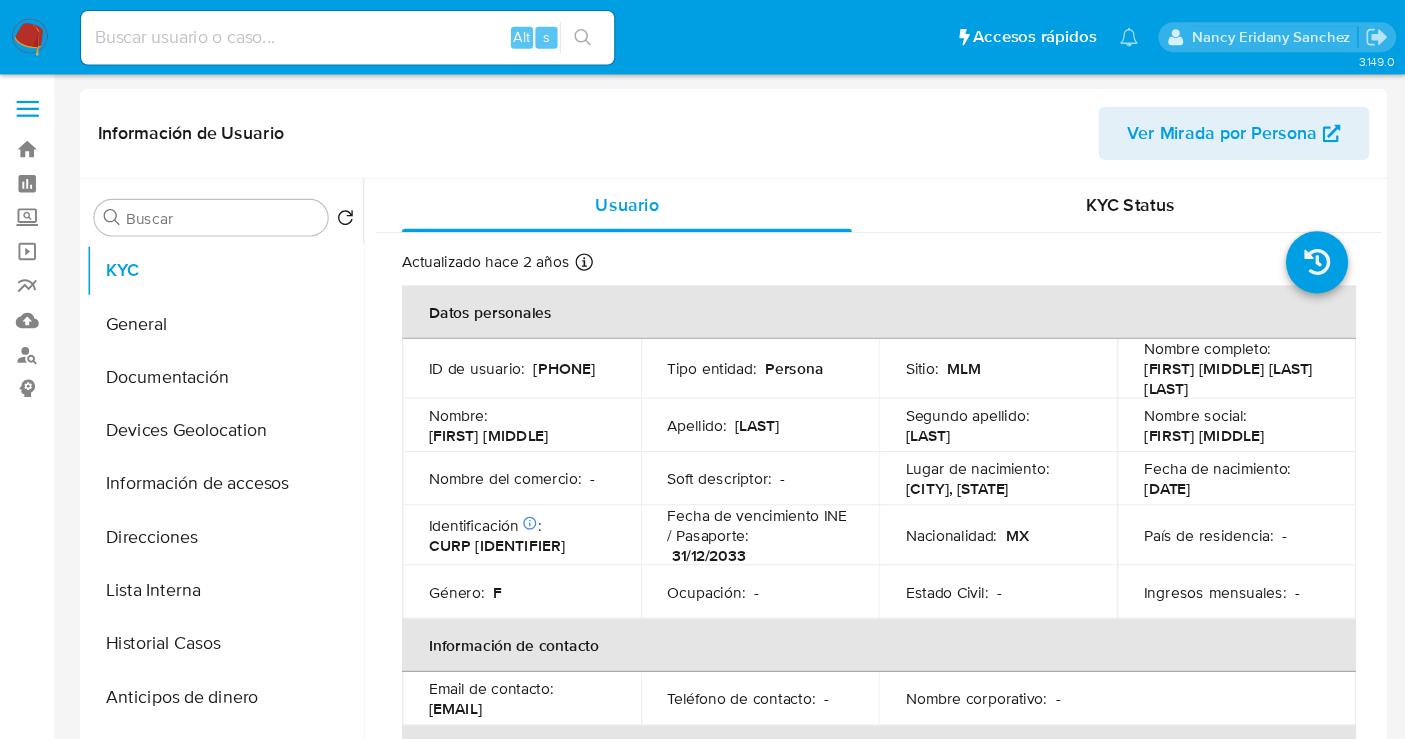 scroll, scrollTop: 0, scrollLeft: 0, axis: both 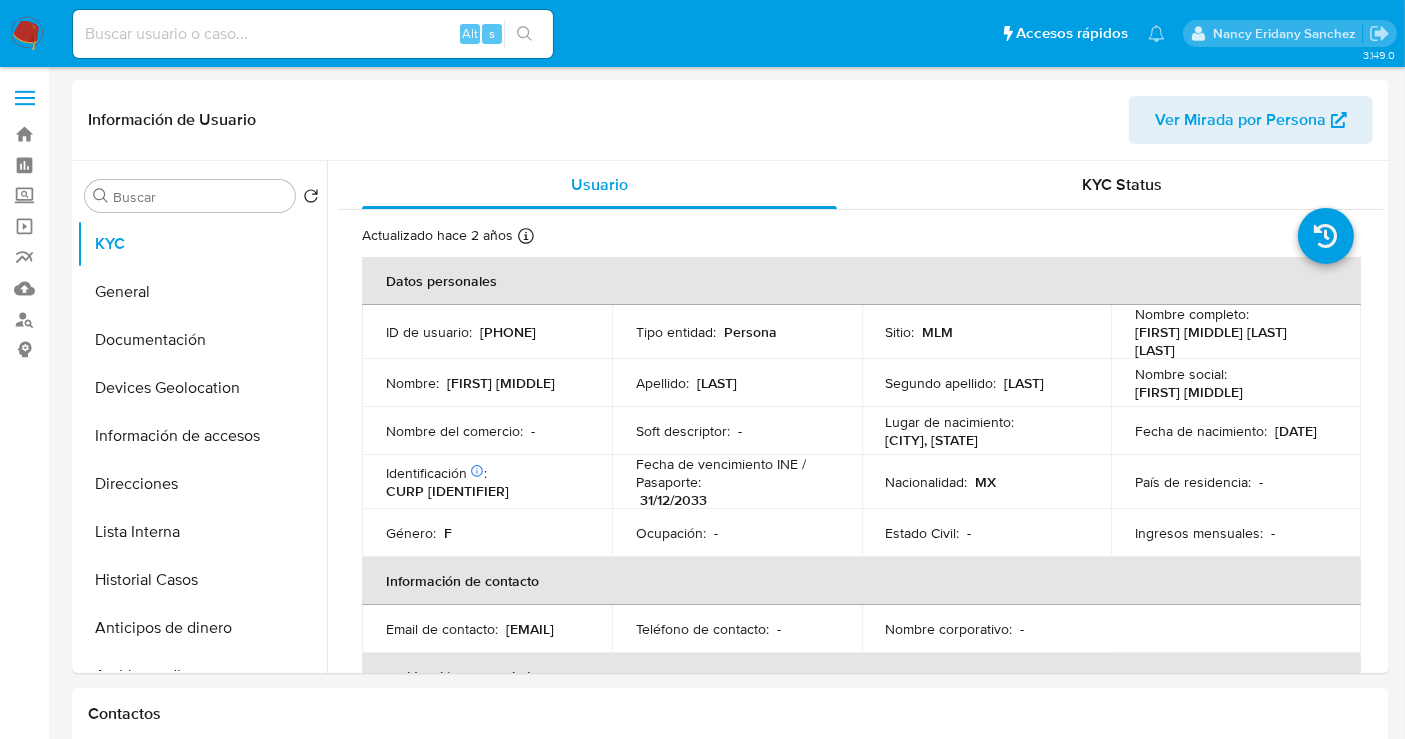 click at bounding box center (27, 34) 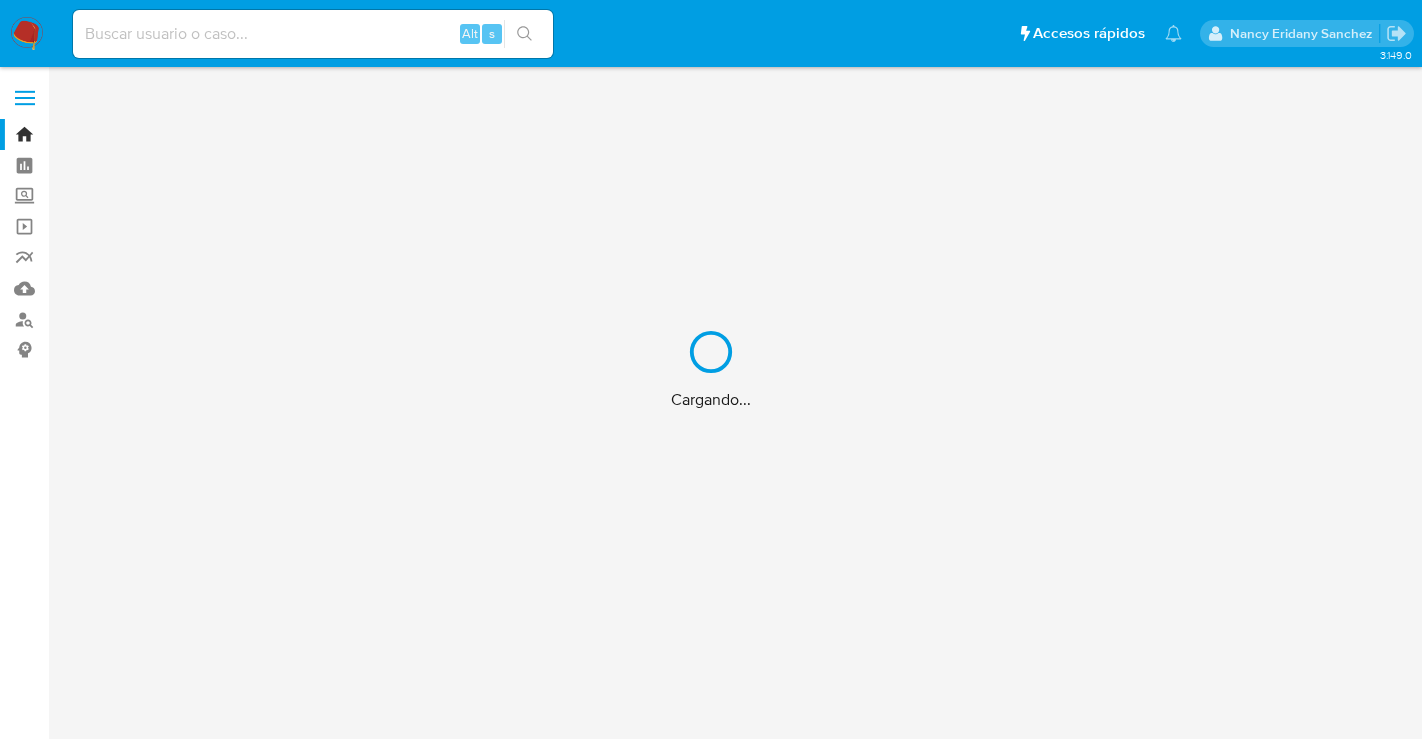 scroll, scrollTop: 0, scrollLeft: 0, axis: both 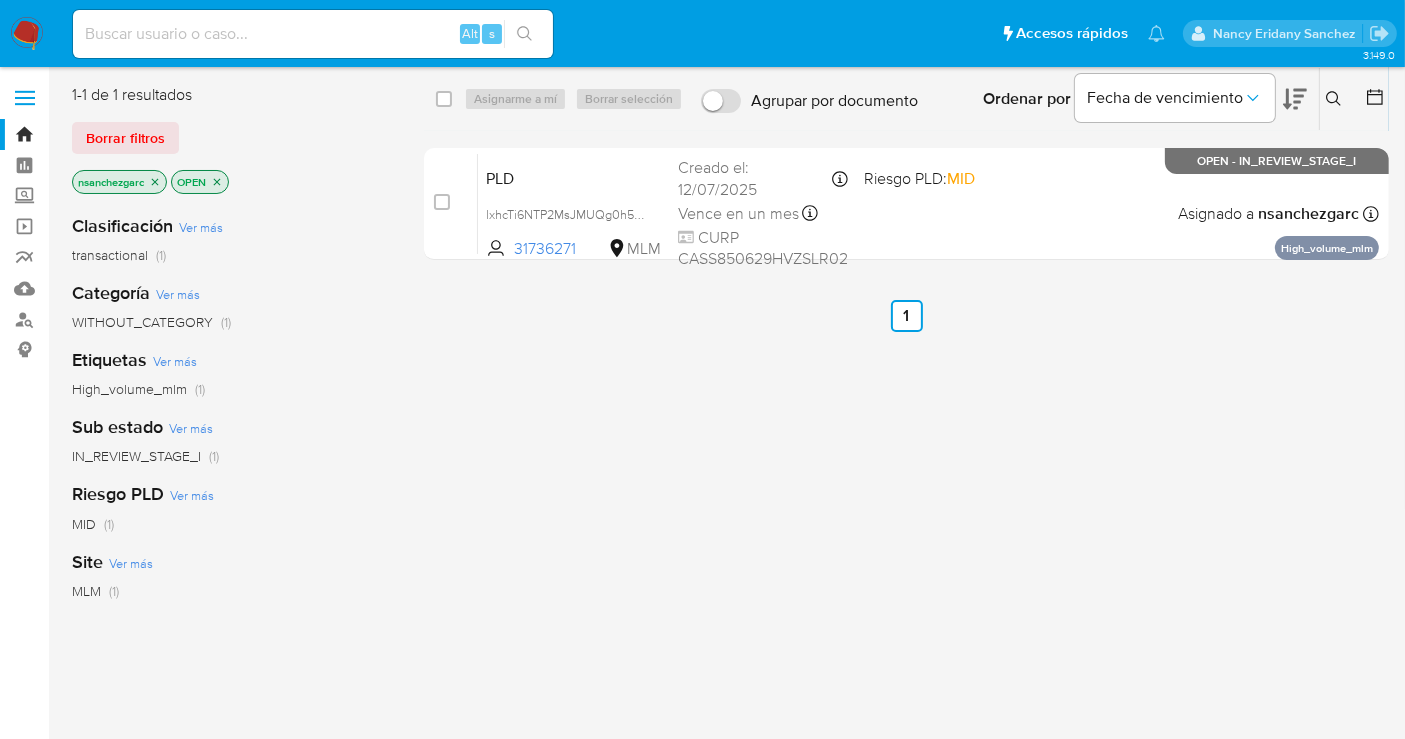 click 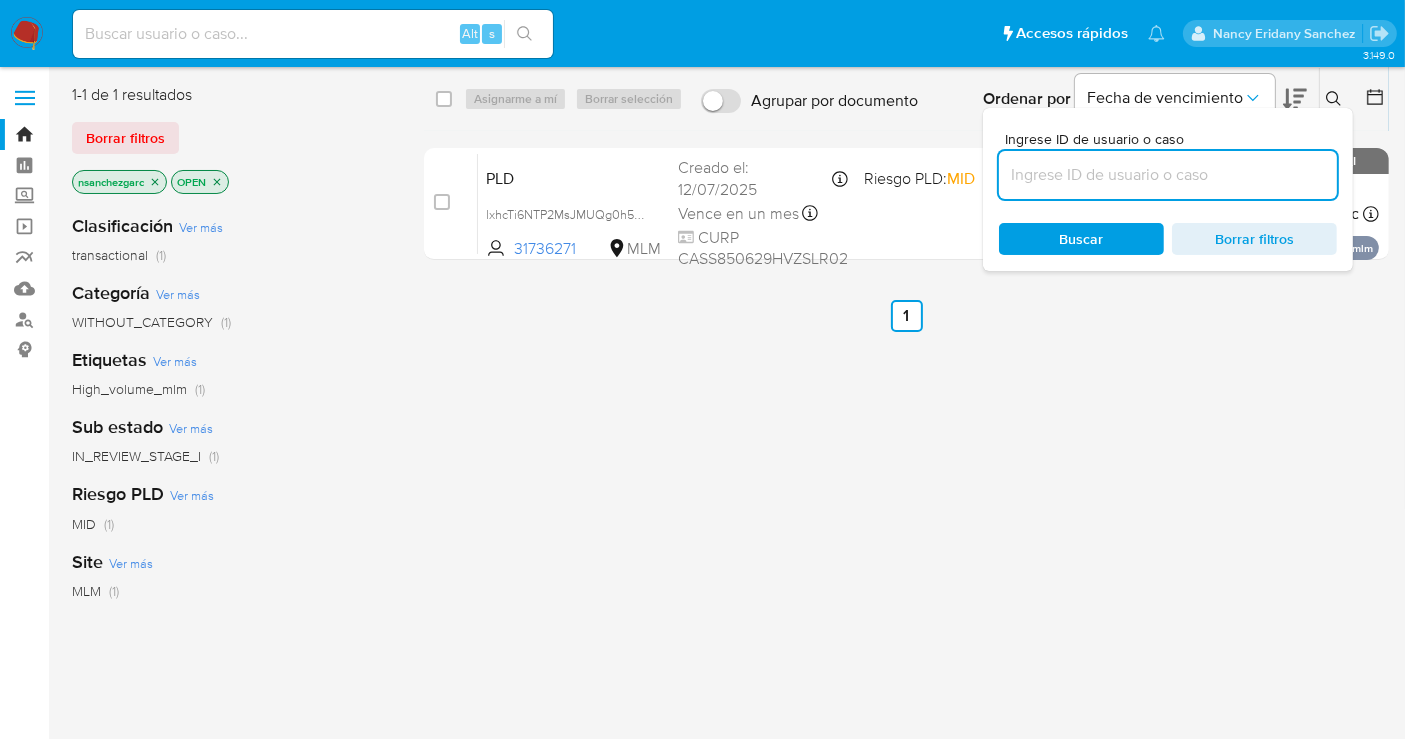 click at bounding box center (1168, 175) 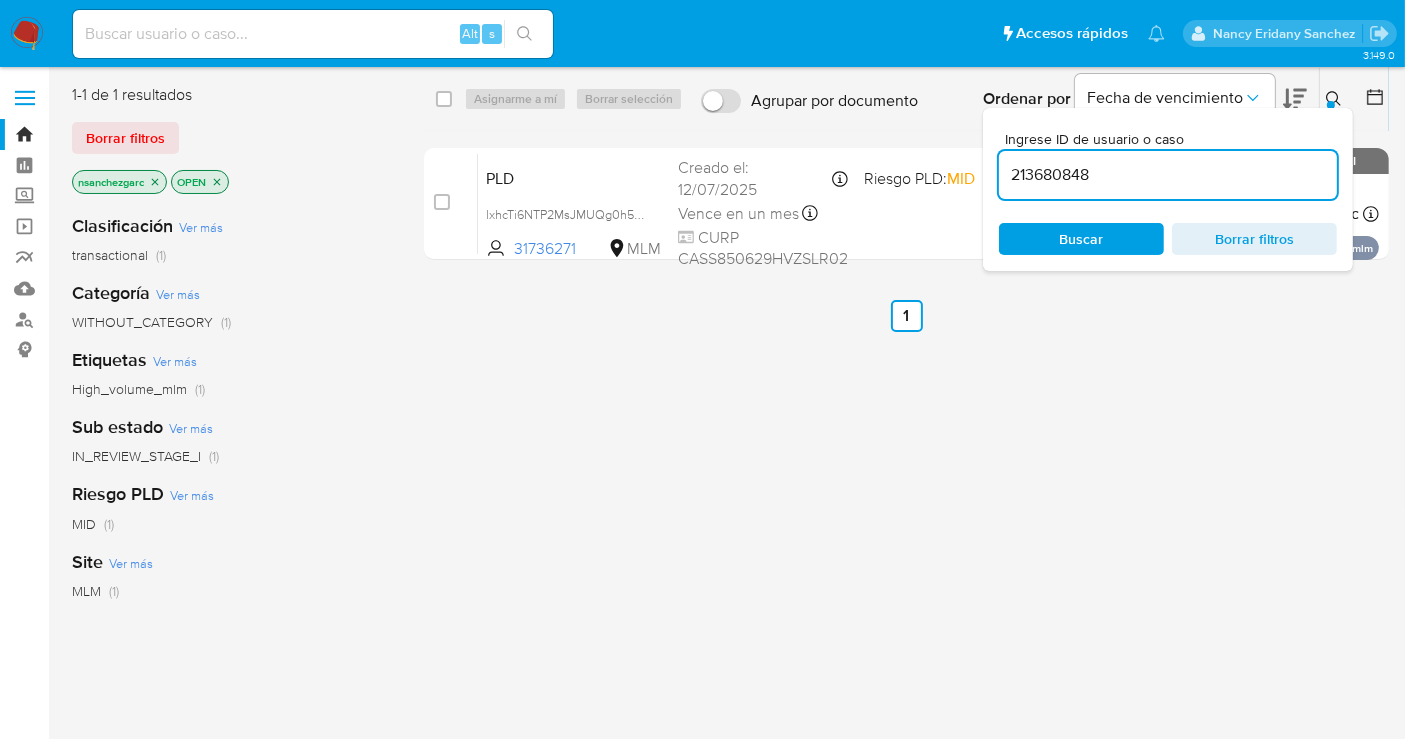 type on "213680848" 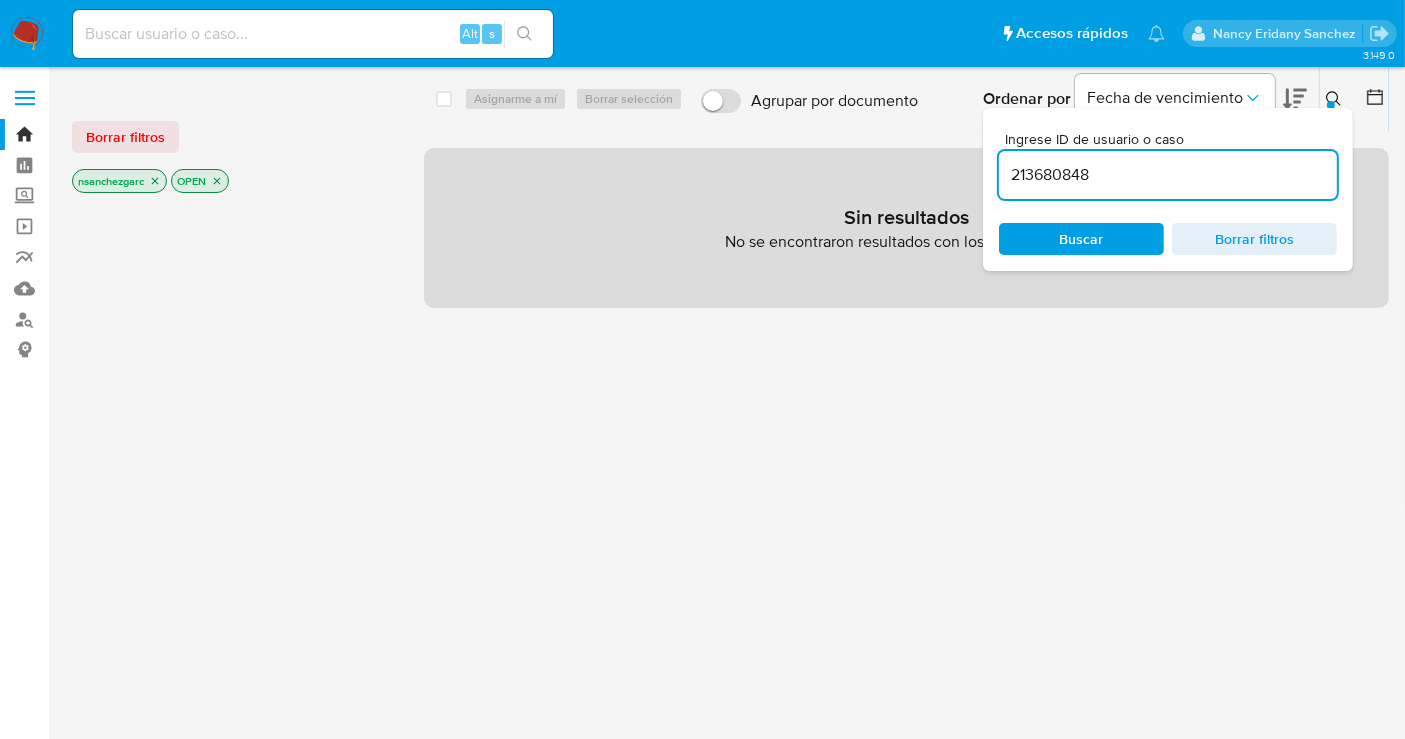 click 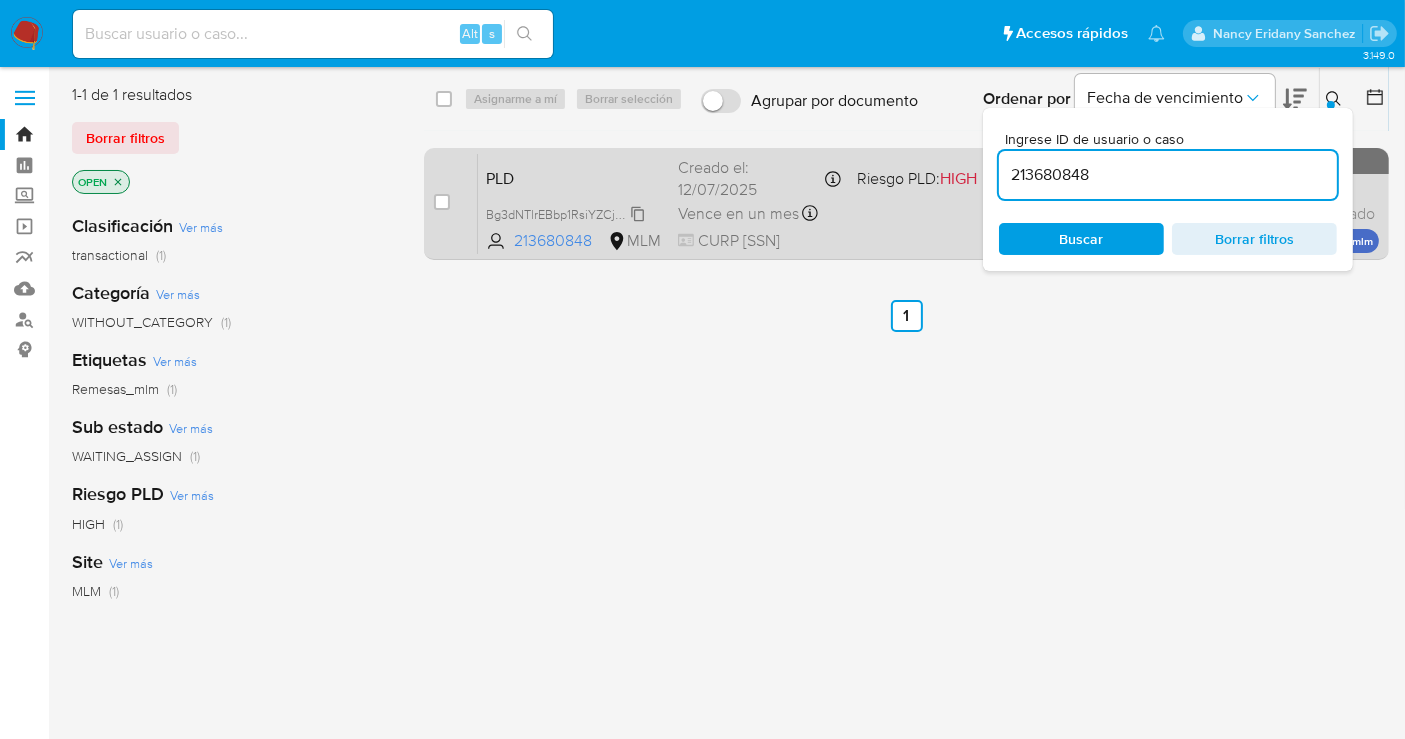click on "Bg3dNTlrEBbp1RsiYZCjAiKw" at bounding box center (564, 213) 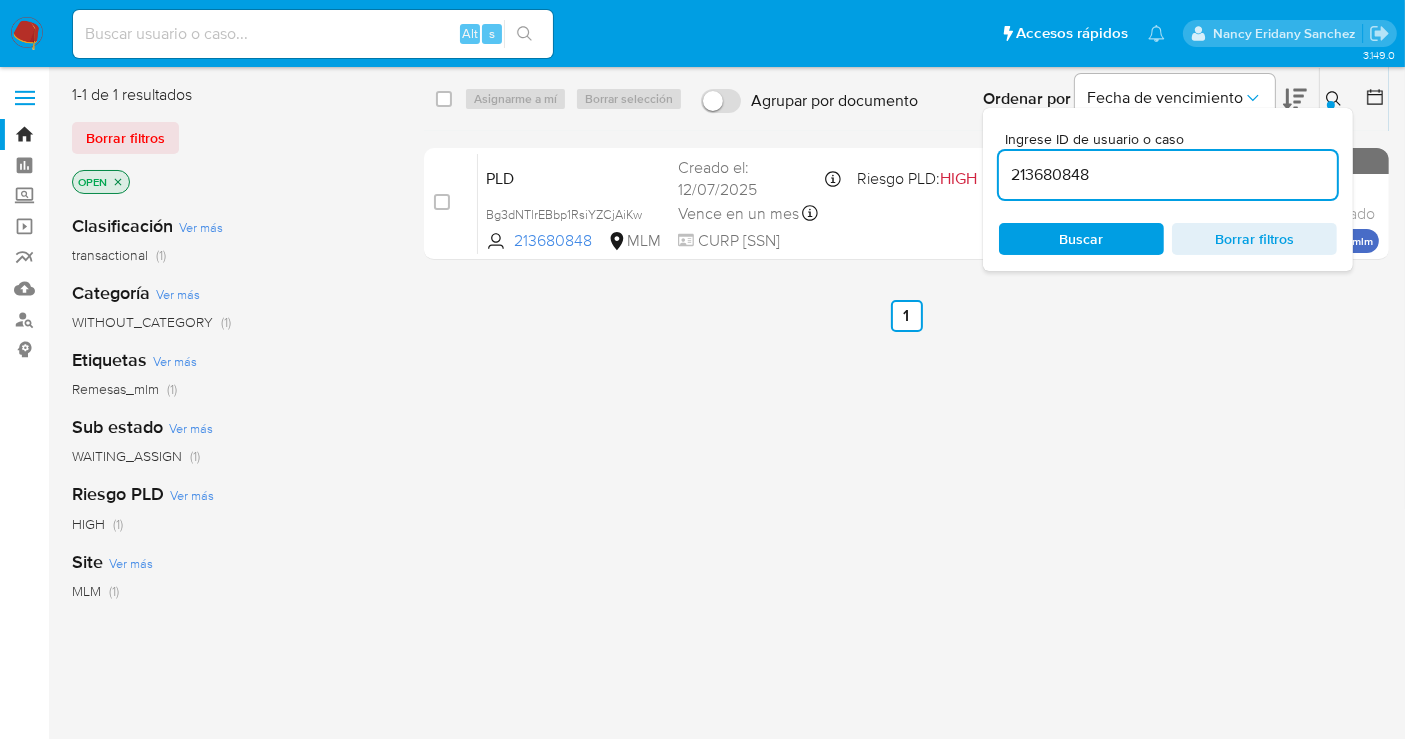 click 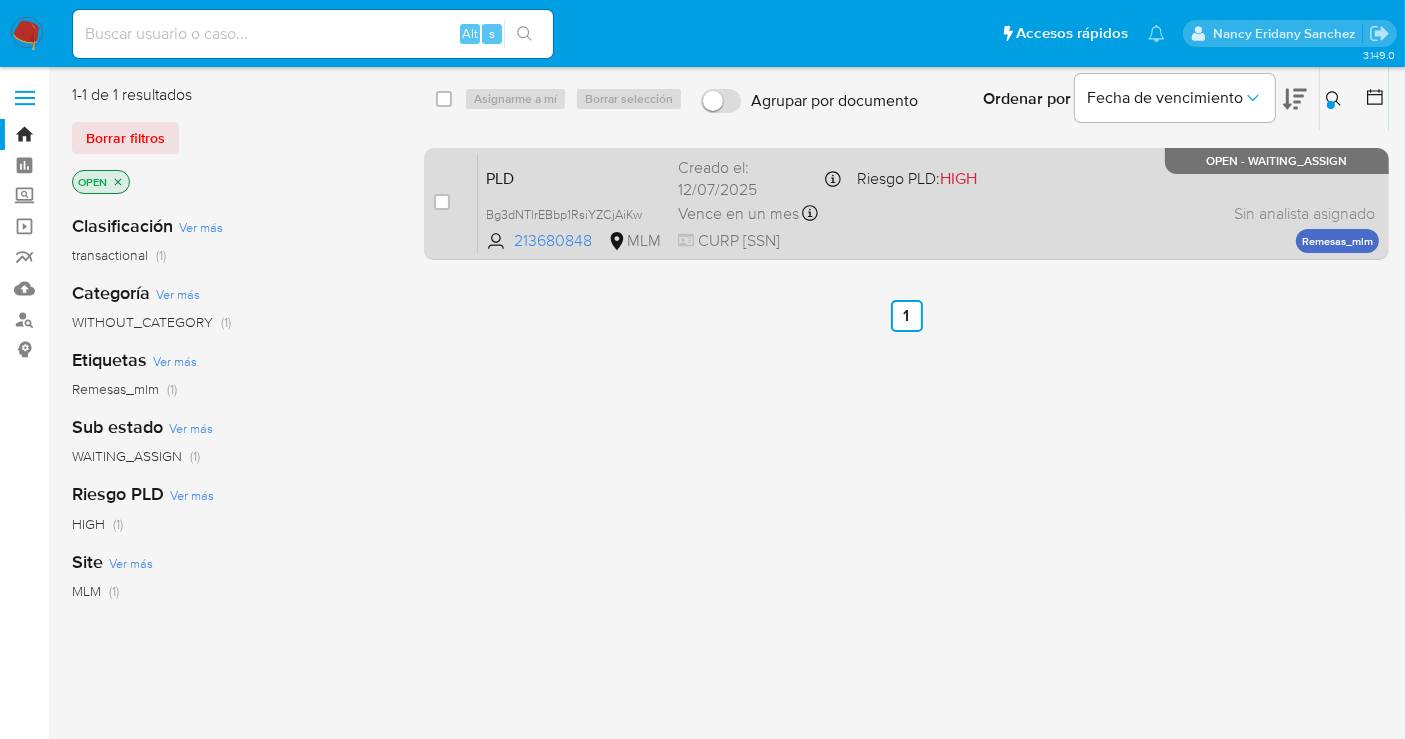 drag, startPoint x: 437, startPoint y: 199, endPoint x: 451, endPoint y: 192, distance: 15.652476 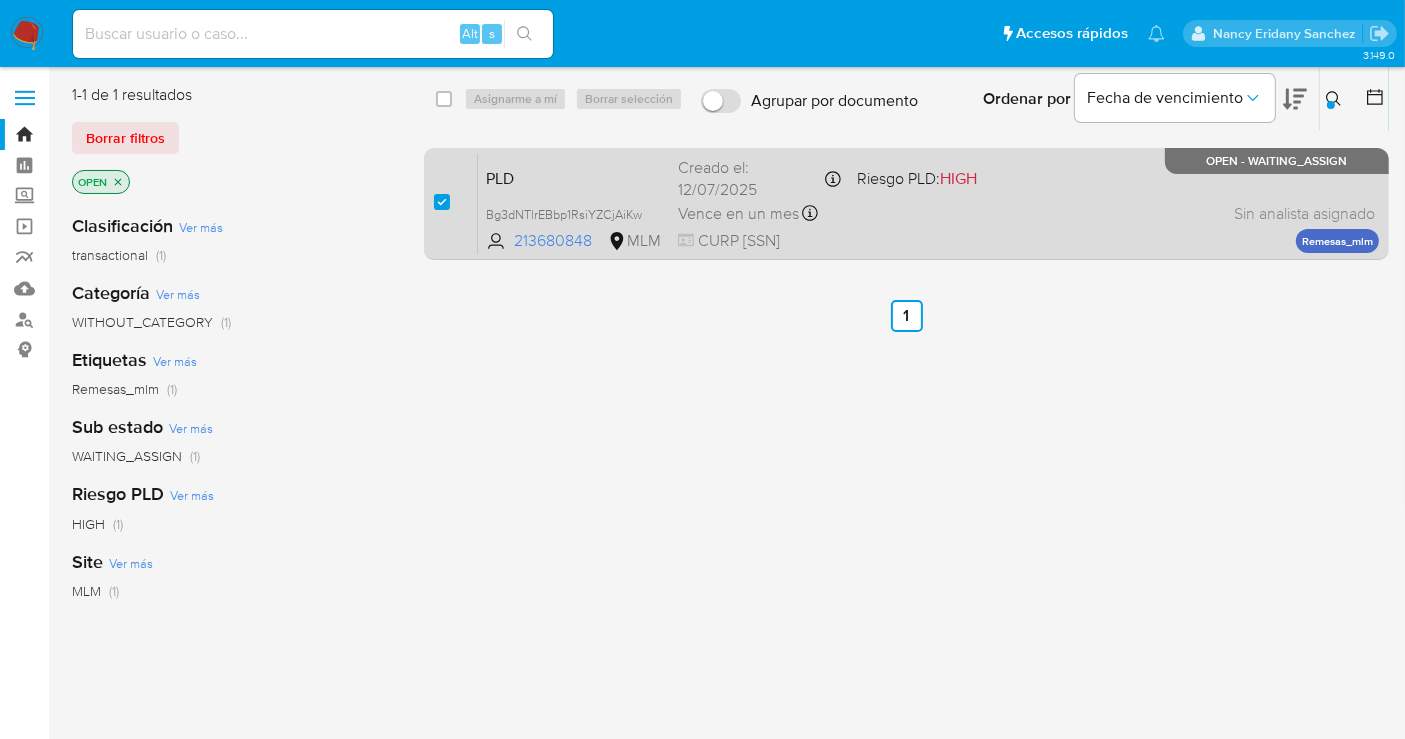 checkbox on "true" 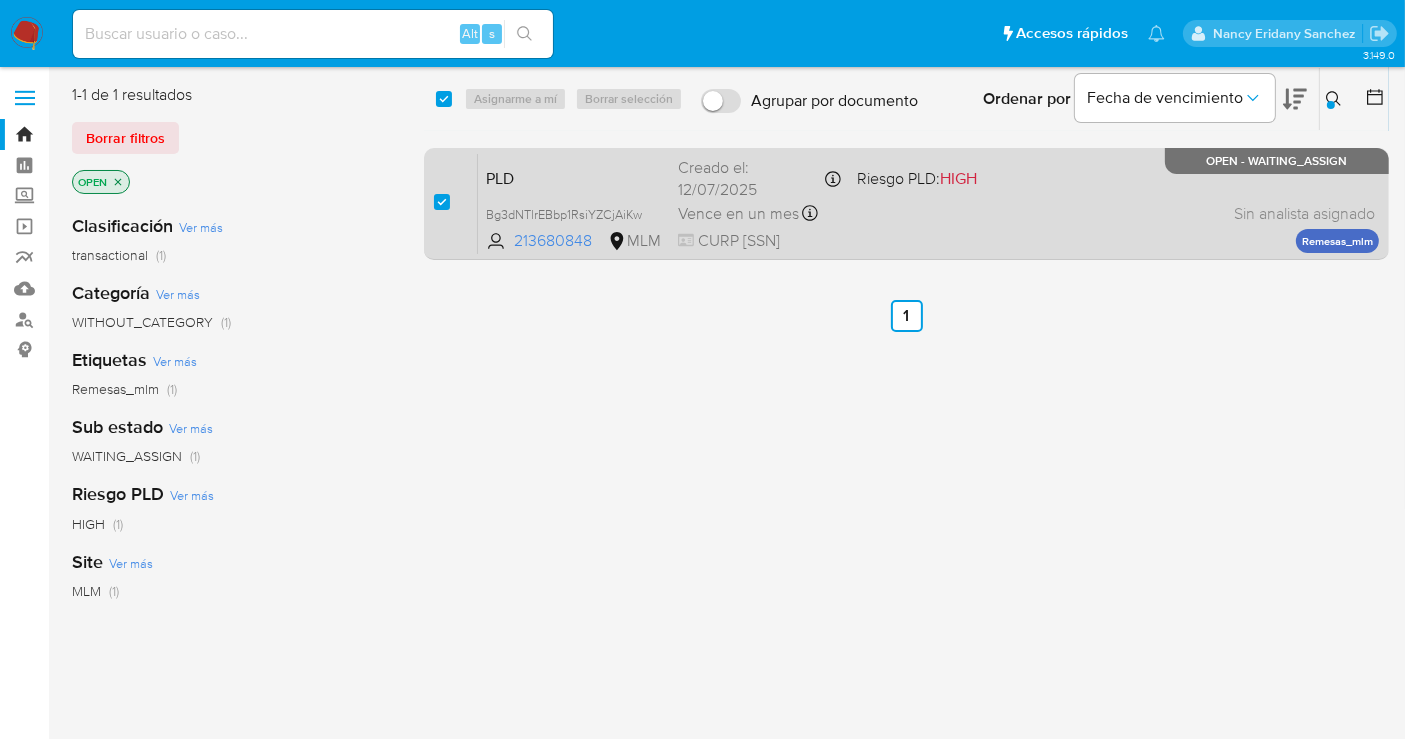 checkbox on "true" 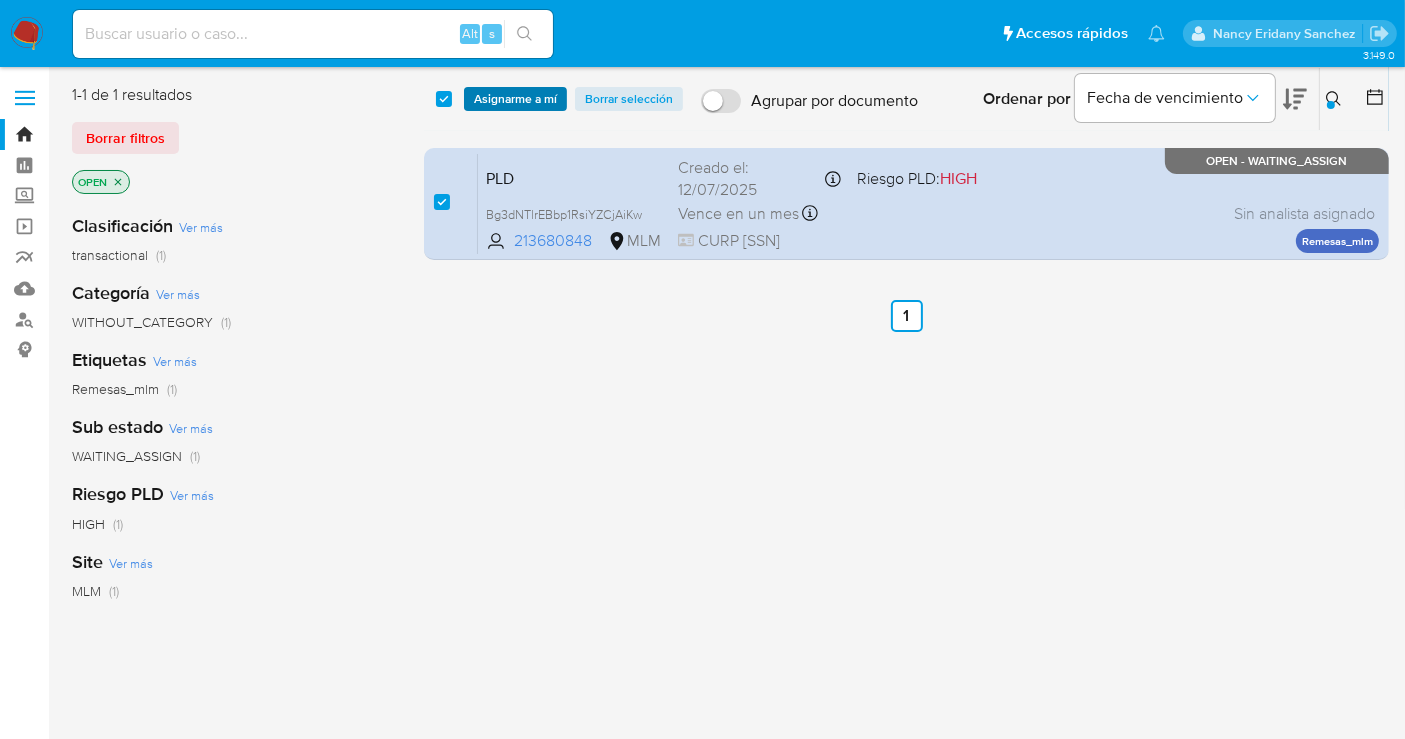 click on "Asignarme a mí" at bounding box center (515, 99) 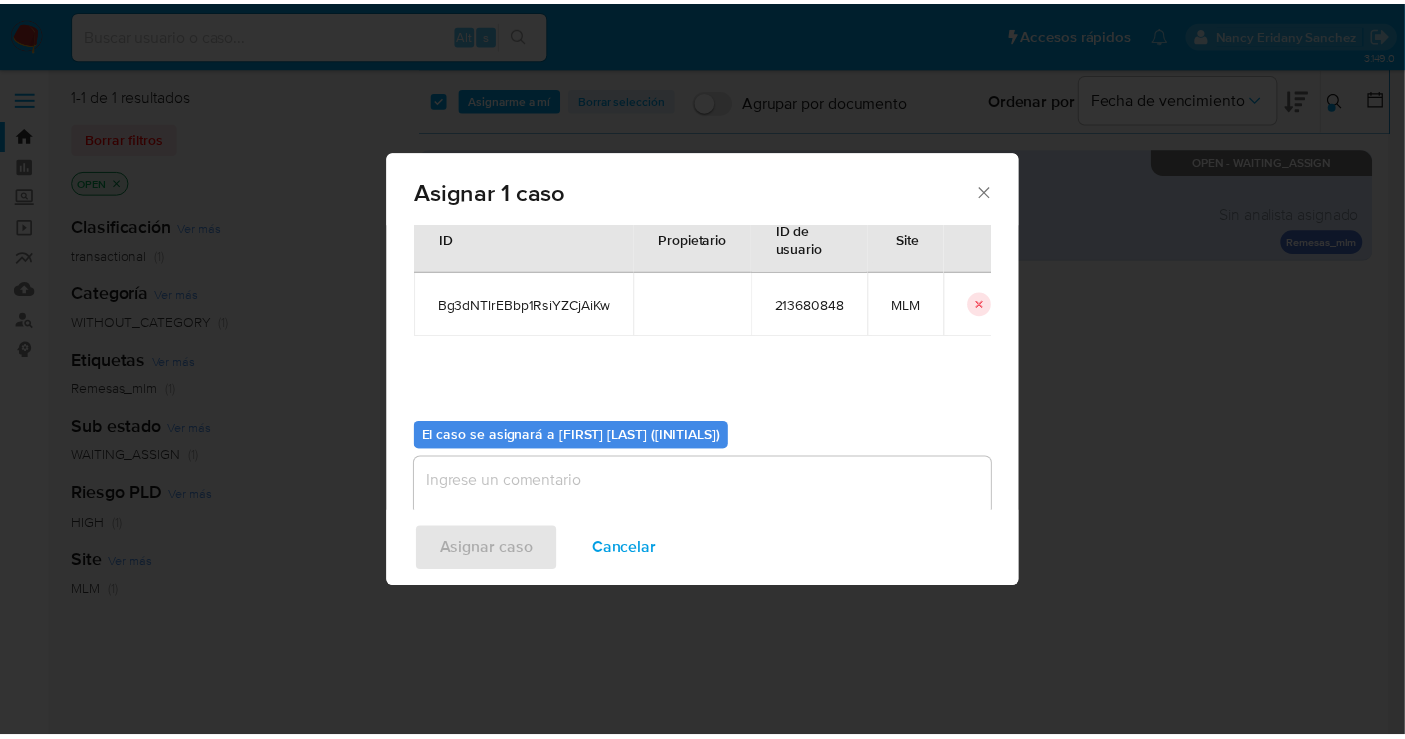 scroll, scrollTop: 102, scrollLeft: 0, axis: vertical 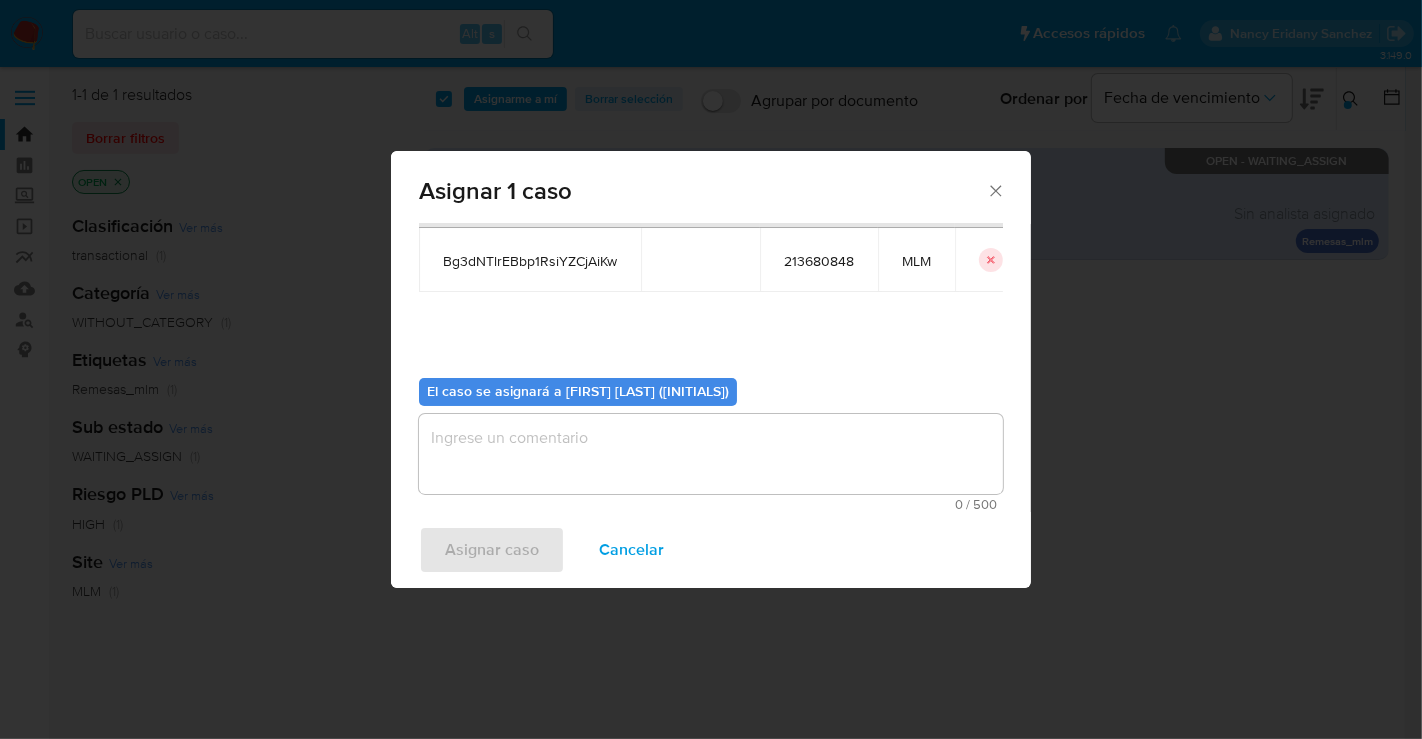 click at bounding box center (711, 454) 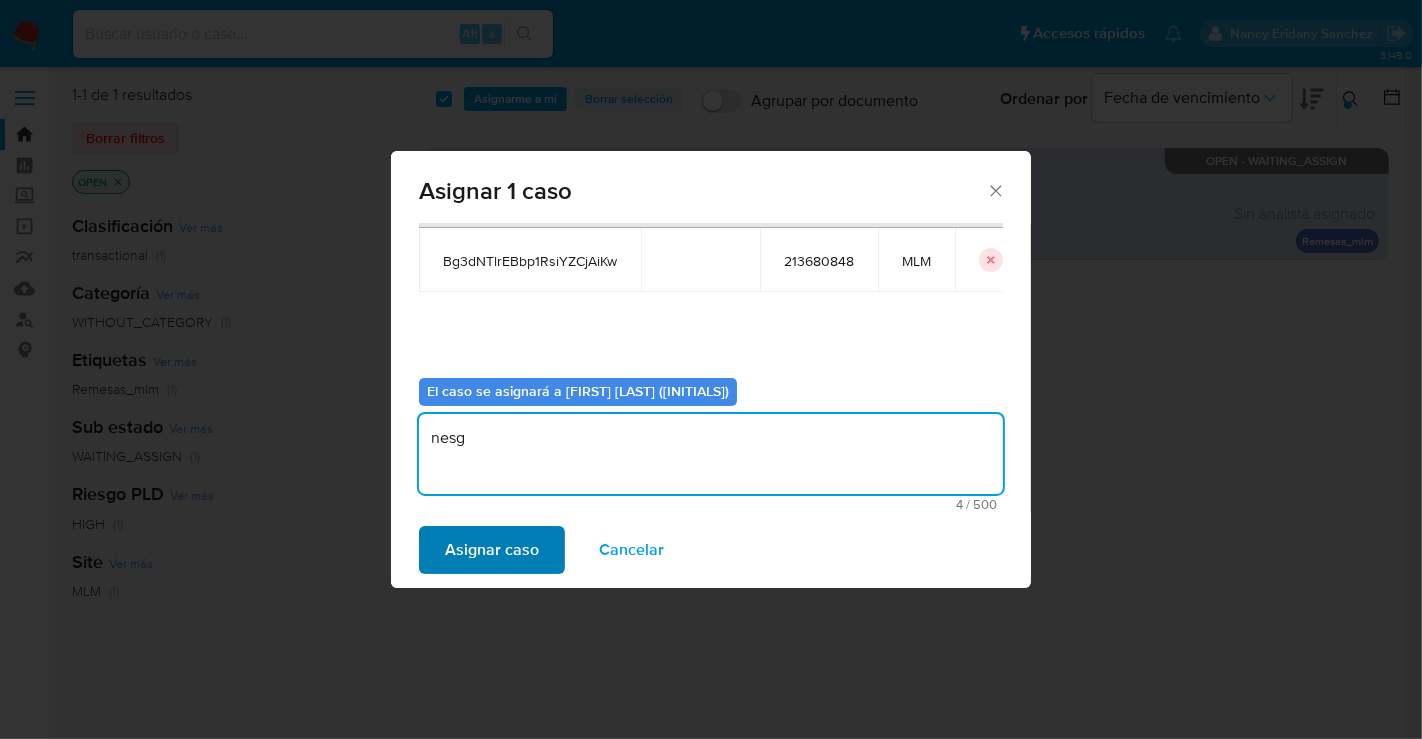 type on "nesg" 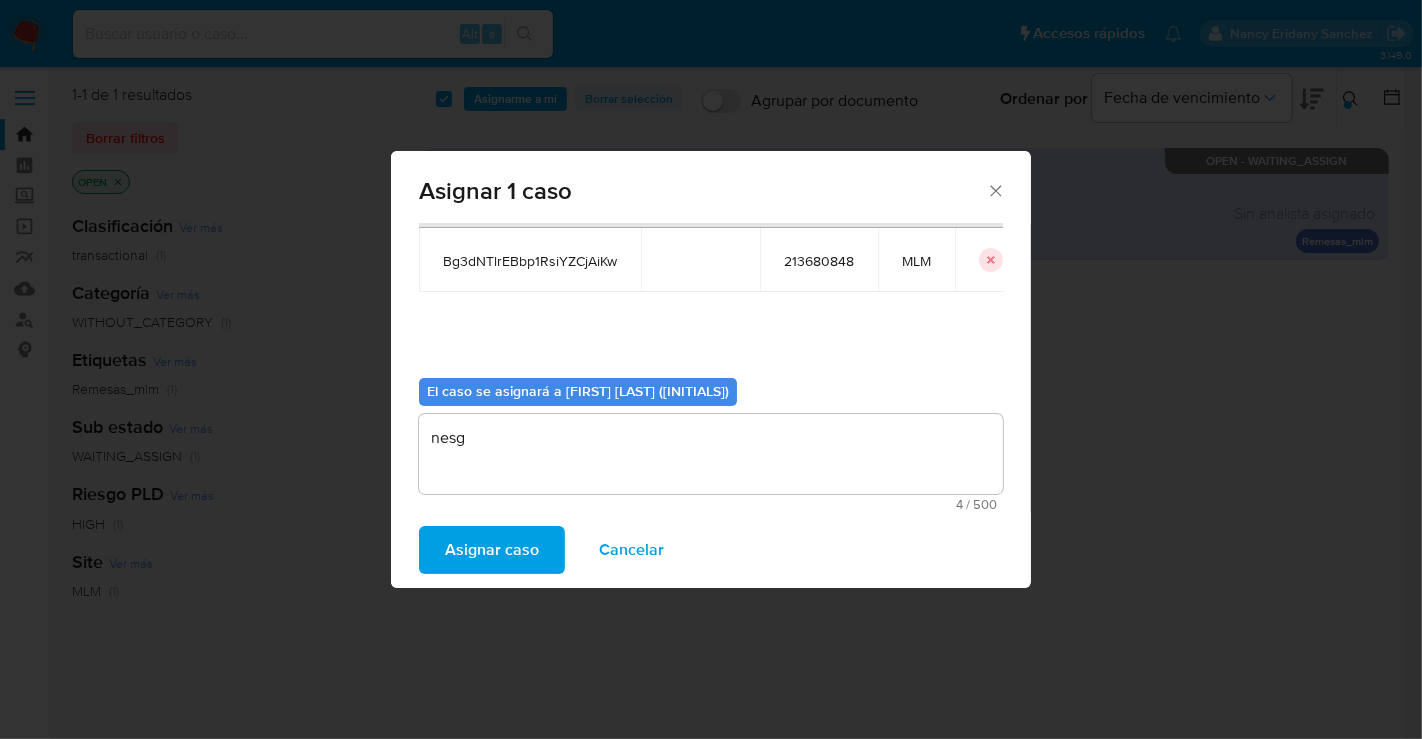 click on "Asignar caso" at bounding box center (492, 550) 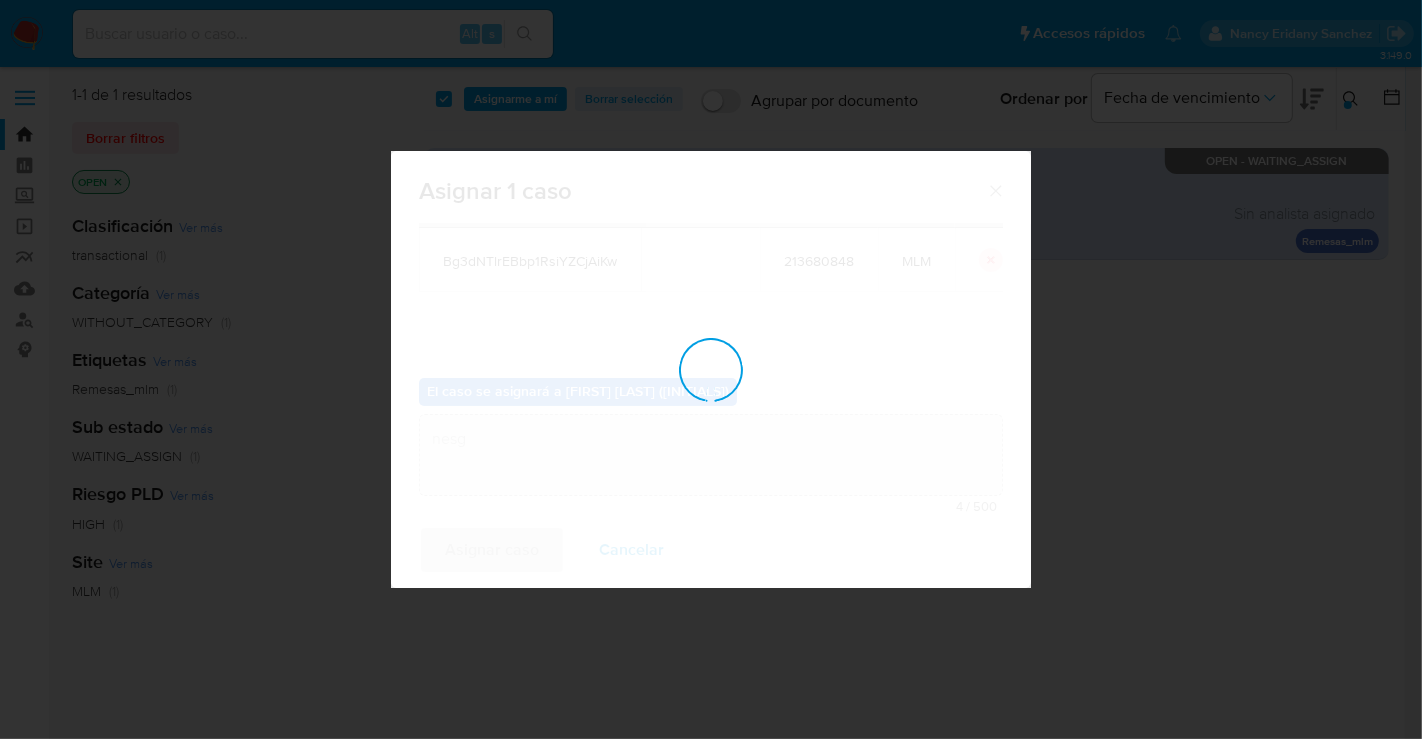 type 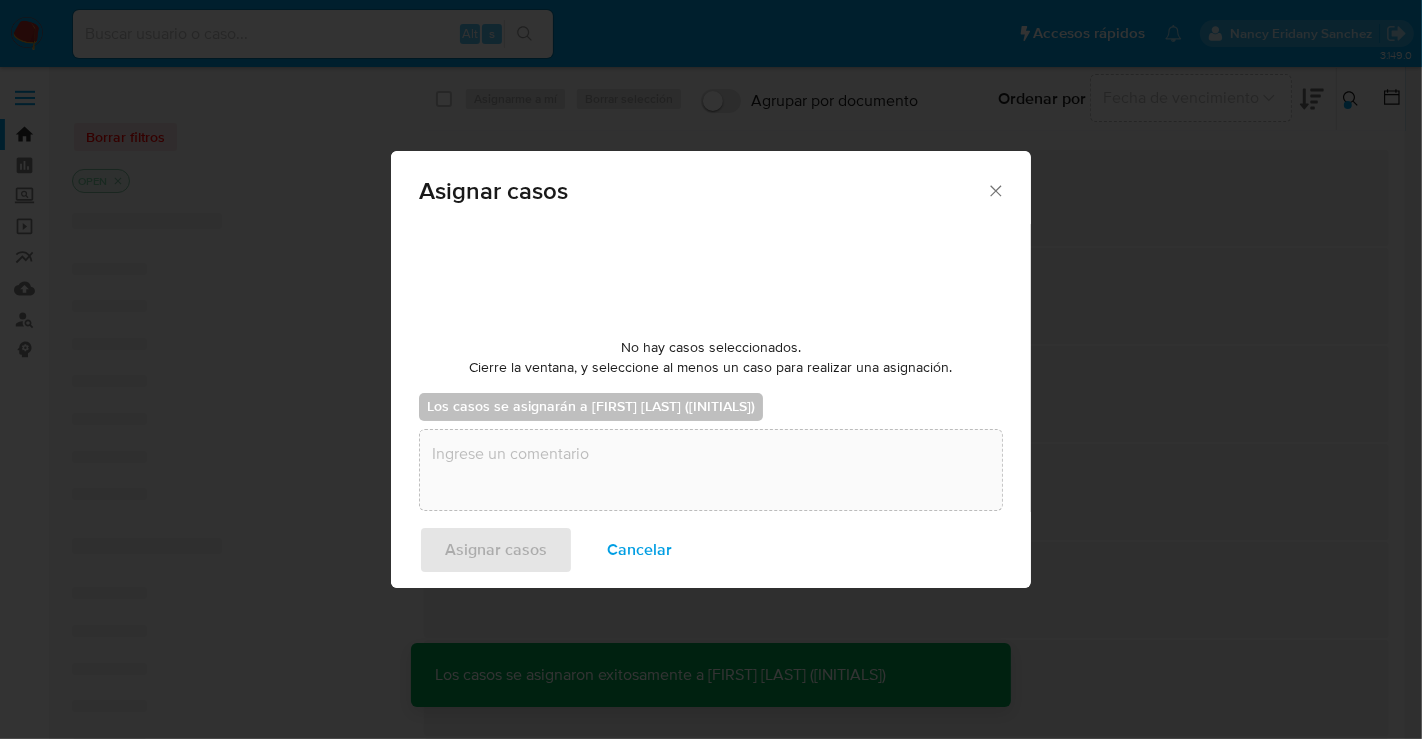 checkbox on "false" 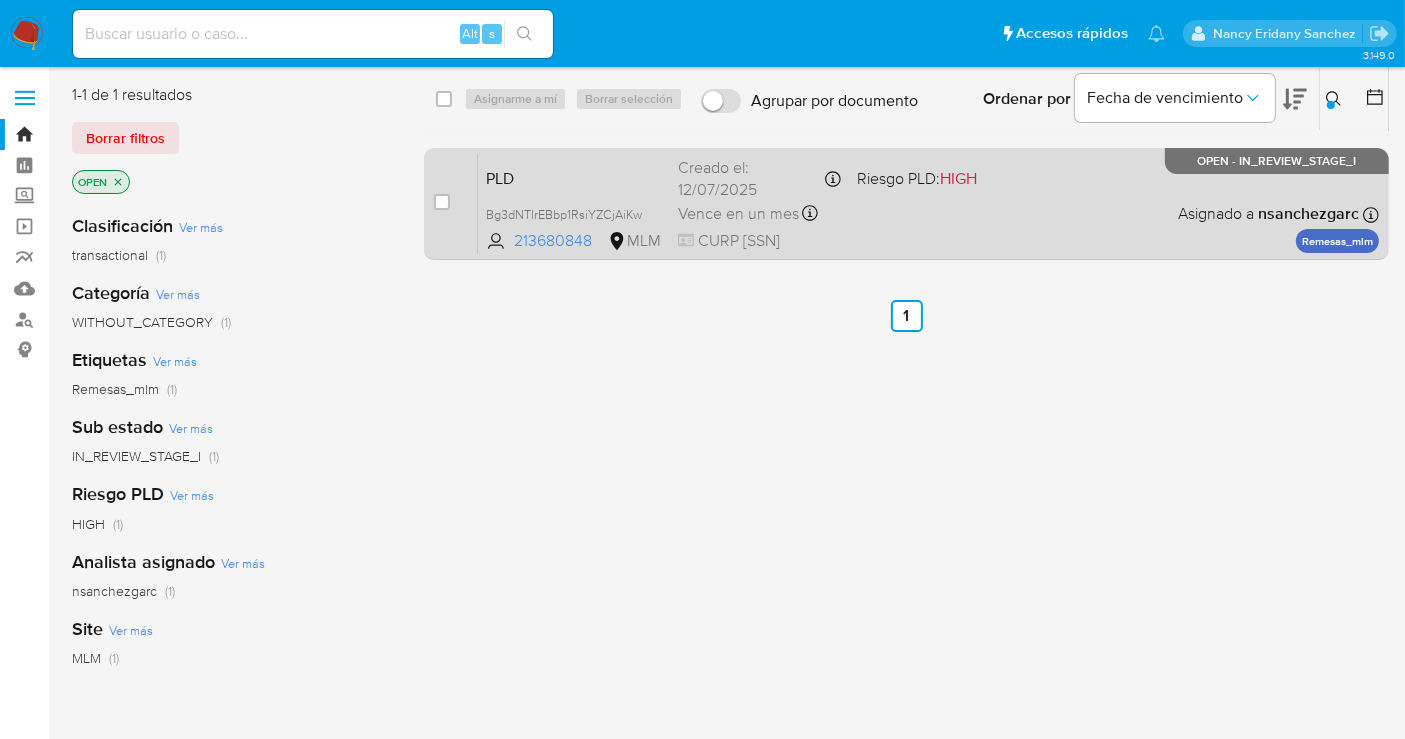 click on "Vence en un mes" at bounding box center [738, 214] 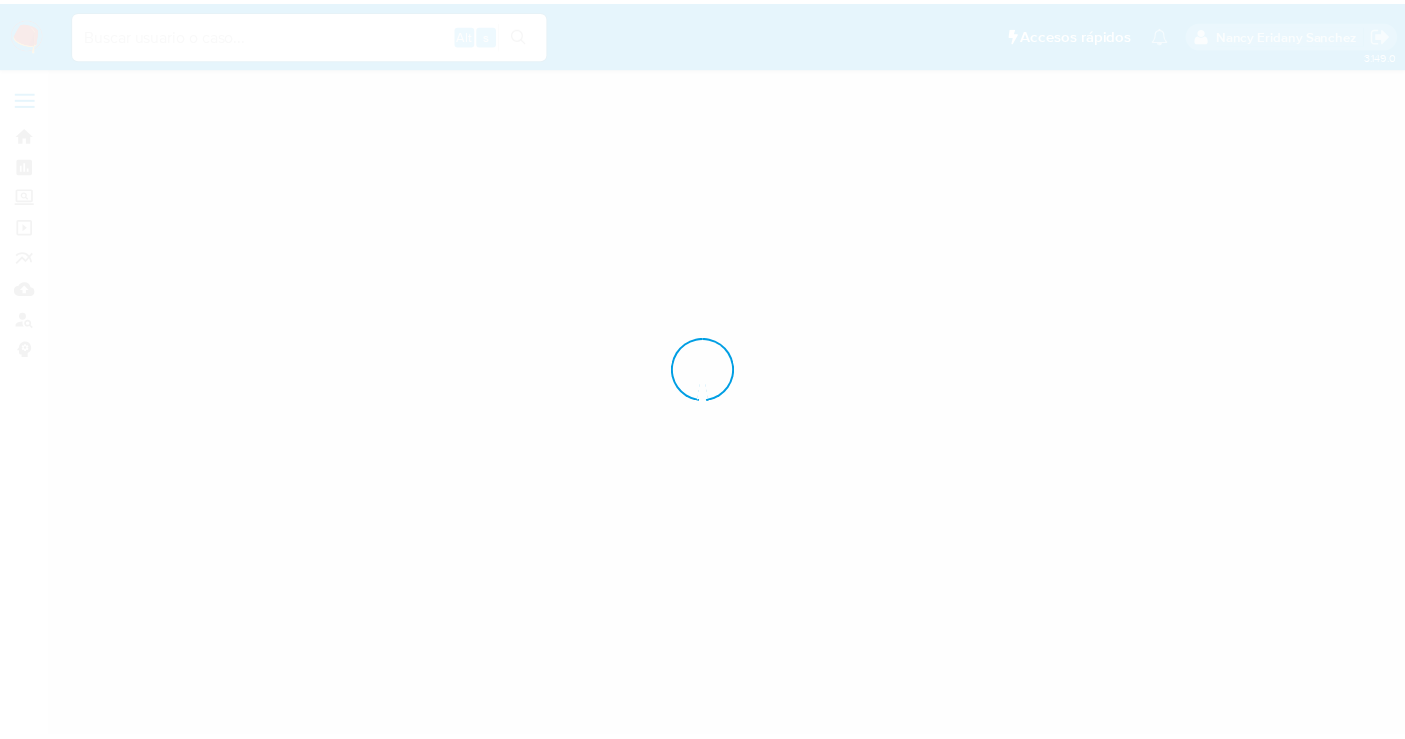 scroll, scrollTop: 0, scrollLeft: 0, axis: both 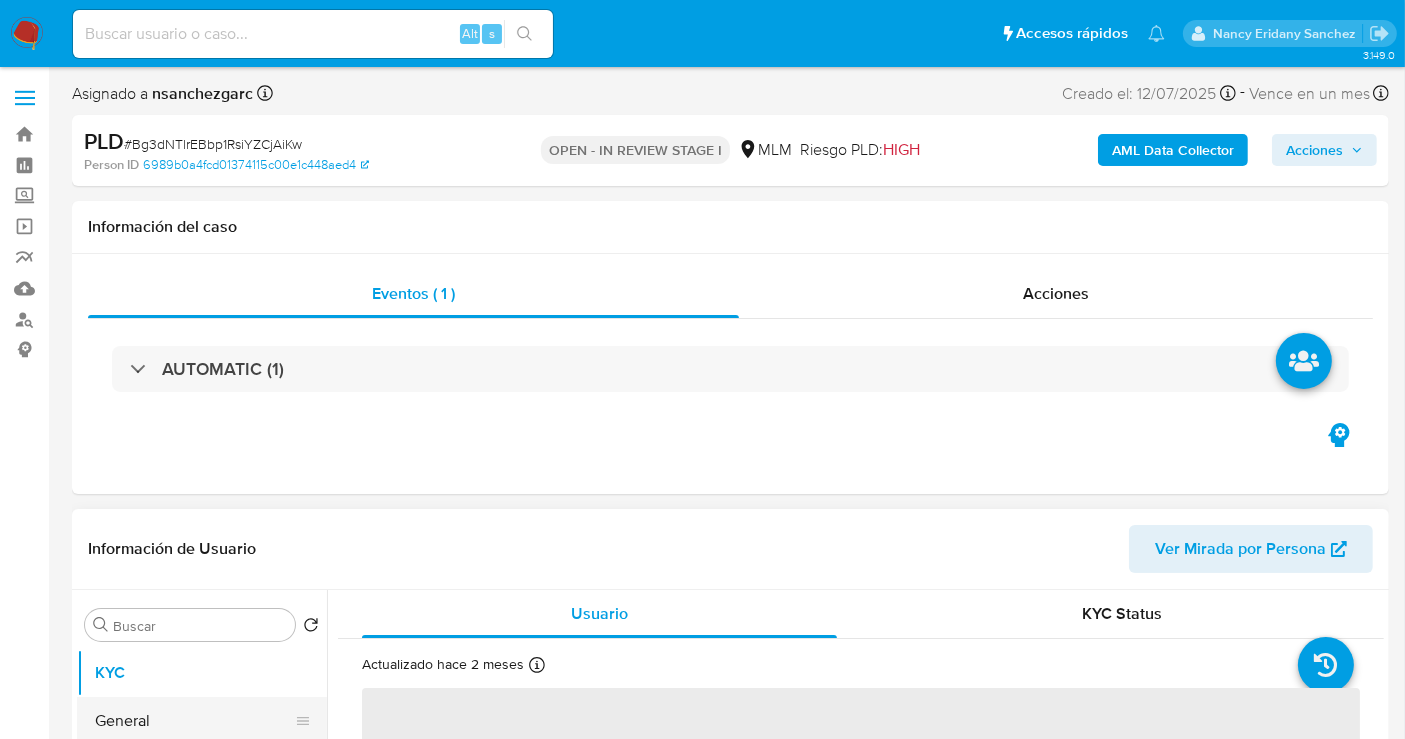 drag, startPoint x: 150, startPoint y: 714, endPoint x: 285, endPoint y: 721, distance: 135.18137 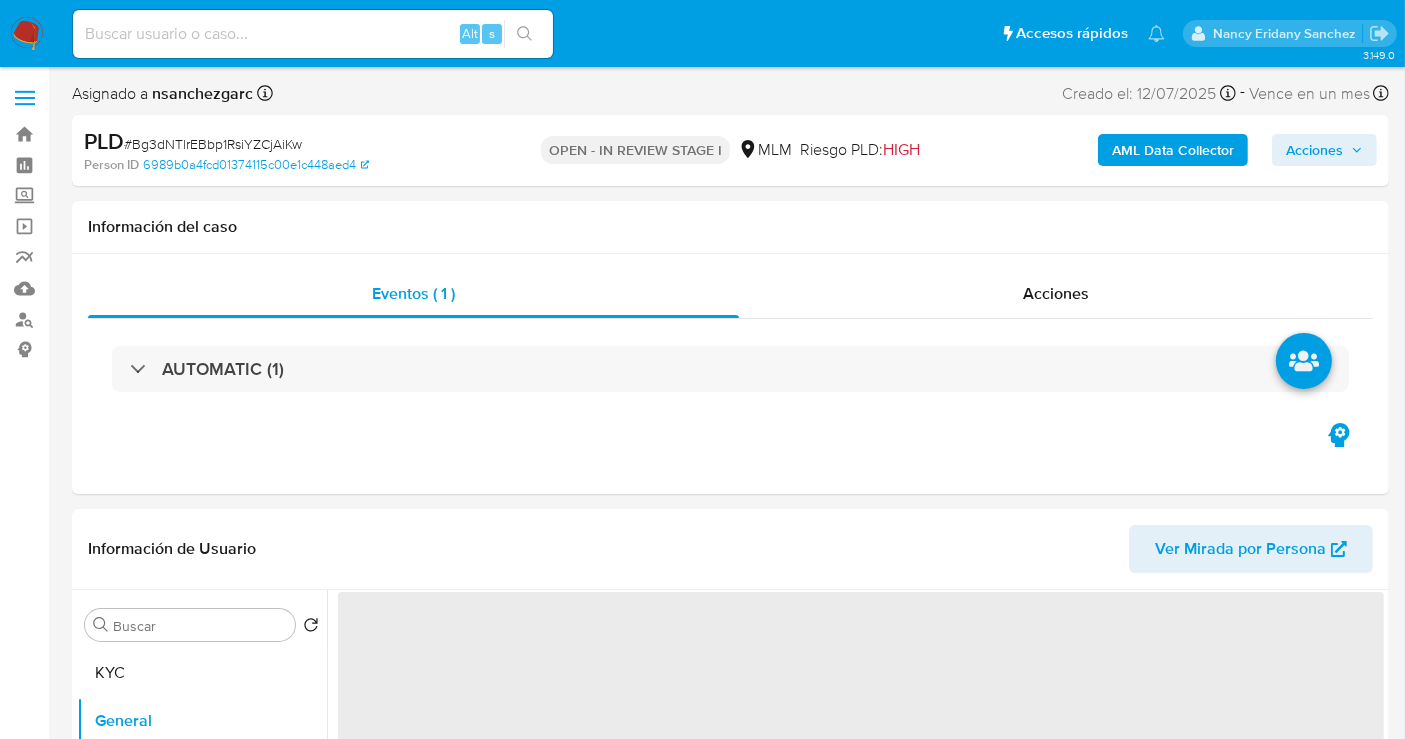 select on "10" 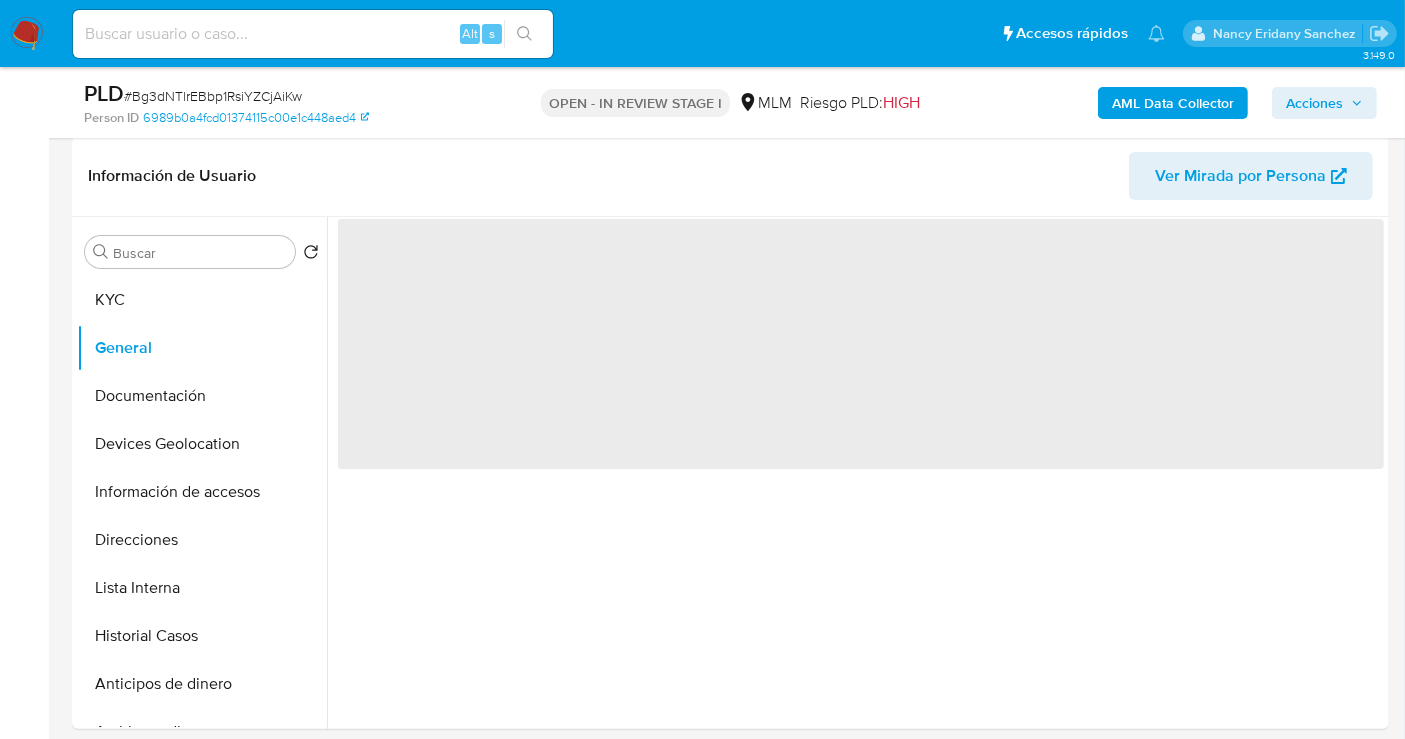 scroll, scrollTop: 333, scrollLeft: 0, axis: vertical 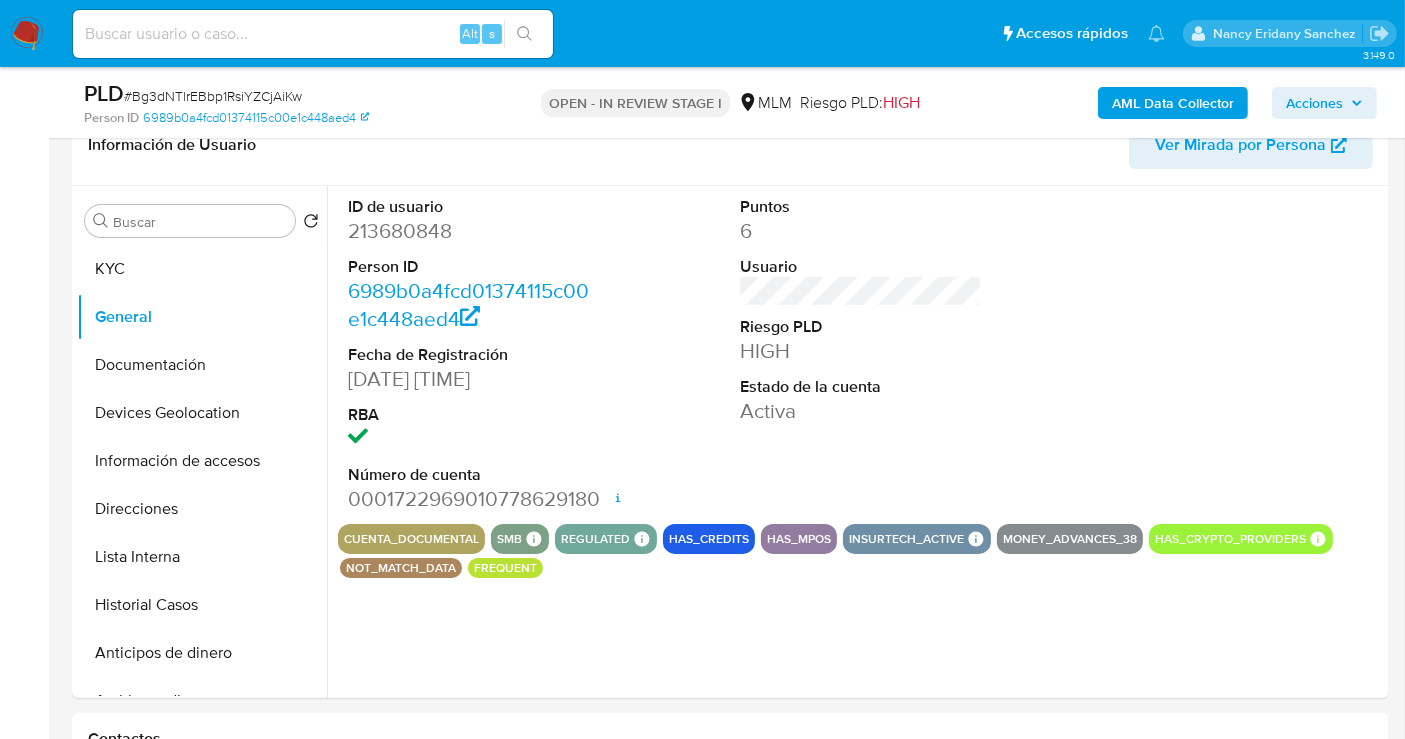 type 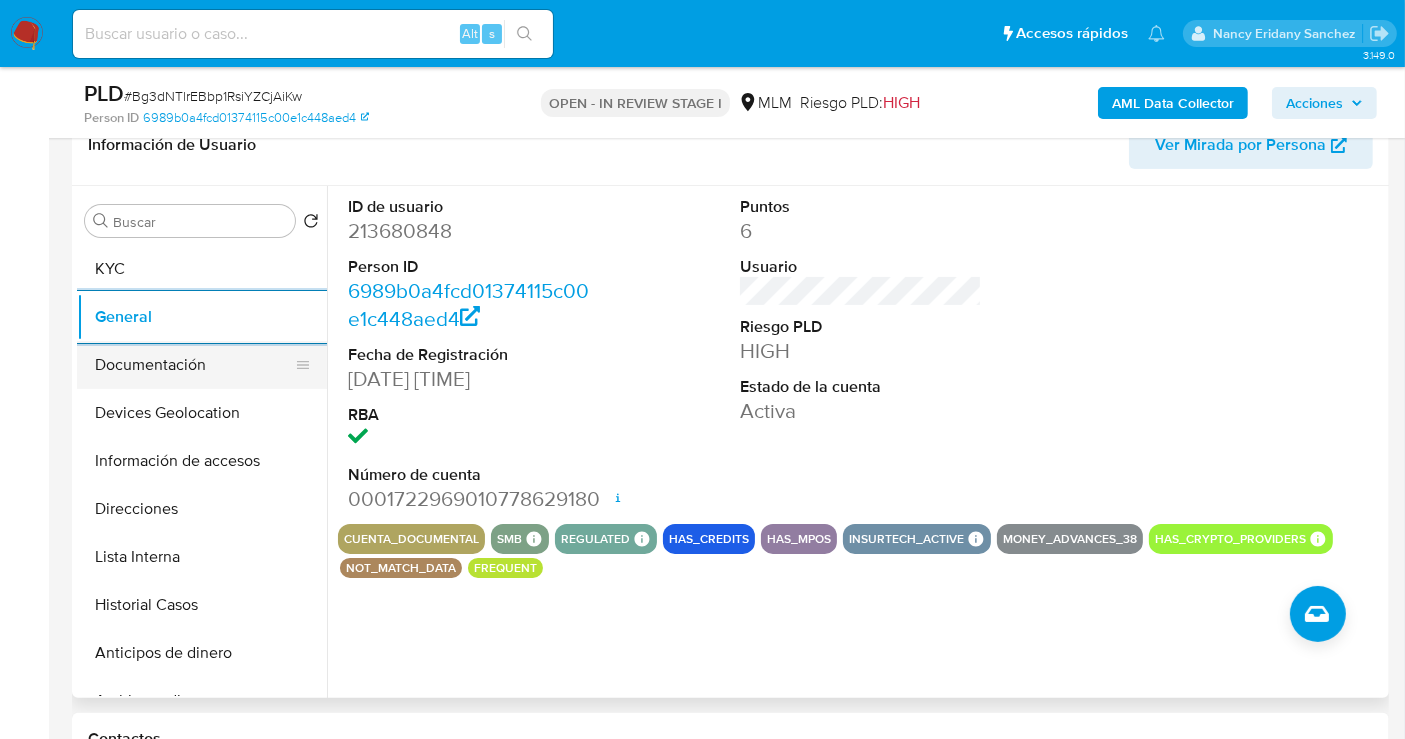 click on "Documentación" at bounding box center (194, 365) 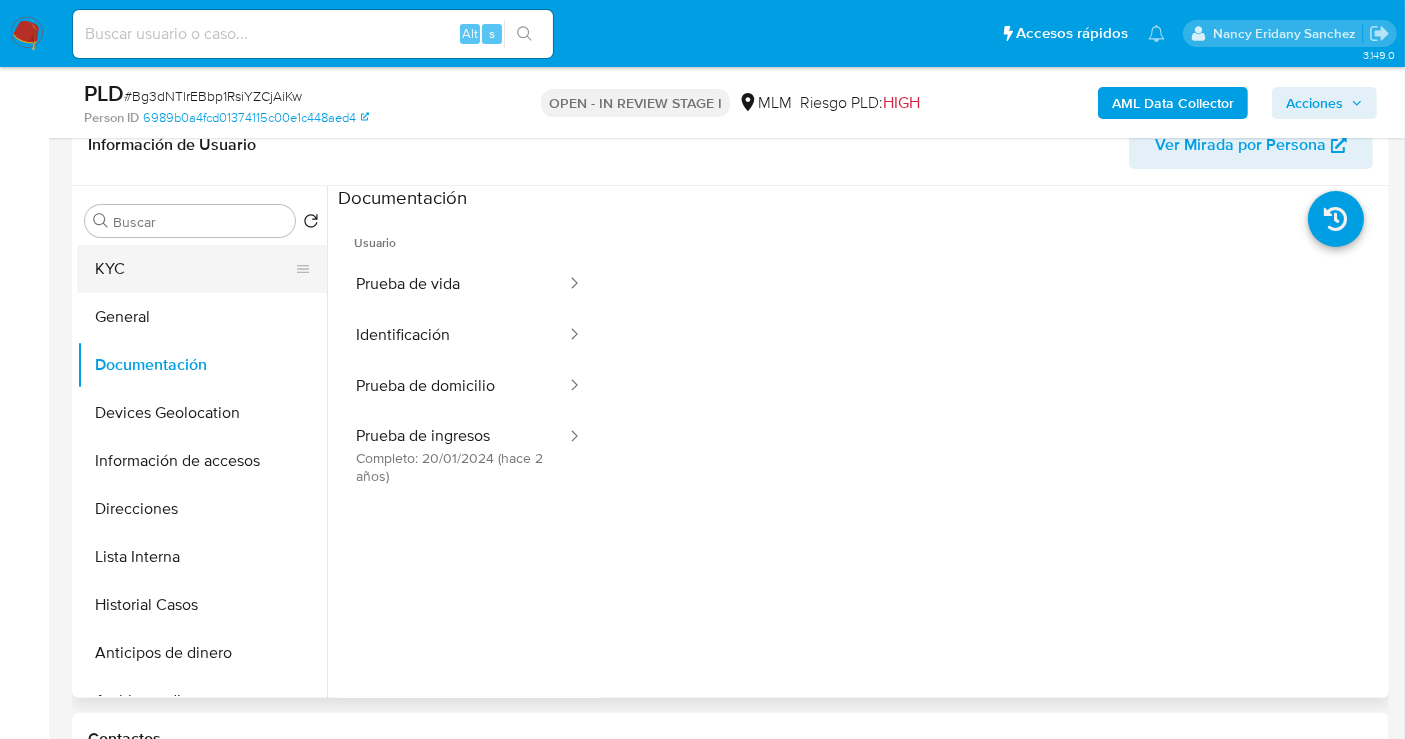 click on "KYC" at bounding box center (194, 269) 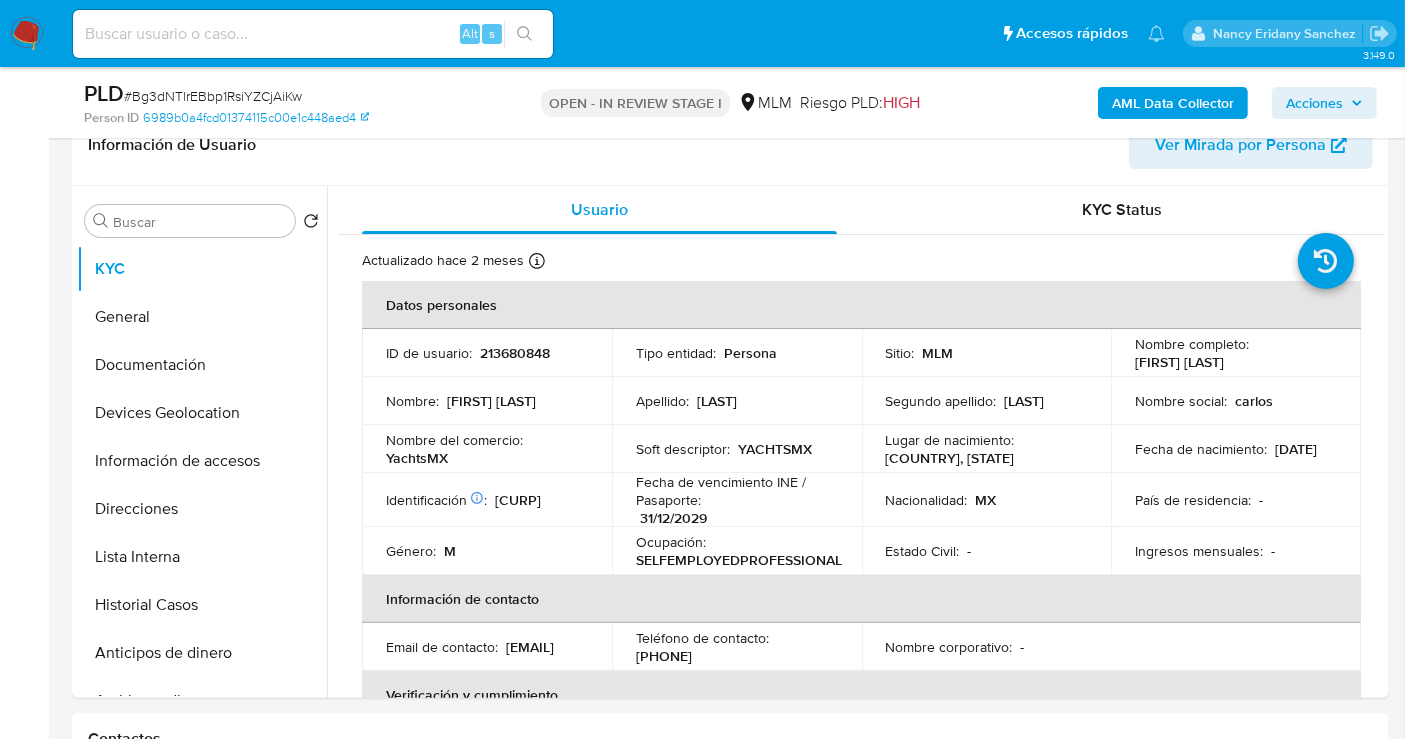 type 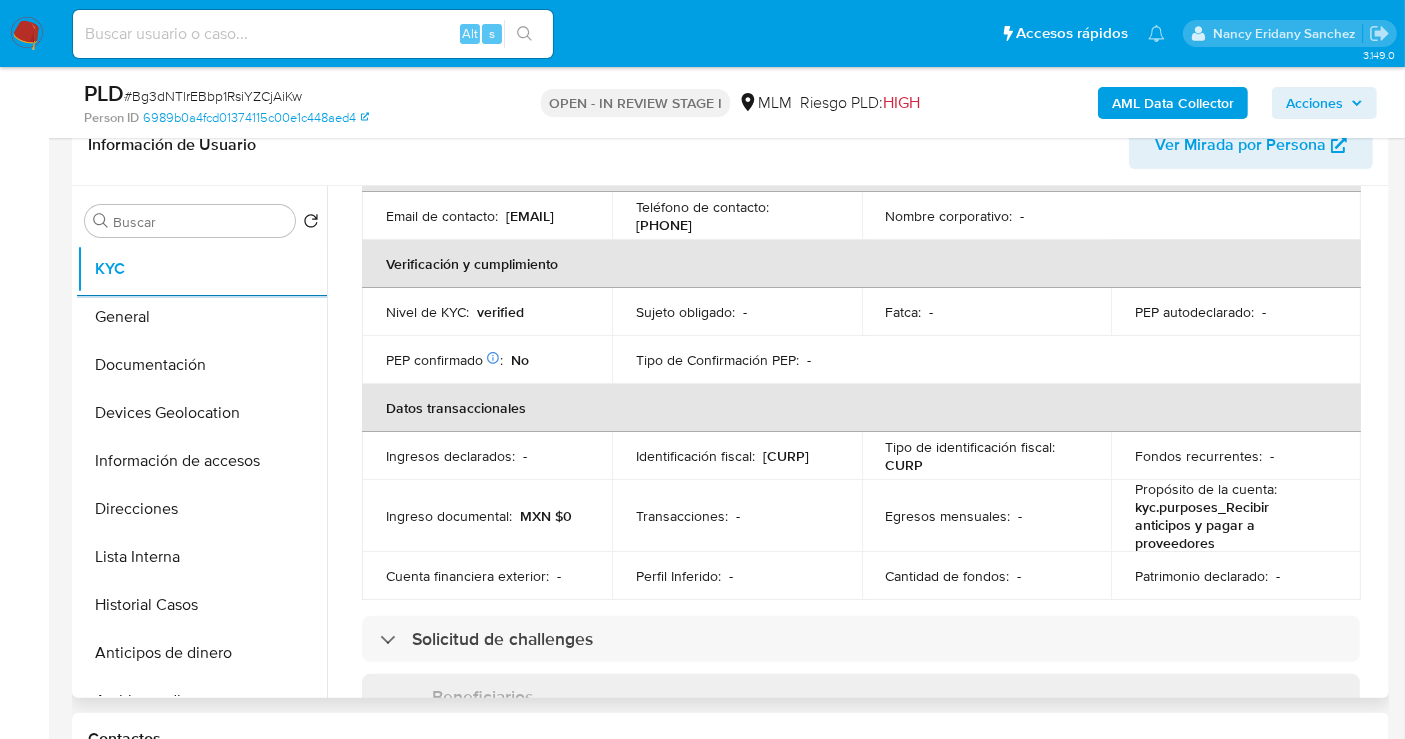 scroll, scrollTop: 444, scrollLeft: 0, axis: vertical 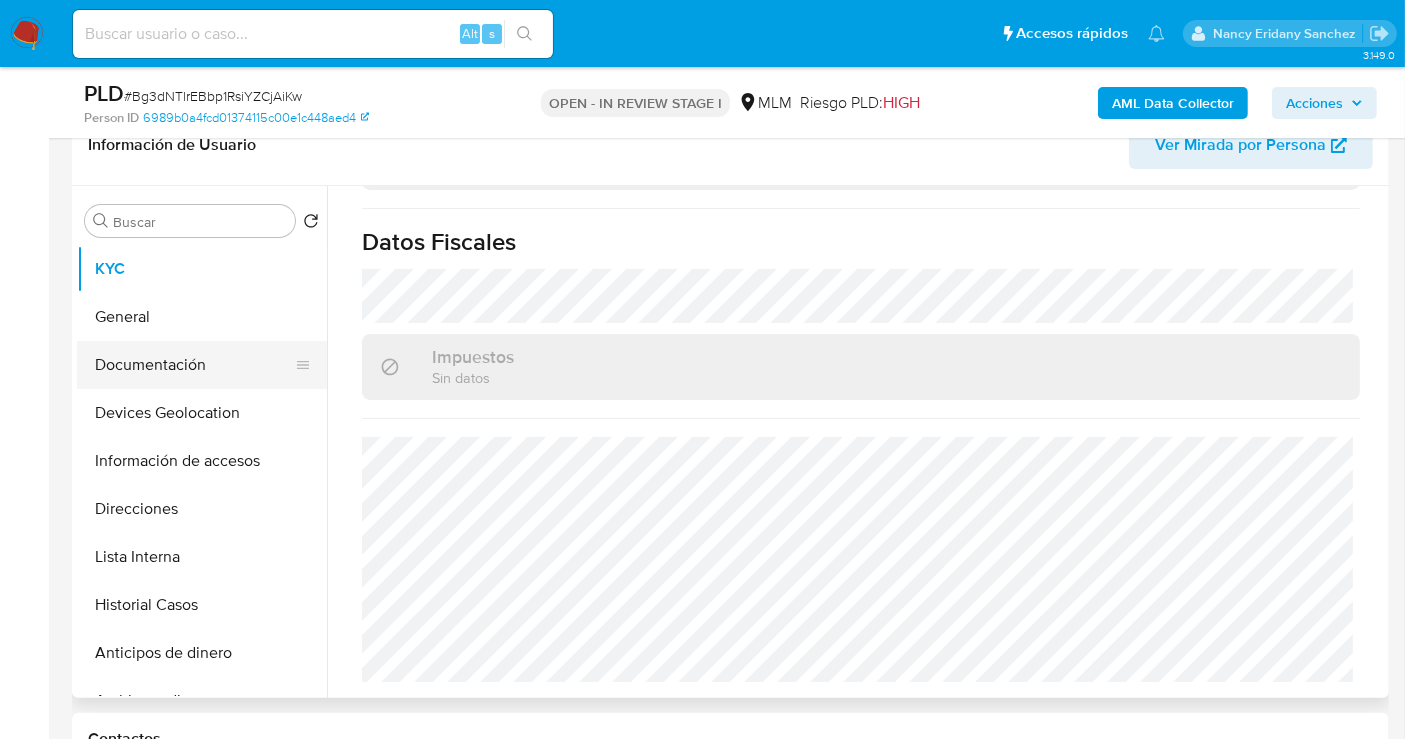 click on "Documentación" at bounding box center [194, 365] 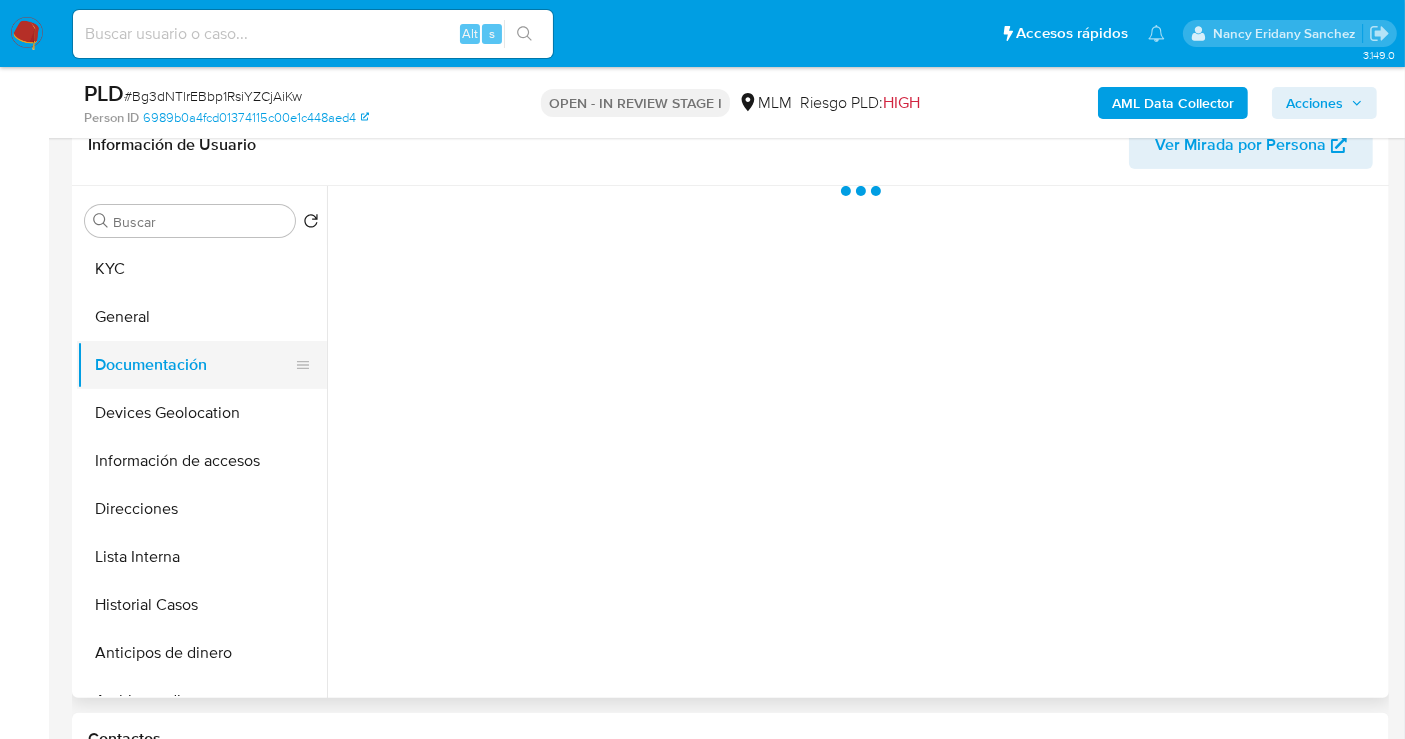 scroll, scrollTop: 0, scrollLeft: 0, axis: both 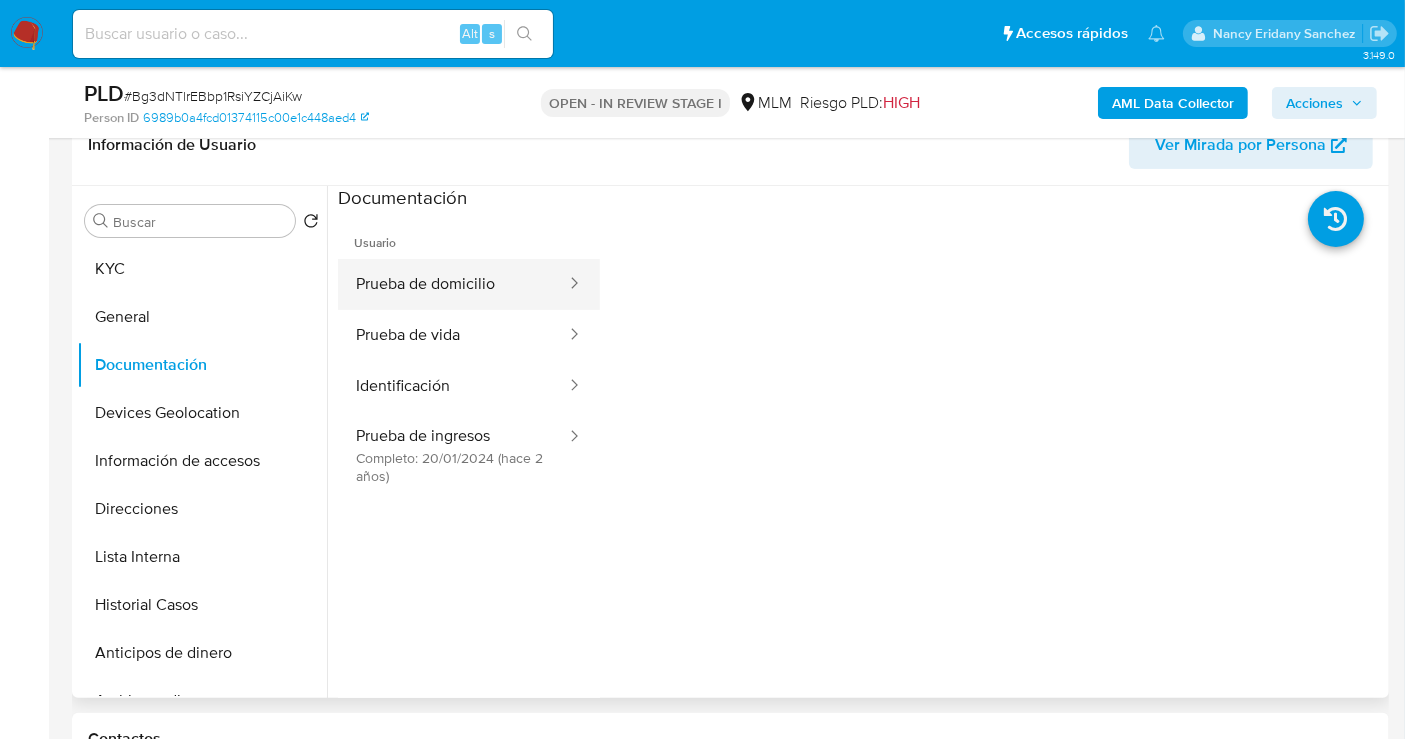 click on "Prueba de domicilio" at bounding box center (453, 284) 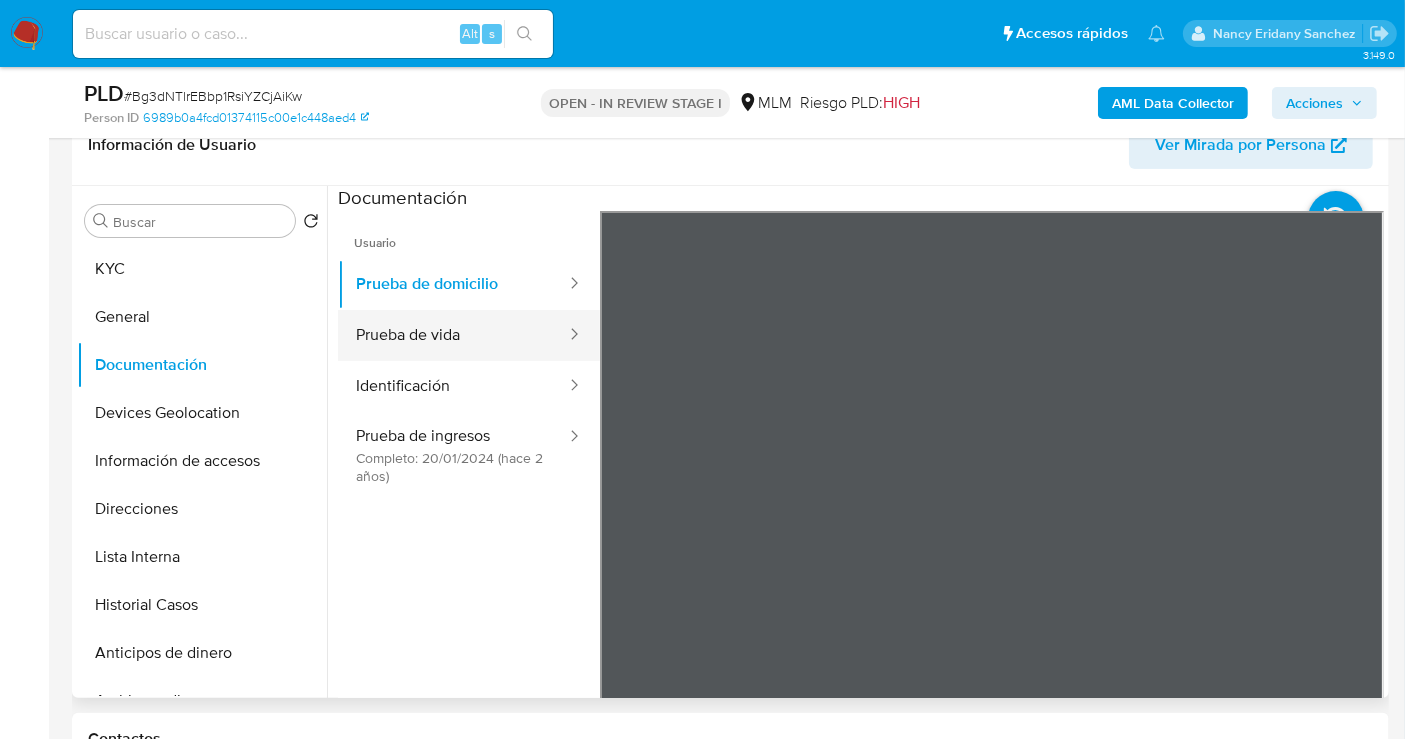 click on "Prueba de vida" at bounding box center [453, 335] 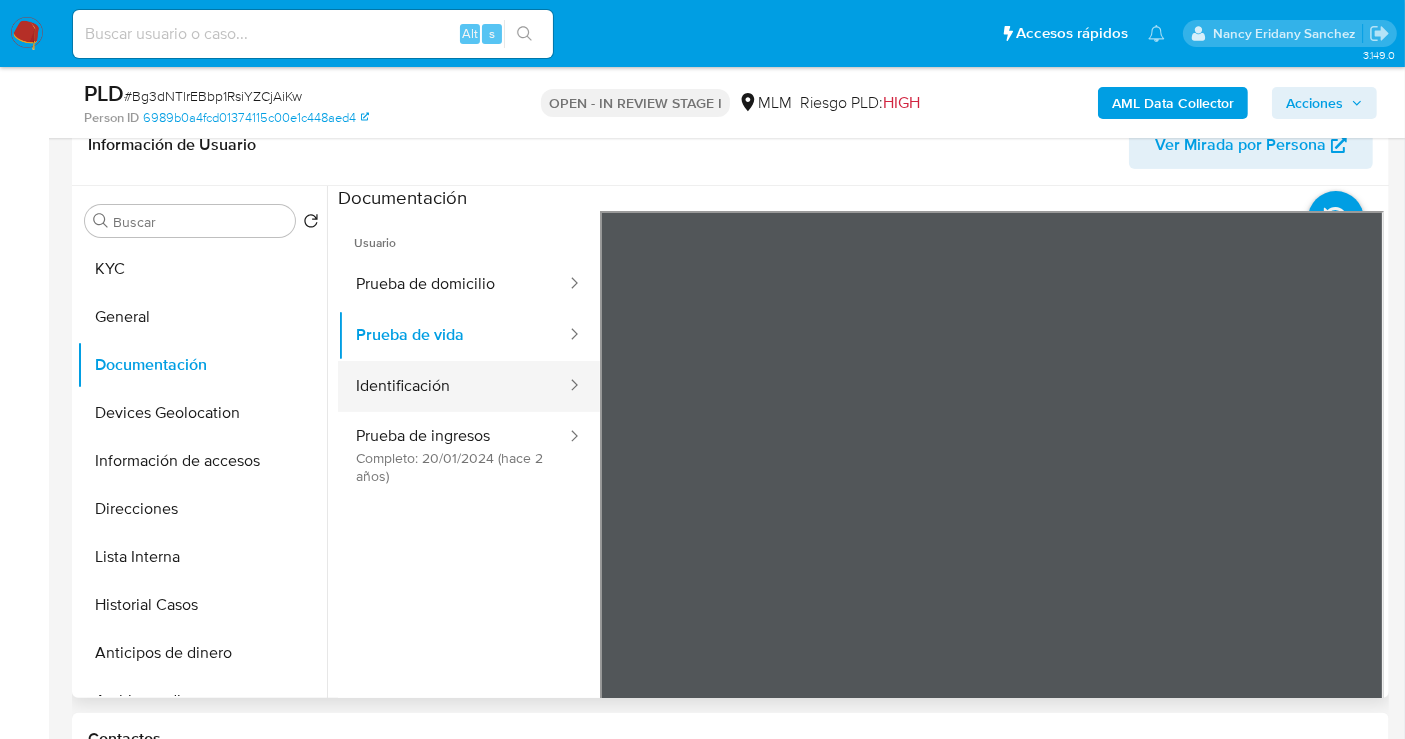 click on "Identificación" at bounding box center [453, 386] 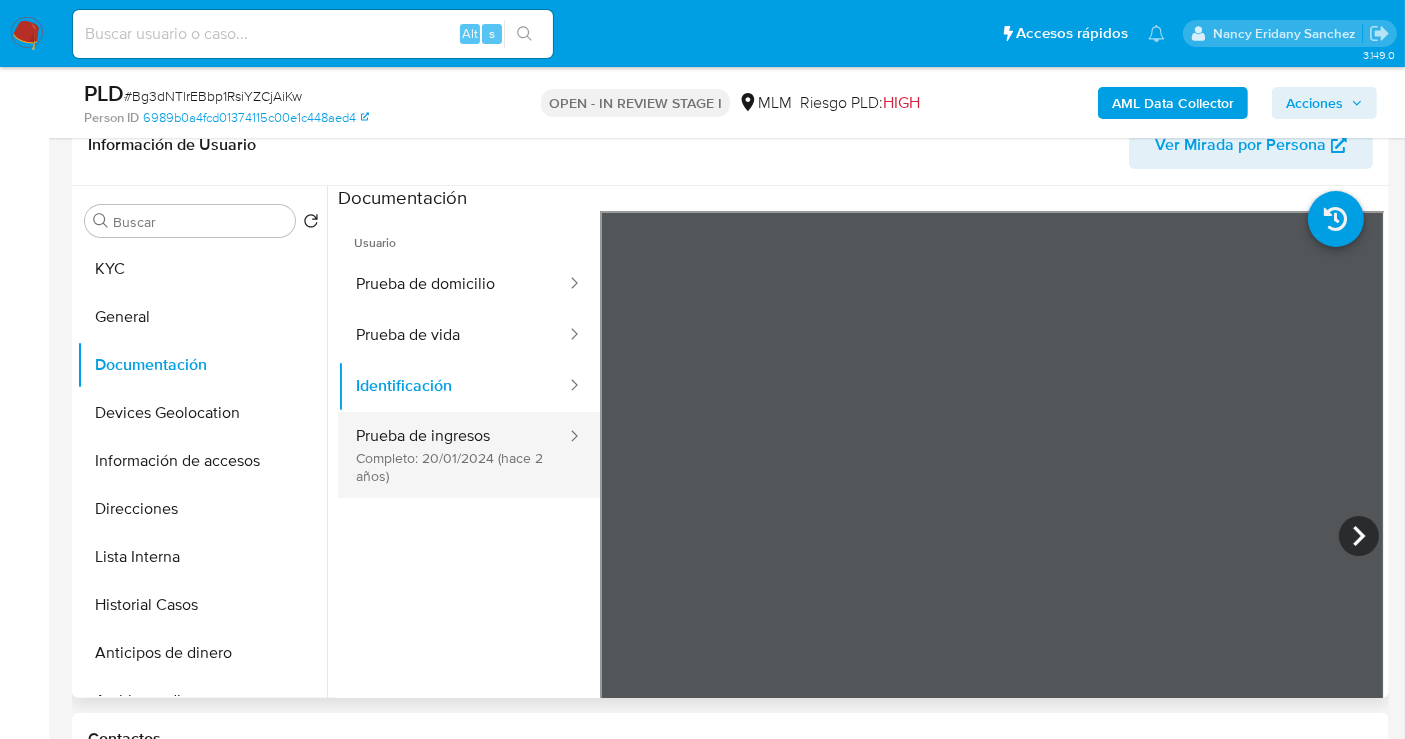 click on "Prueba de ingresos Completo: [DATE] (hace [YEARS])" at bounding box center (453, 455) 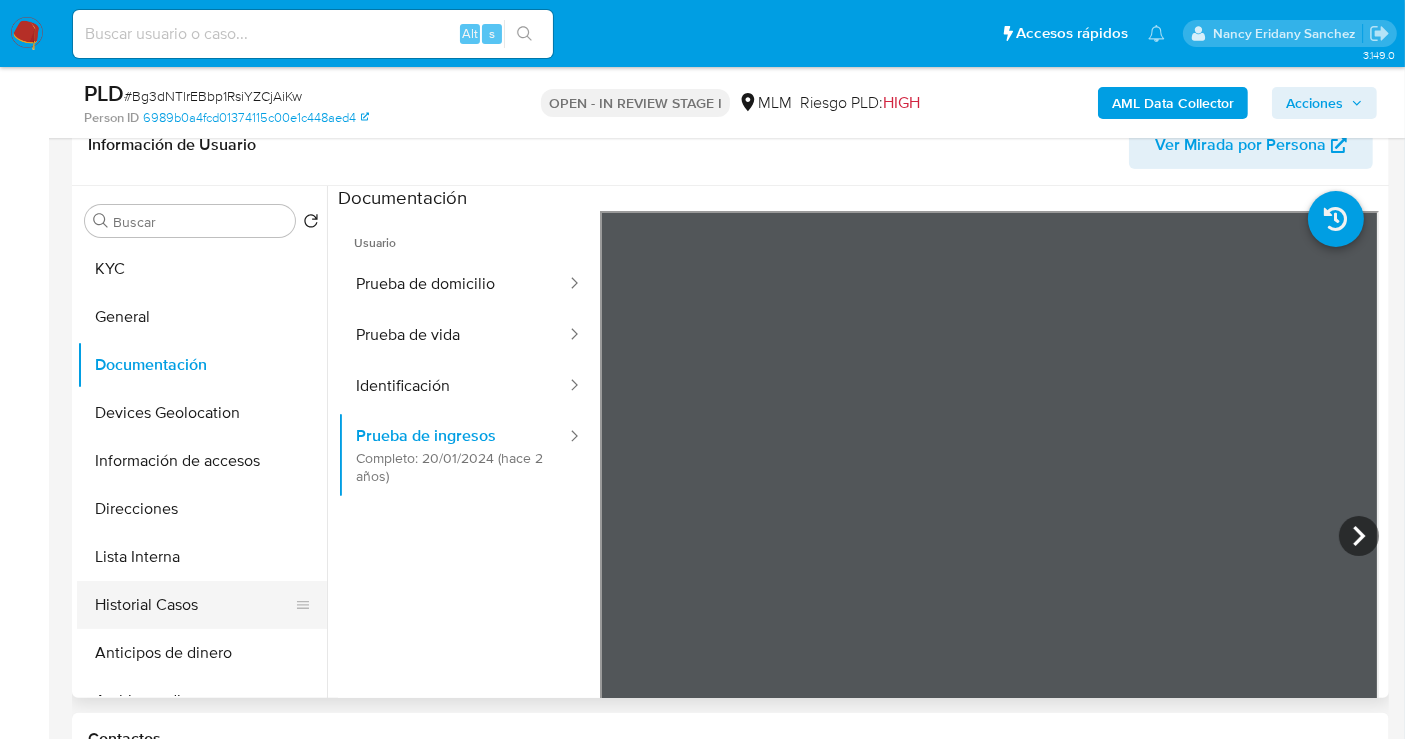 click on "Historial Casos" at bounding box center (194, 605) 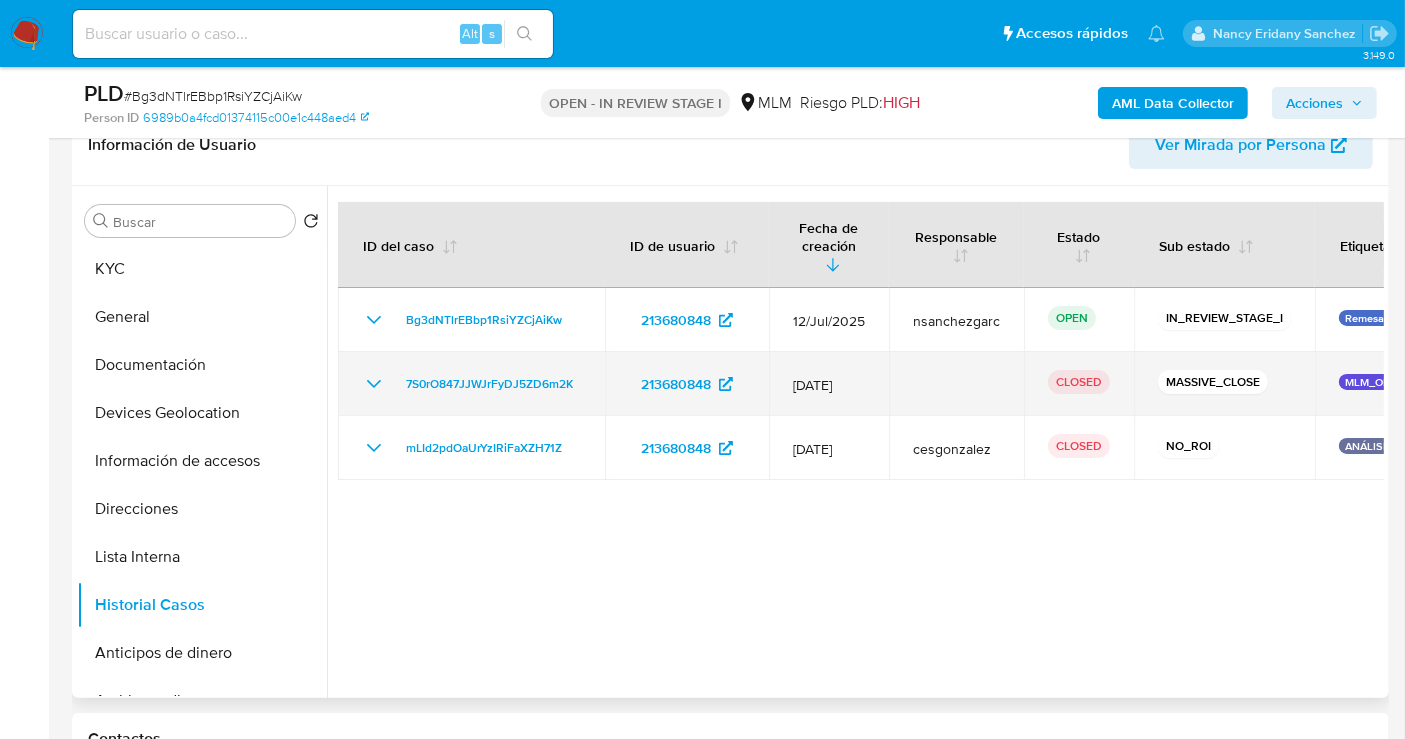 click 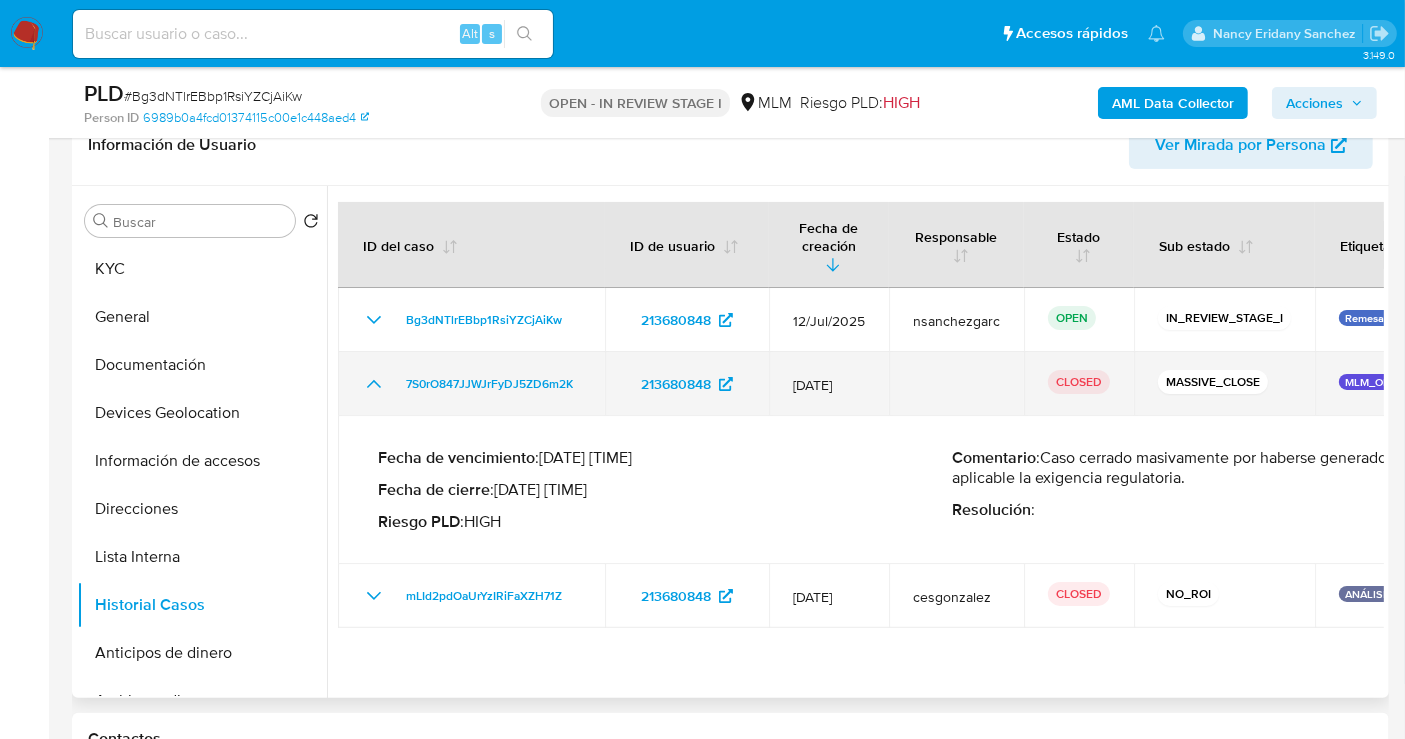click 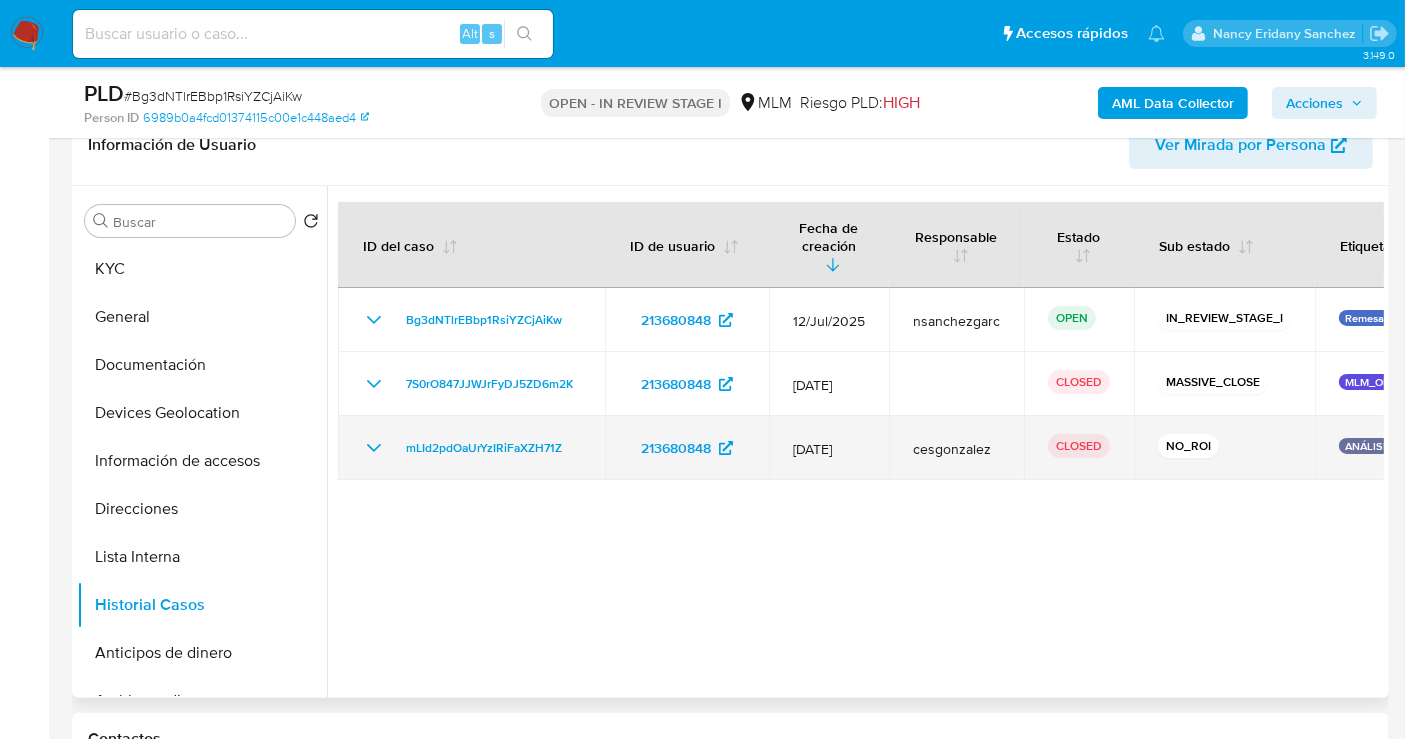 click 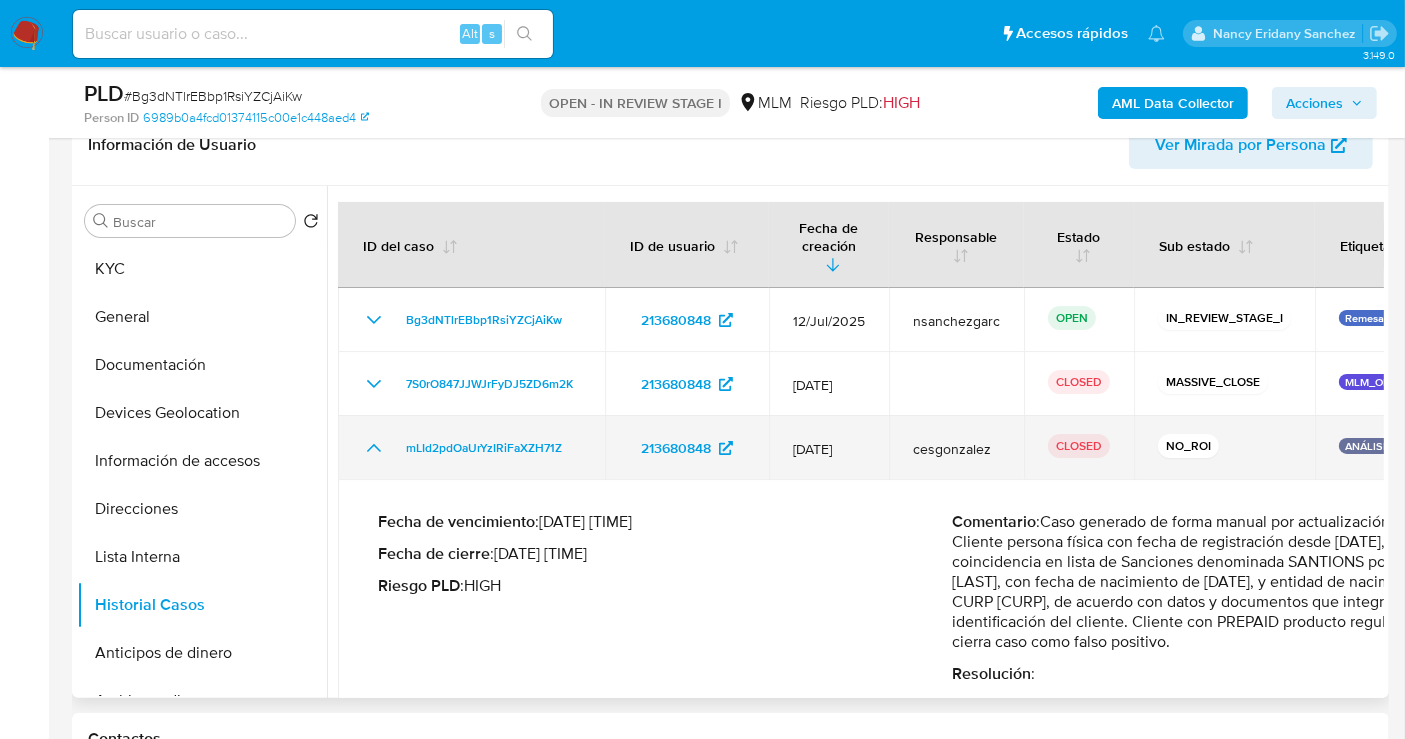 click 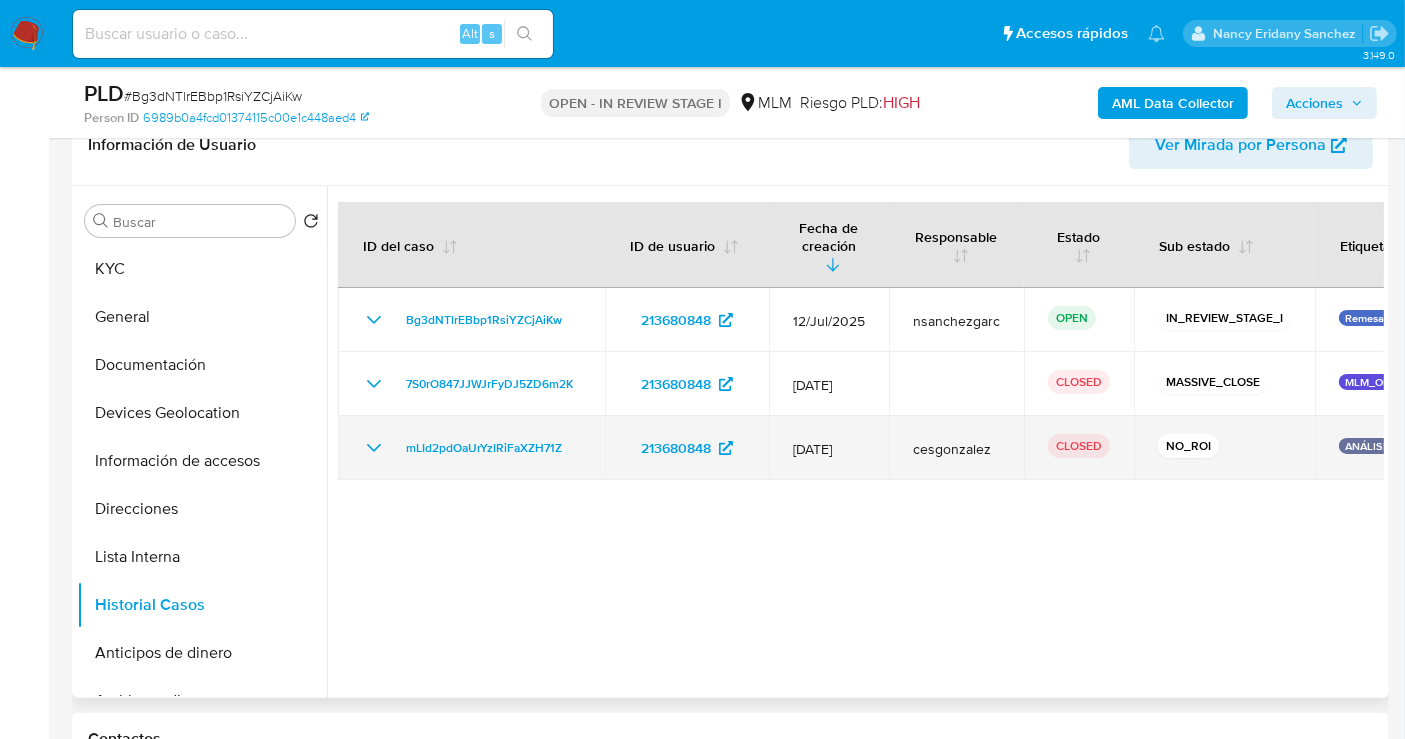 type 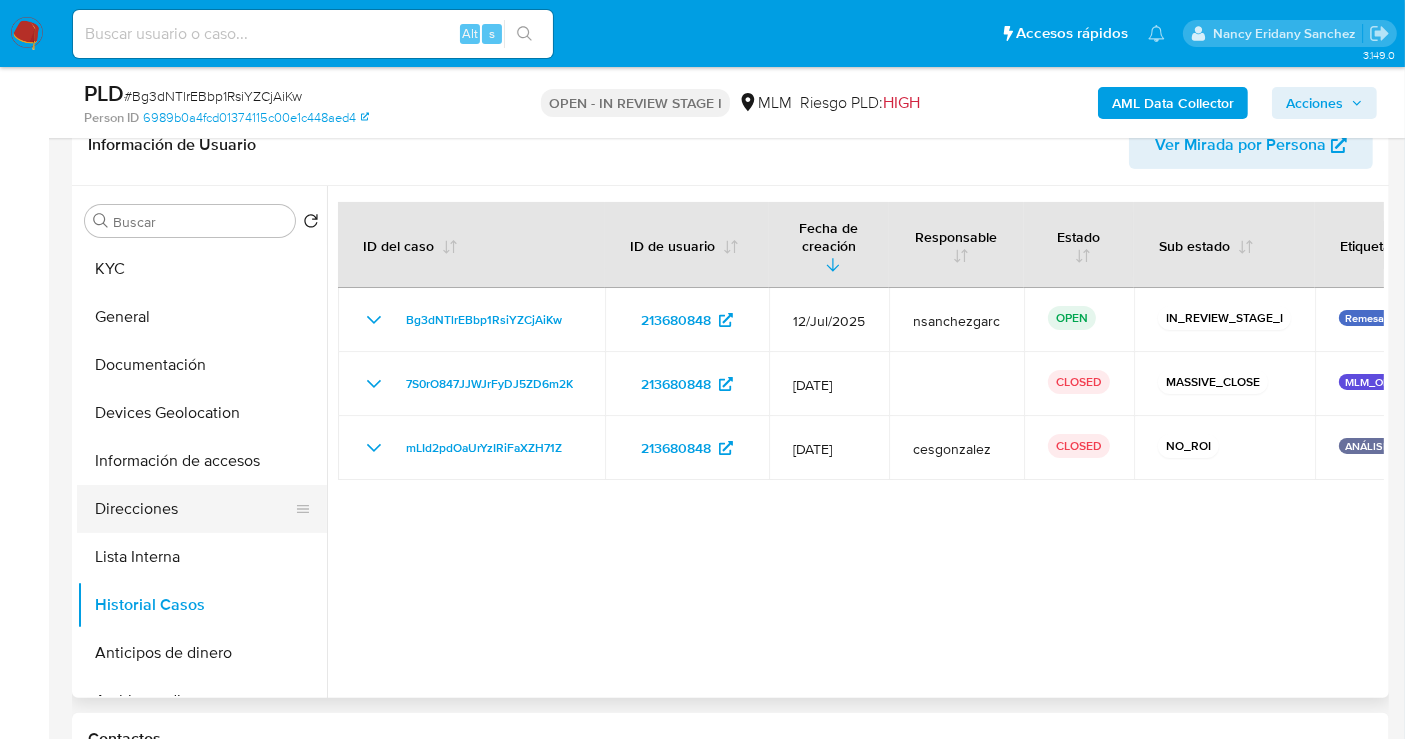 click on "Direcciones" at bounding box center [194, 509] 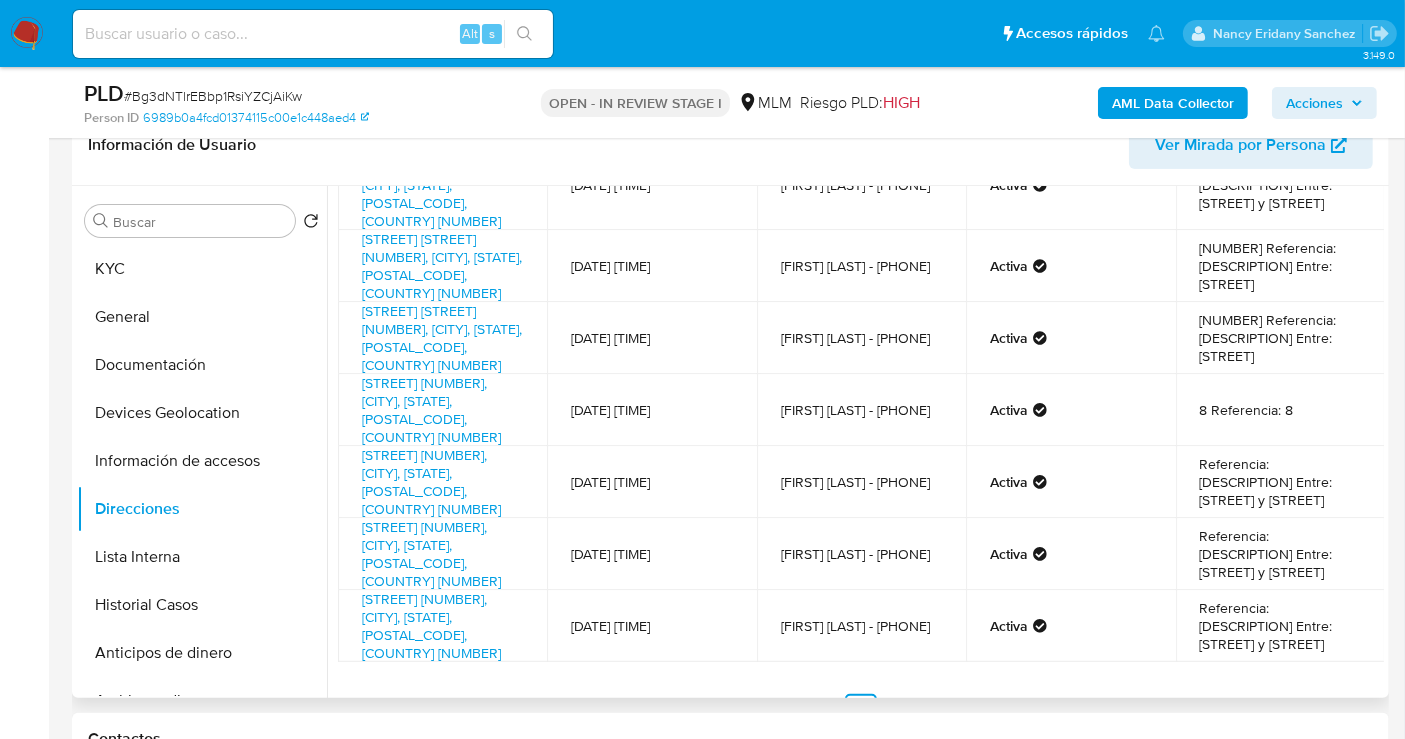 scroll, scrollTop: 0, scrollLeft: 0, axis: both 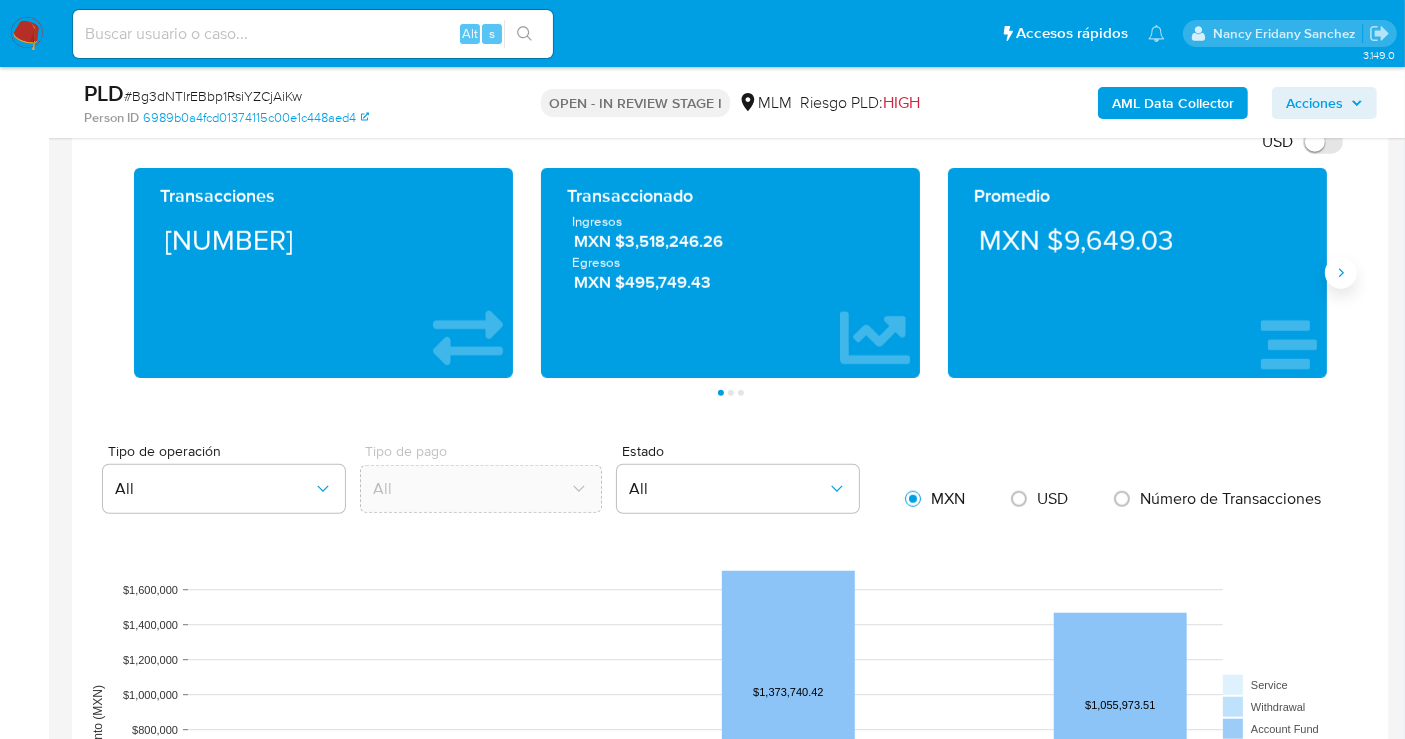 click 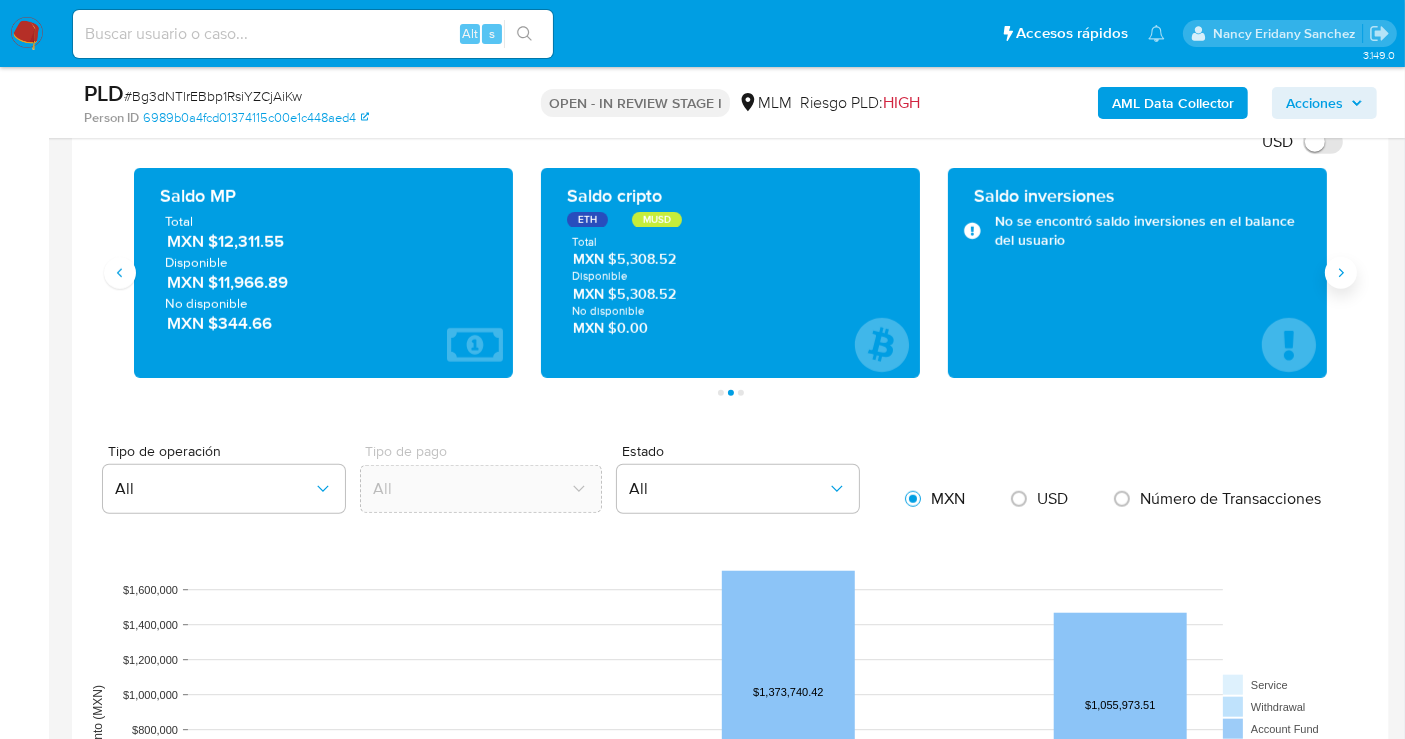 type 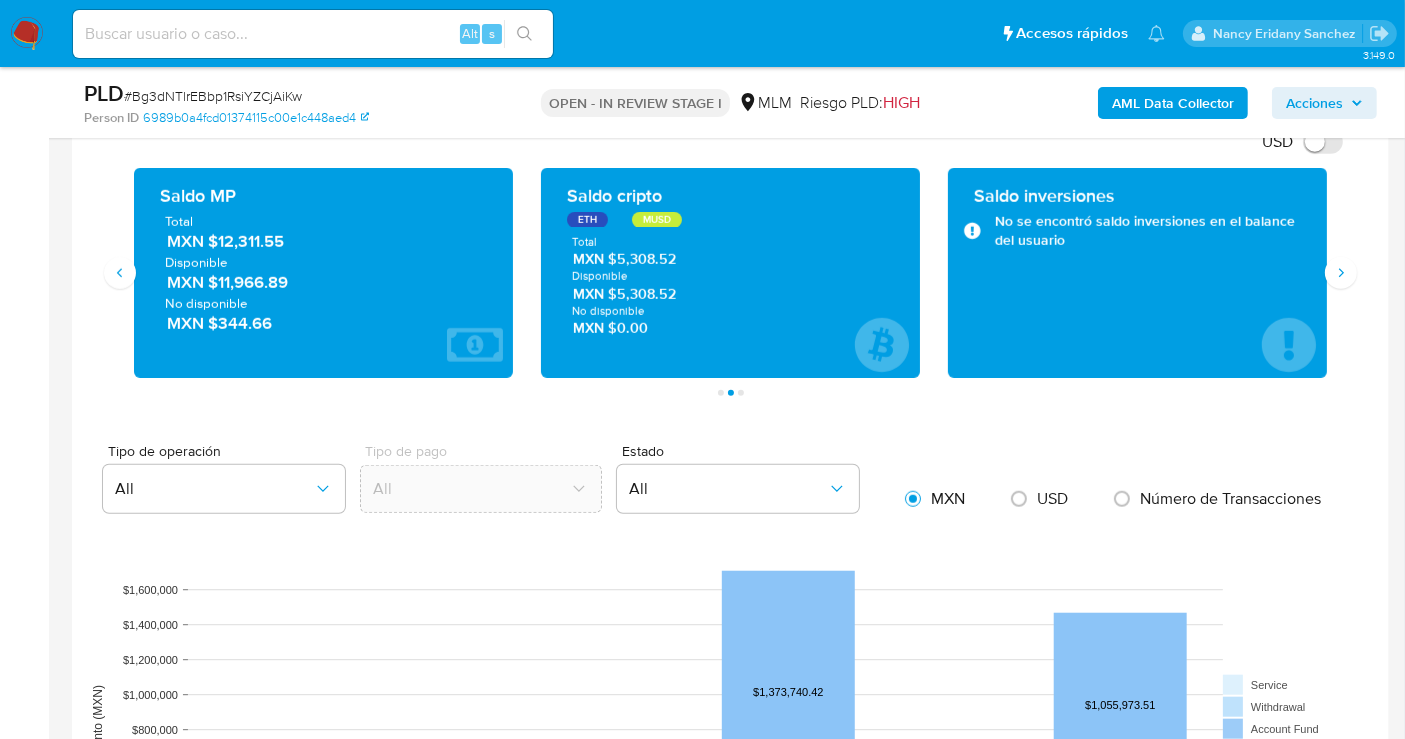 click on "MXN $12,311.55" at bounding box center (324, 241) 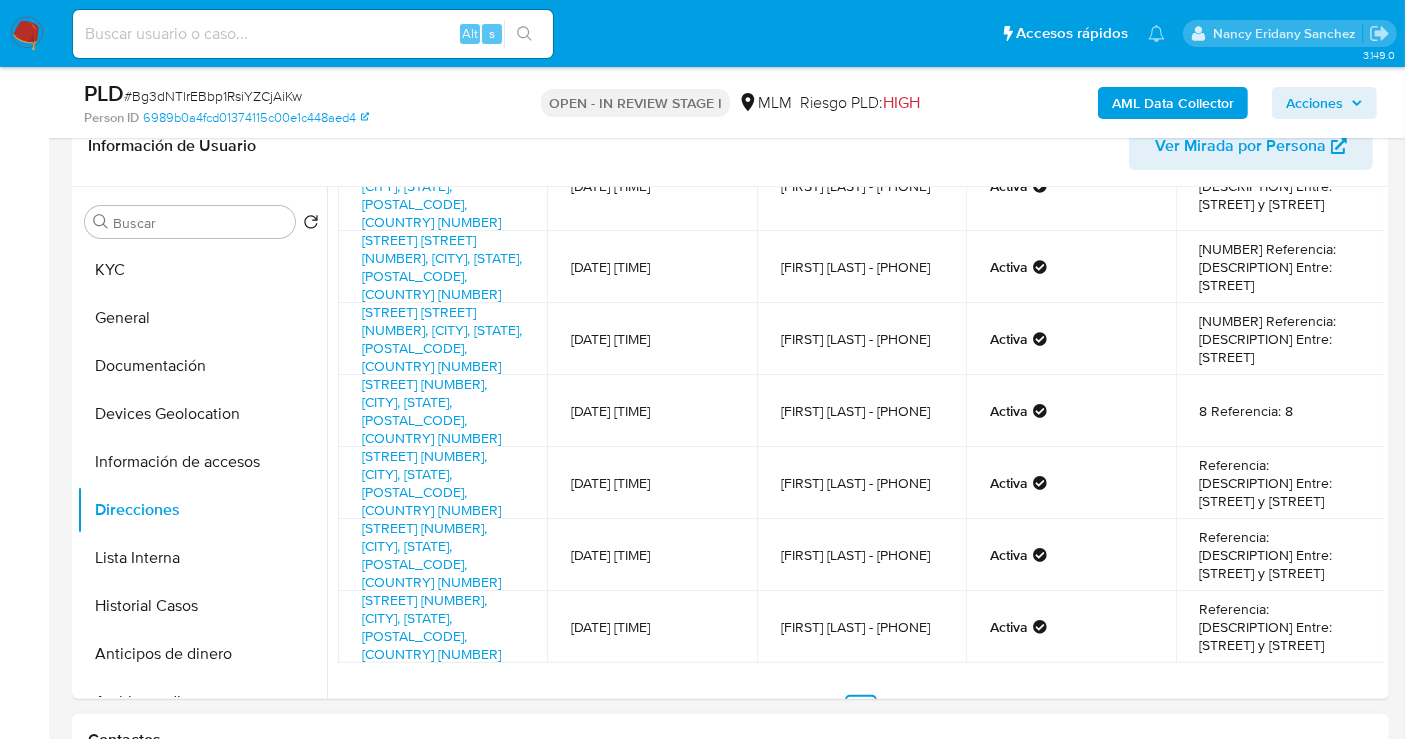 scroll, scrollTop: 333, scrollLeft: 0, axis: vertical 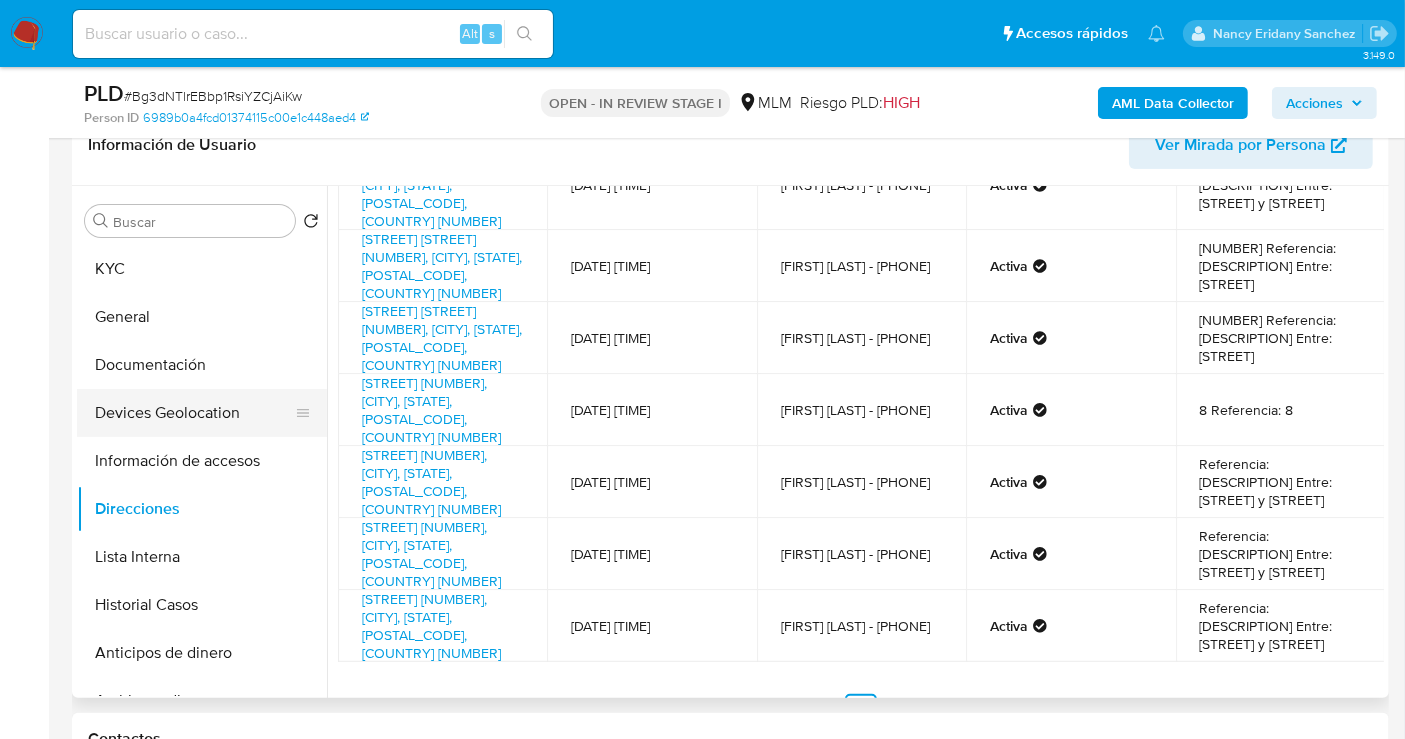 click on "Devices Geolocation" at bounding box center (194, 413) 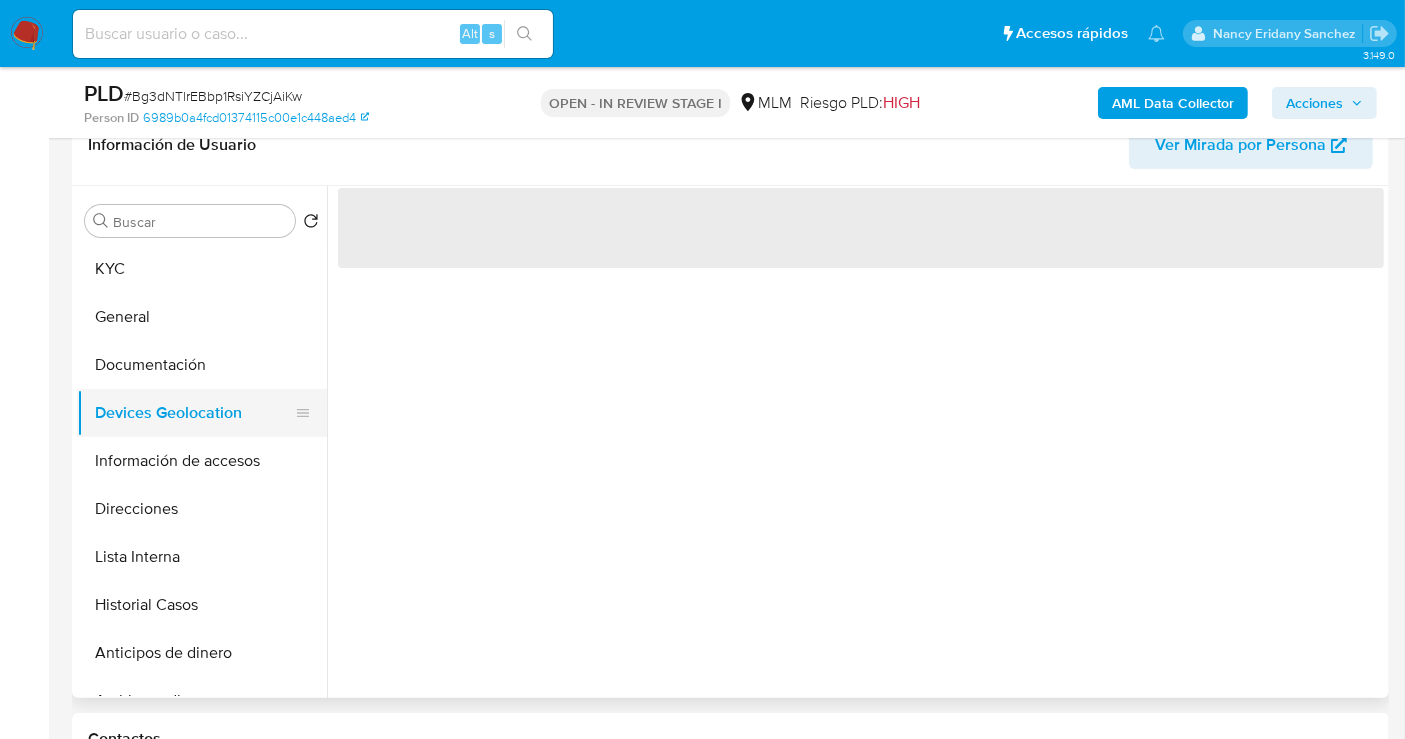 scroll, scrollTop: 0, scrollLeft: 0, axis: both 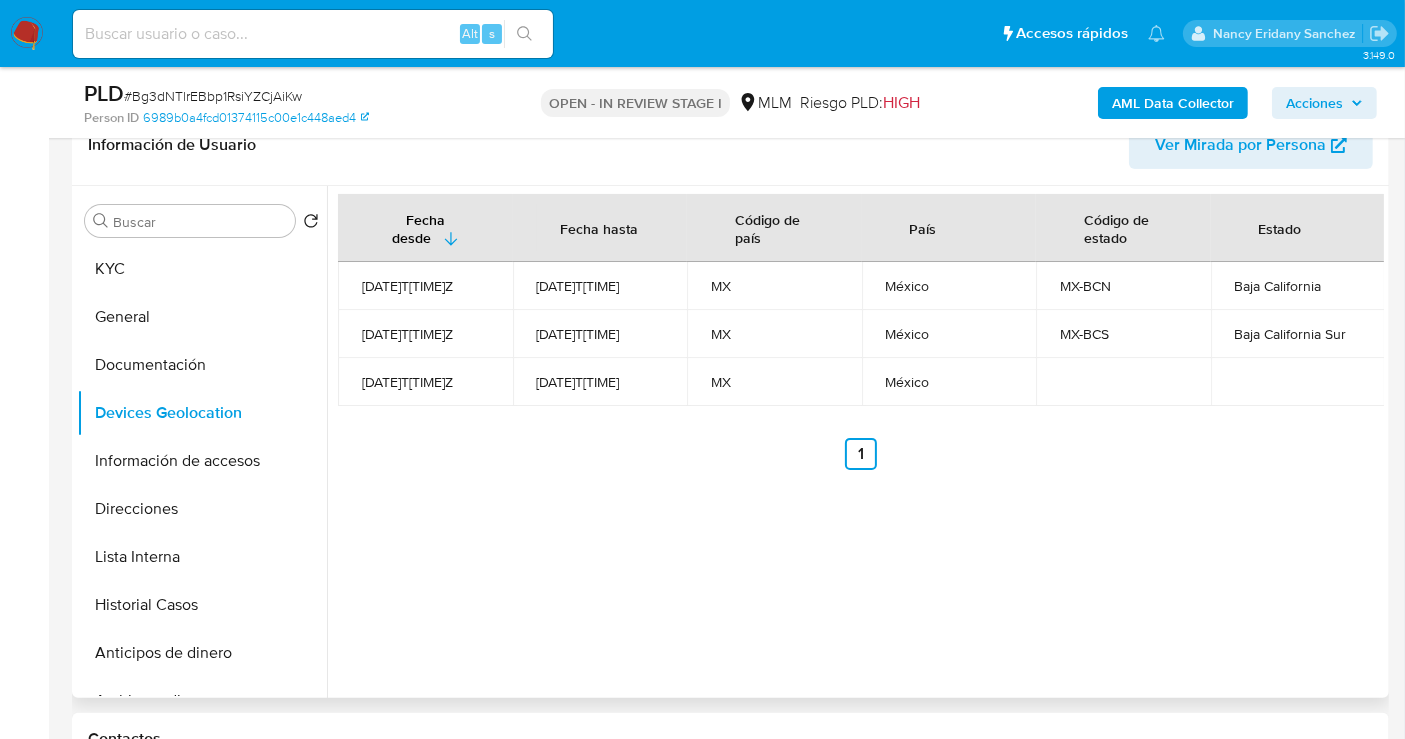 type 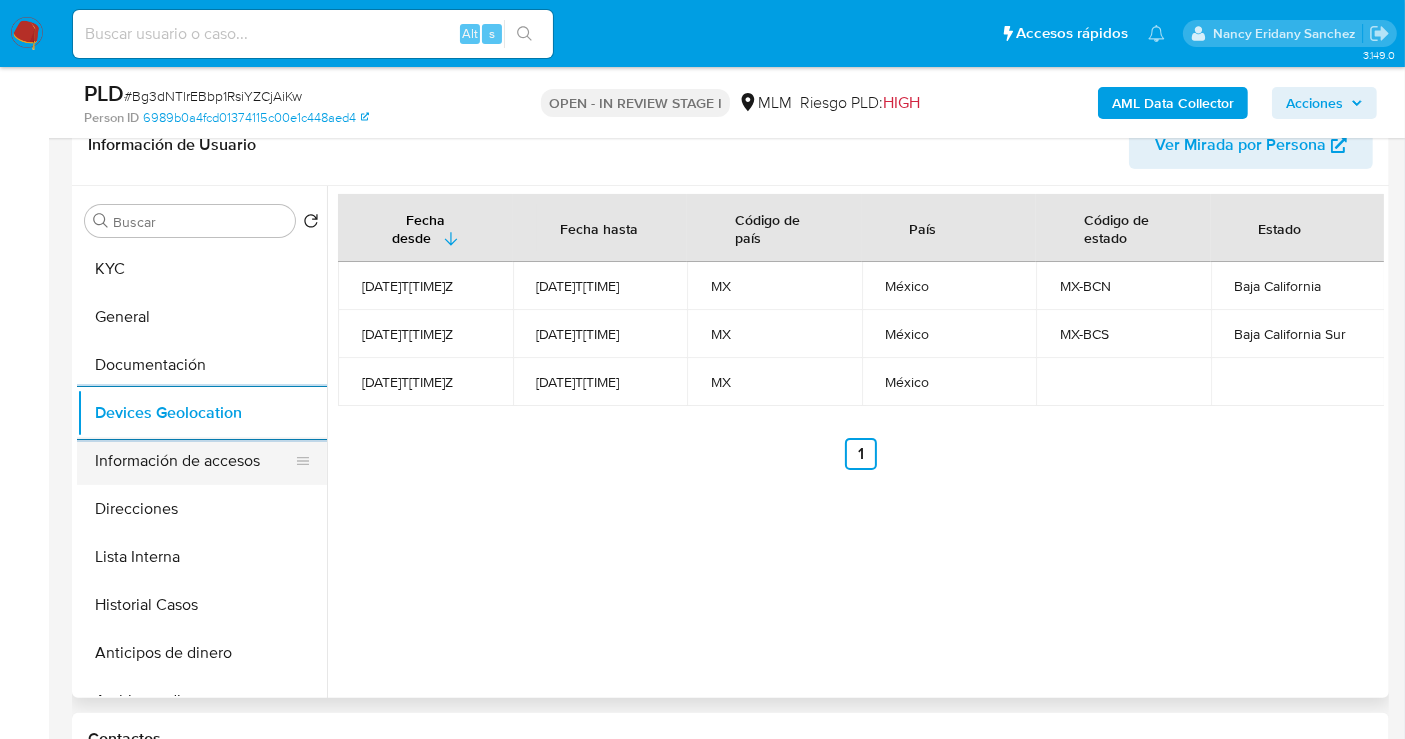 click on "Información de accesos" at bounding box center (194, 461) 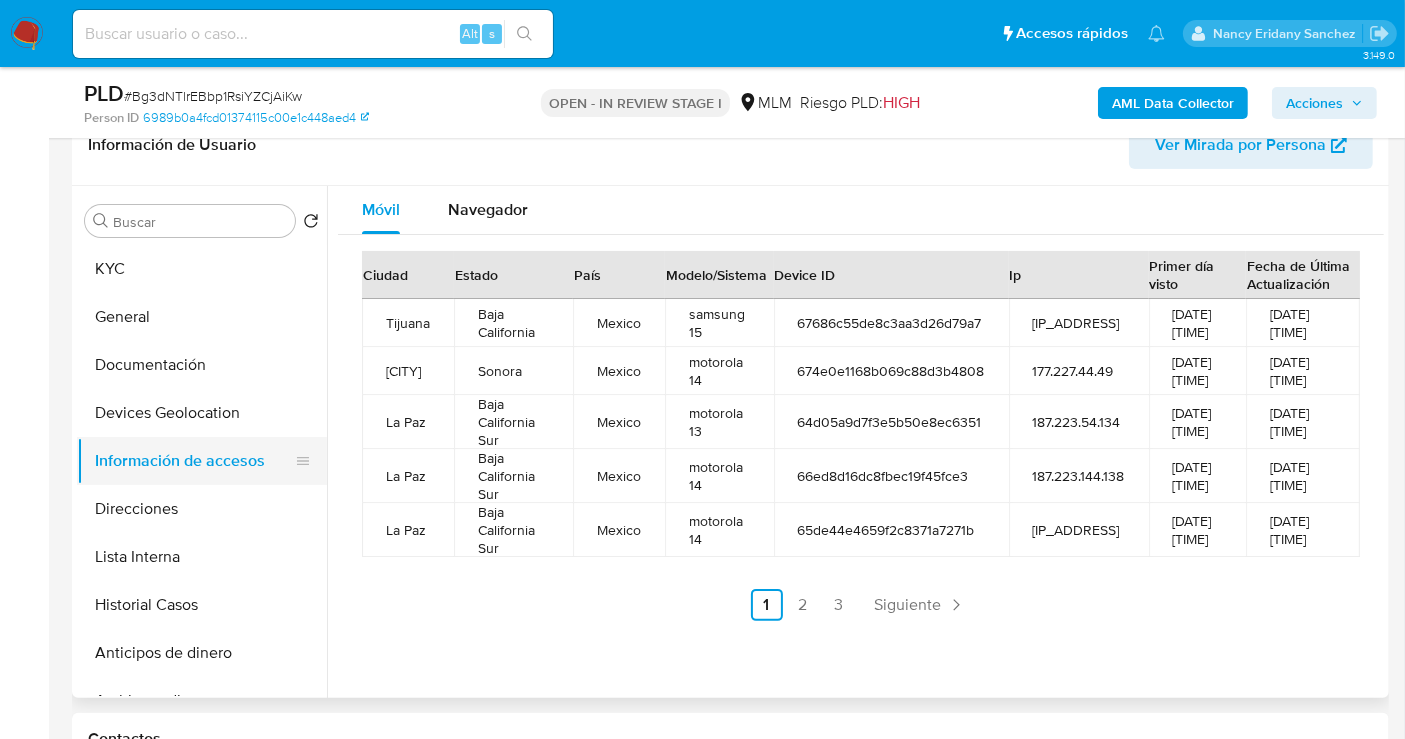 type 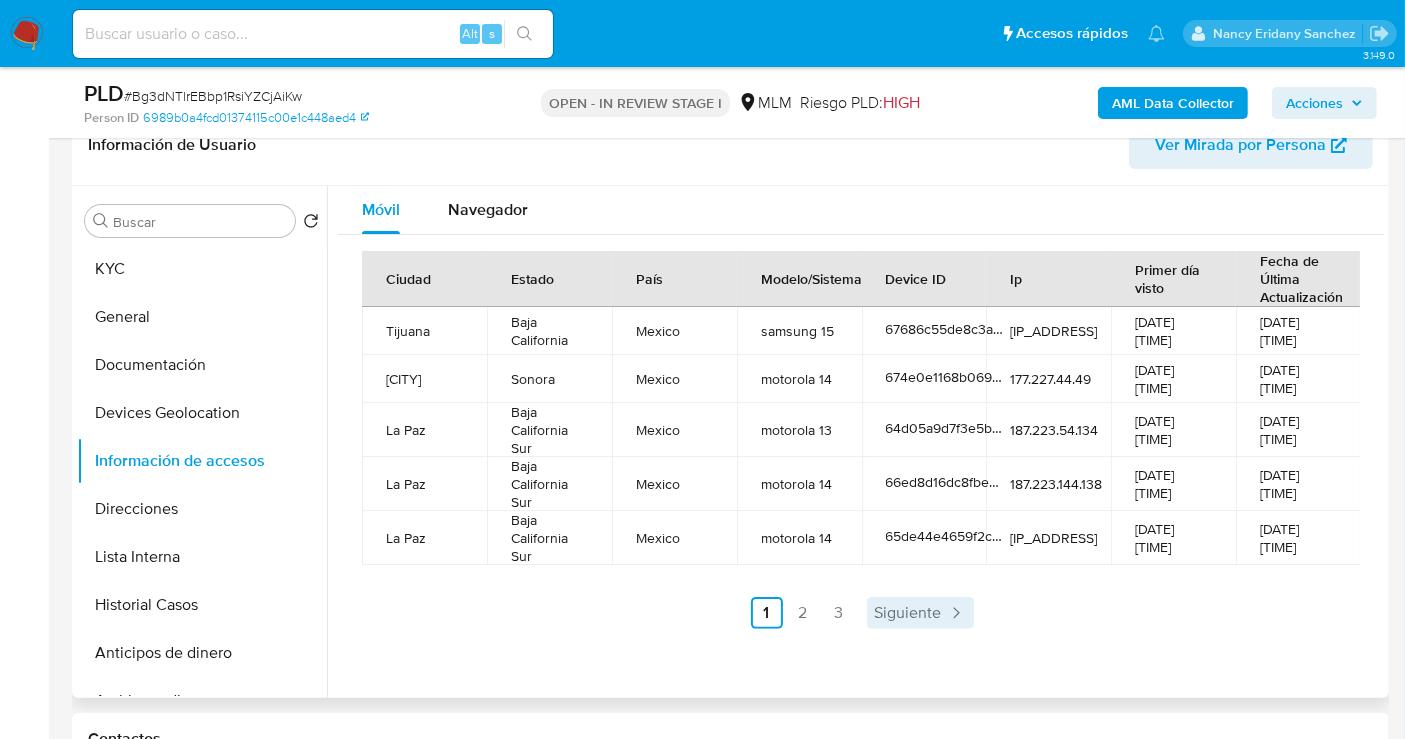 click on "Siguiente" at bounding box center [908, 613] 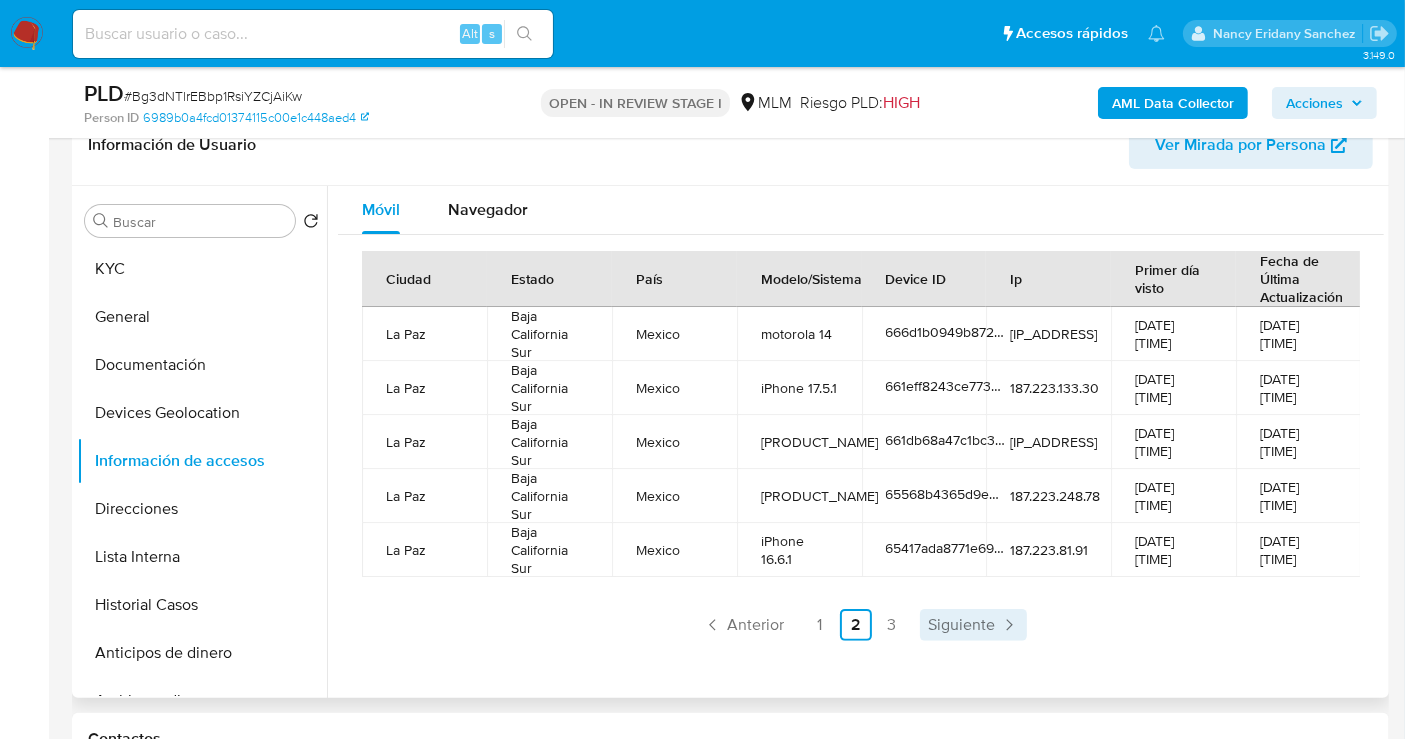click on "Siguiente" at bounding box center [961, 625] 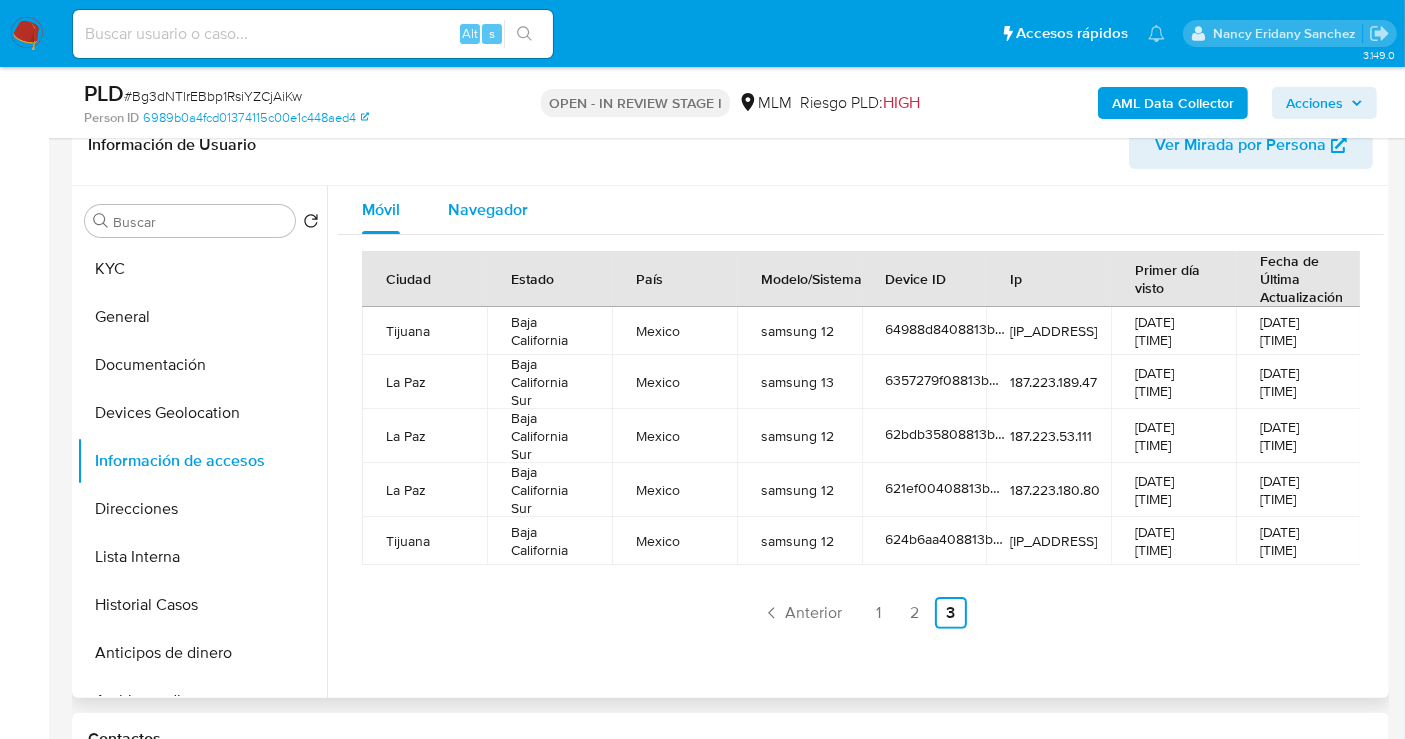 click on "Navegador" at bounding box center (488, 209) 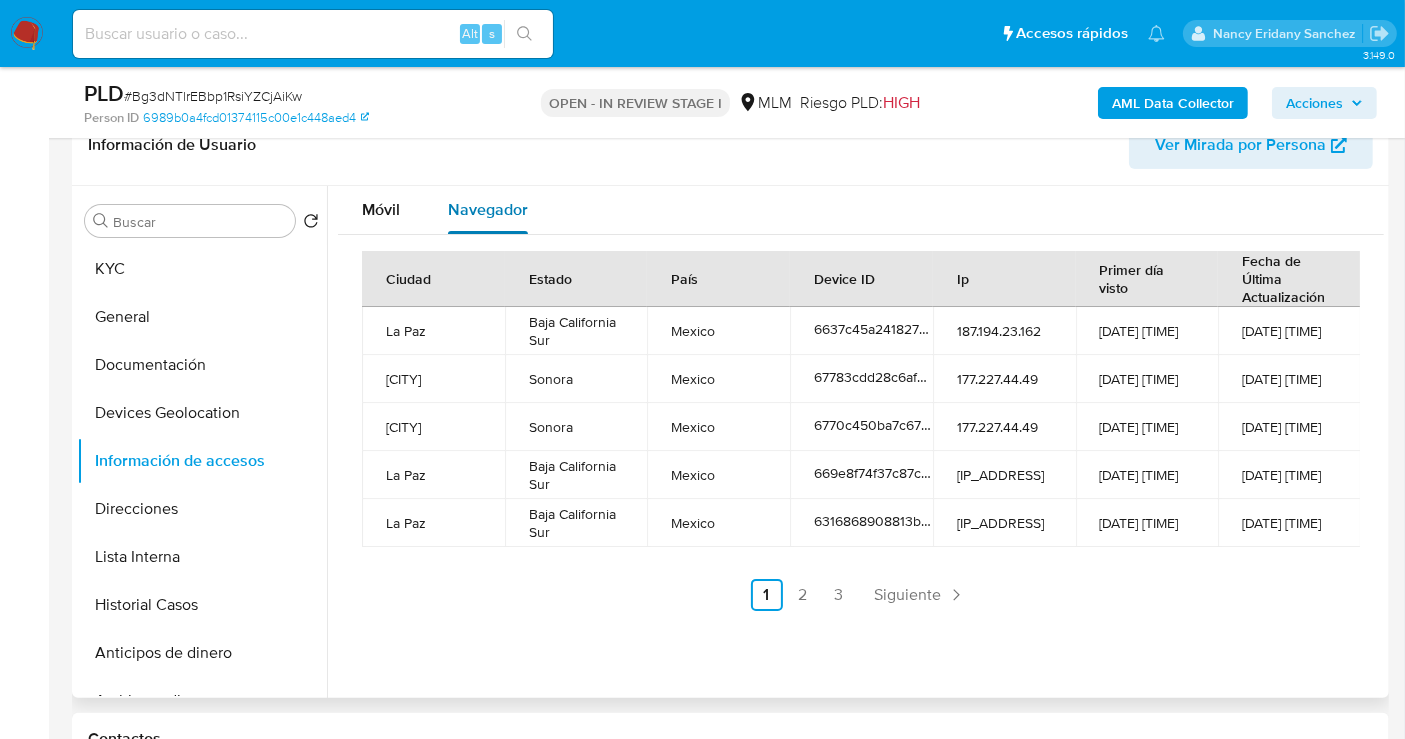 type 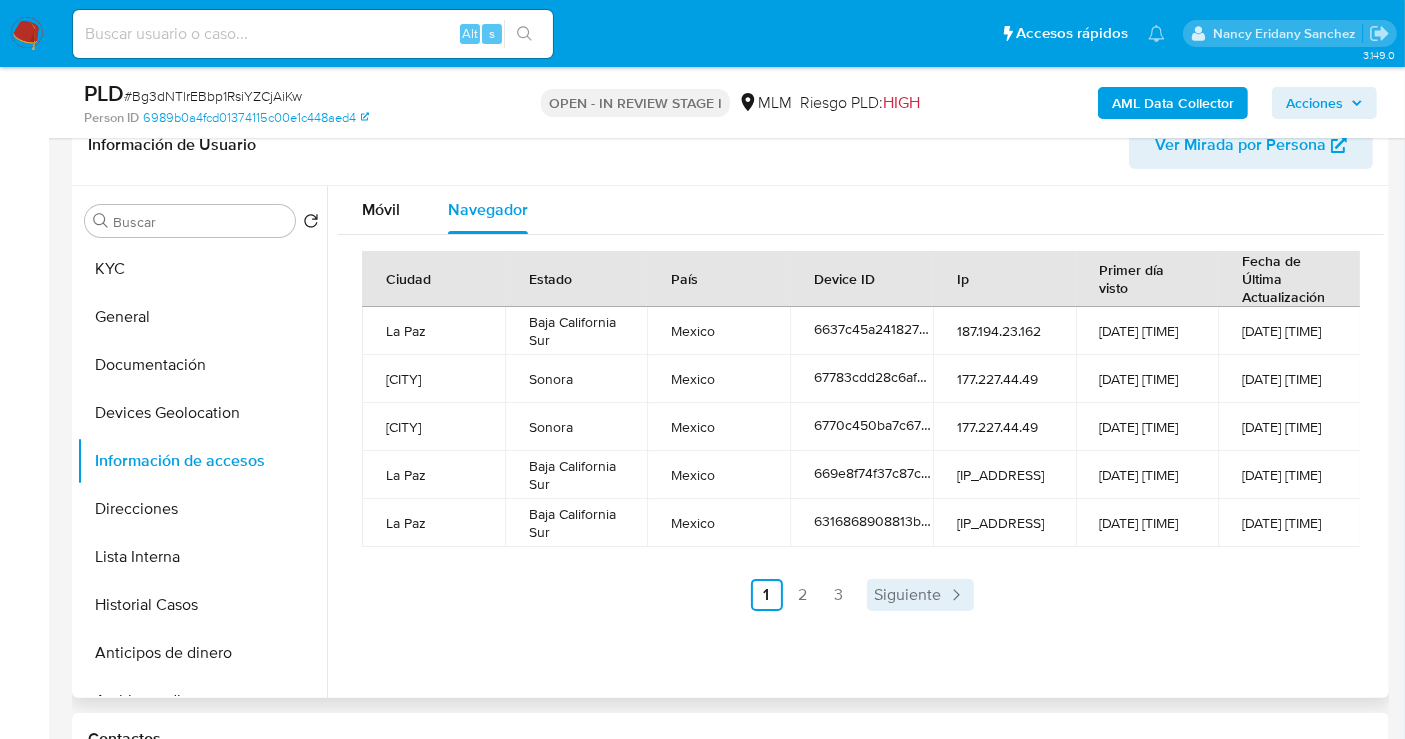 click on "Siguiente" at bounding box center [908, 595] 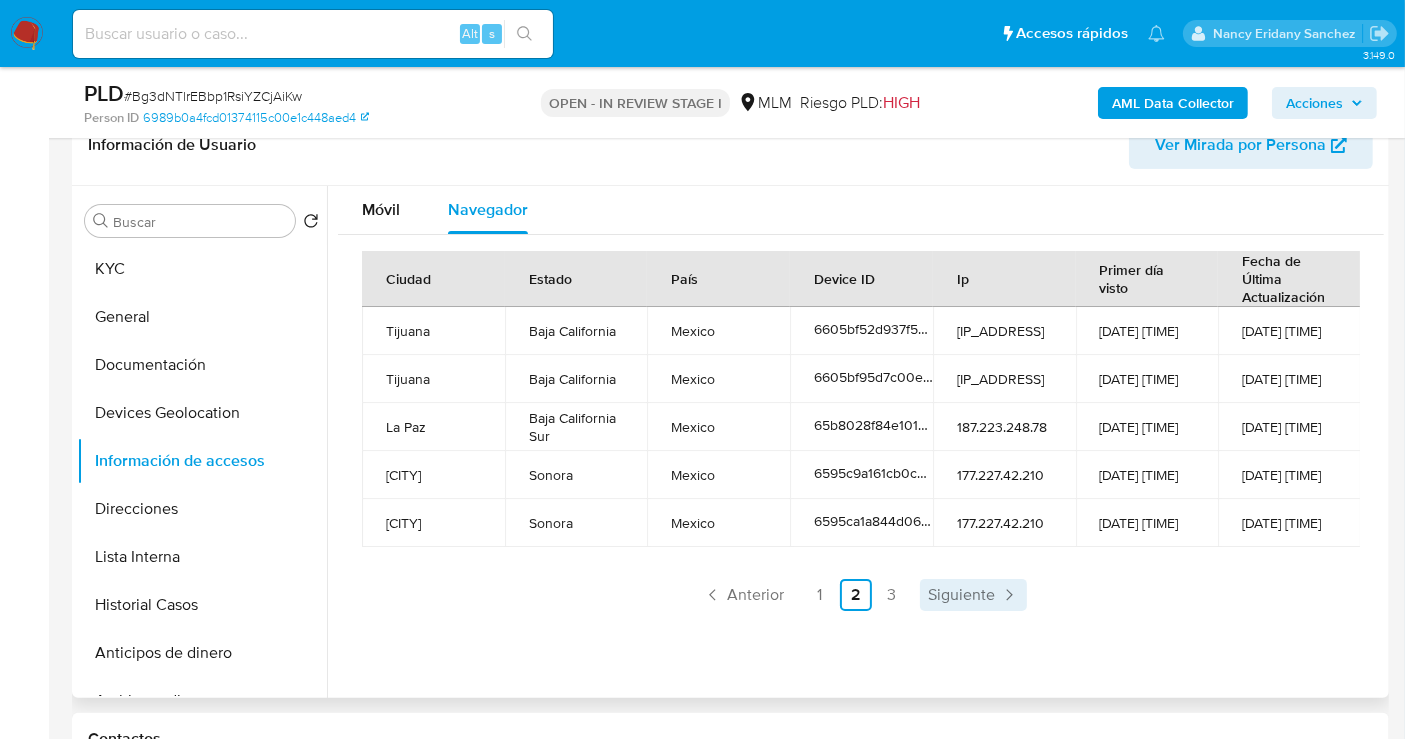 click on "Siguiente" at bounding box center [961, 595] 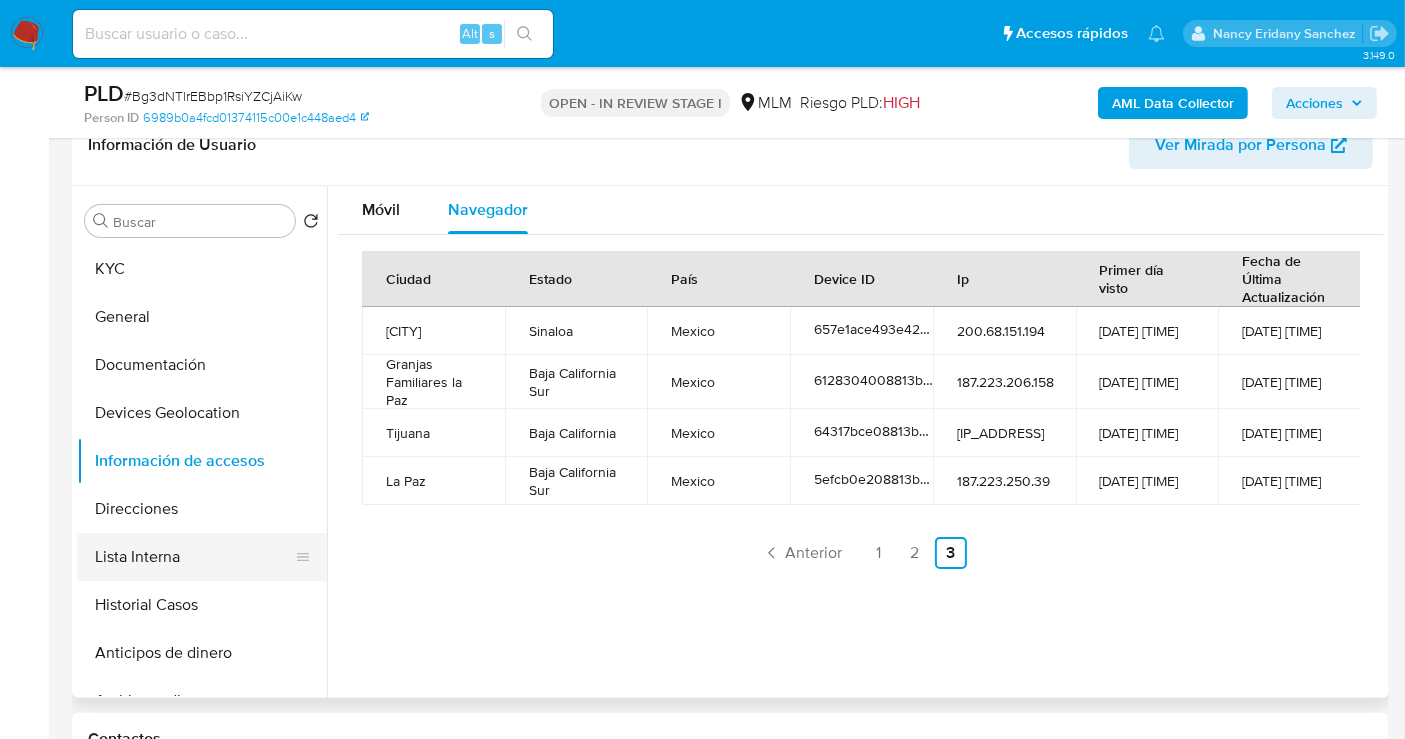 click on "Lista Interna" at bounding box center (194, 557) 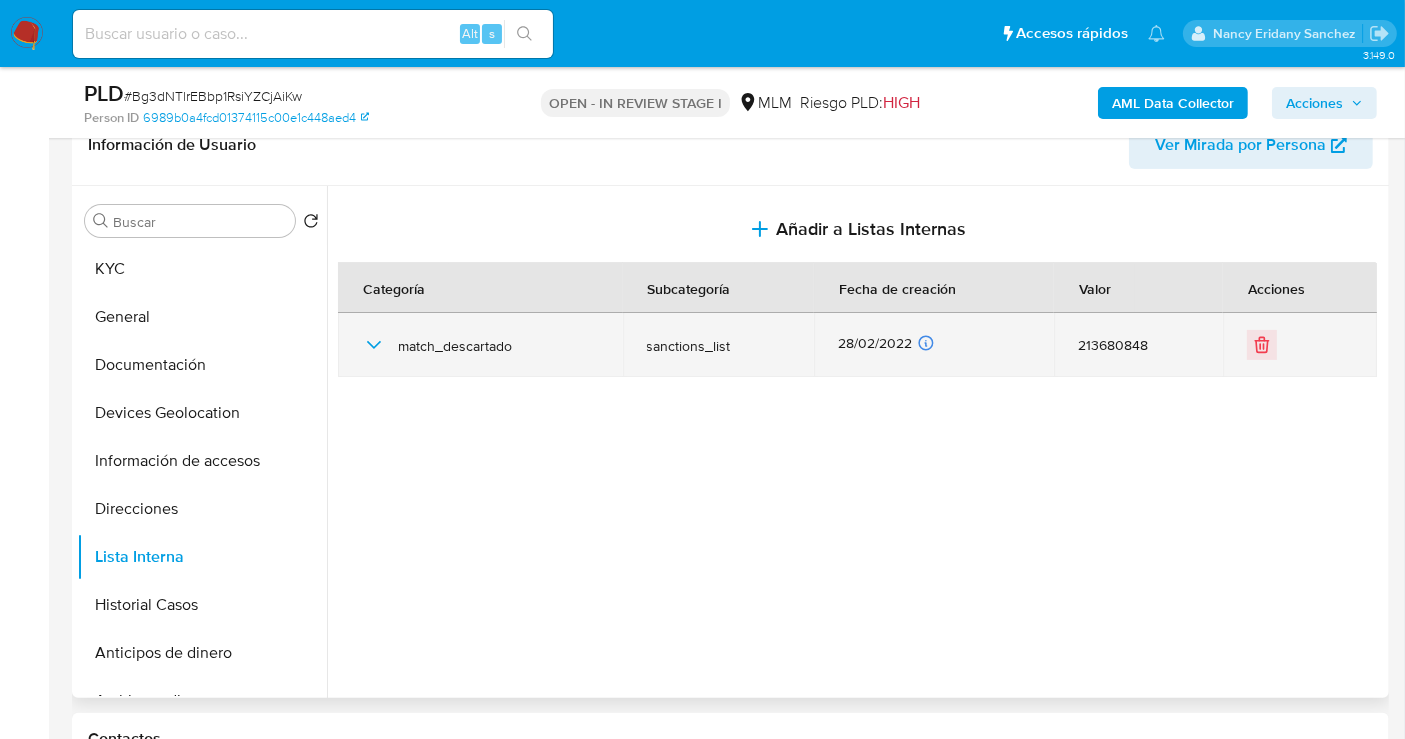 click 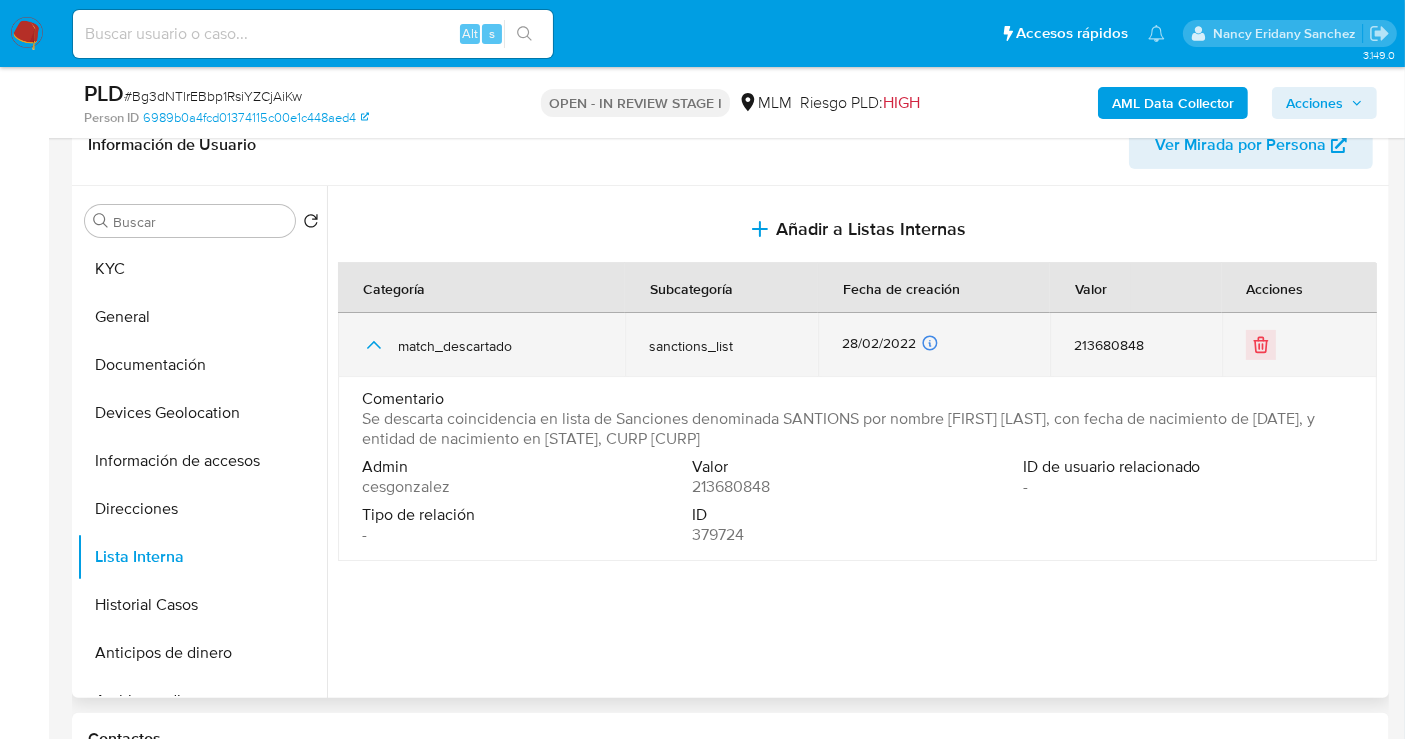 type 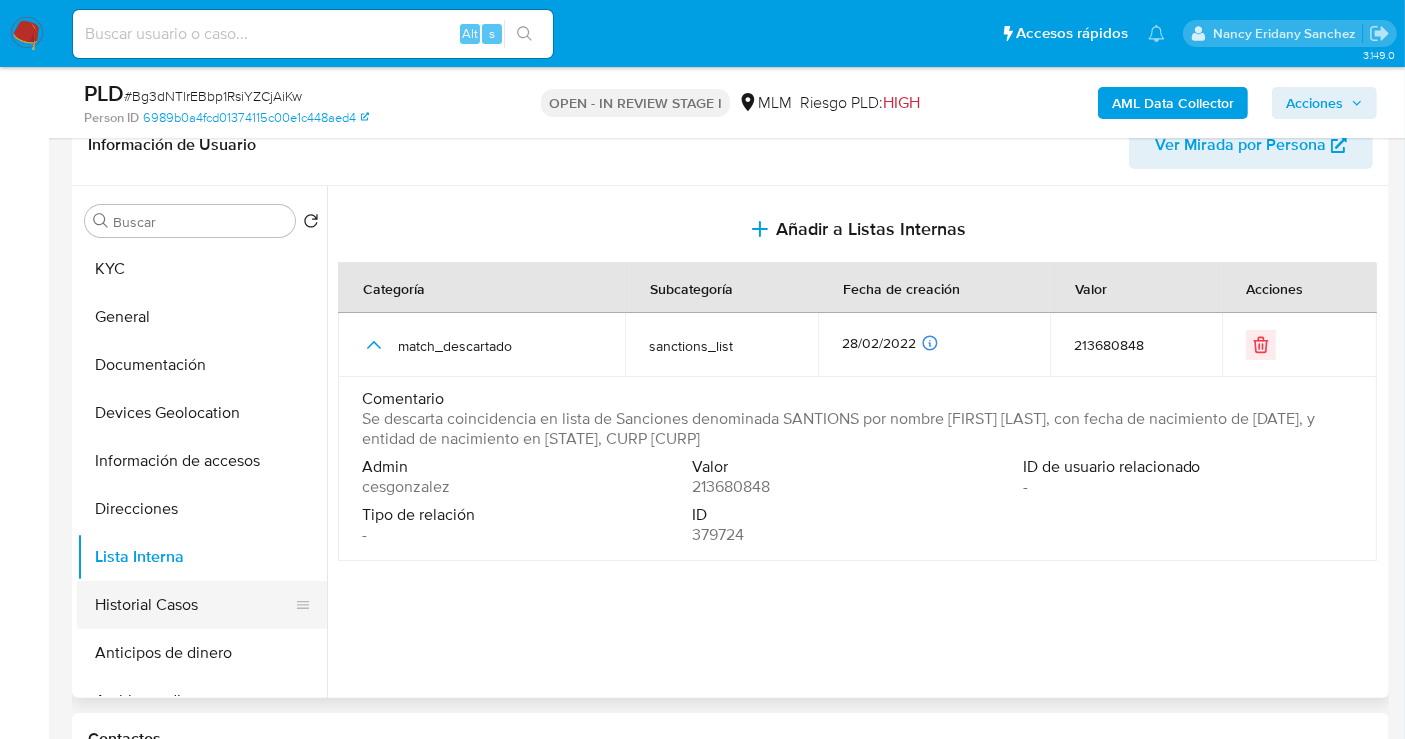 click on "Historial Casos" at bounding box center [194, 605] 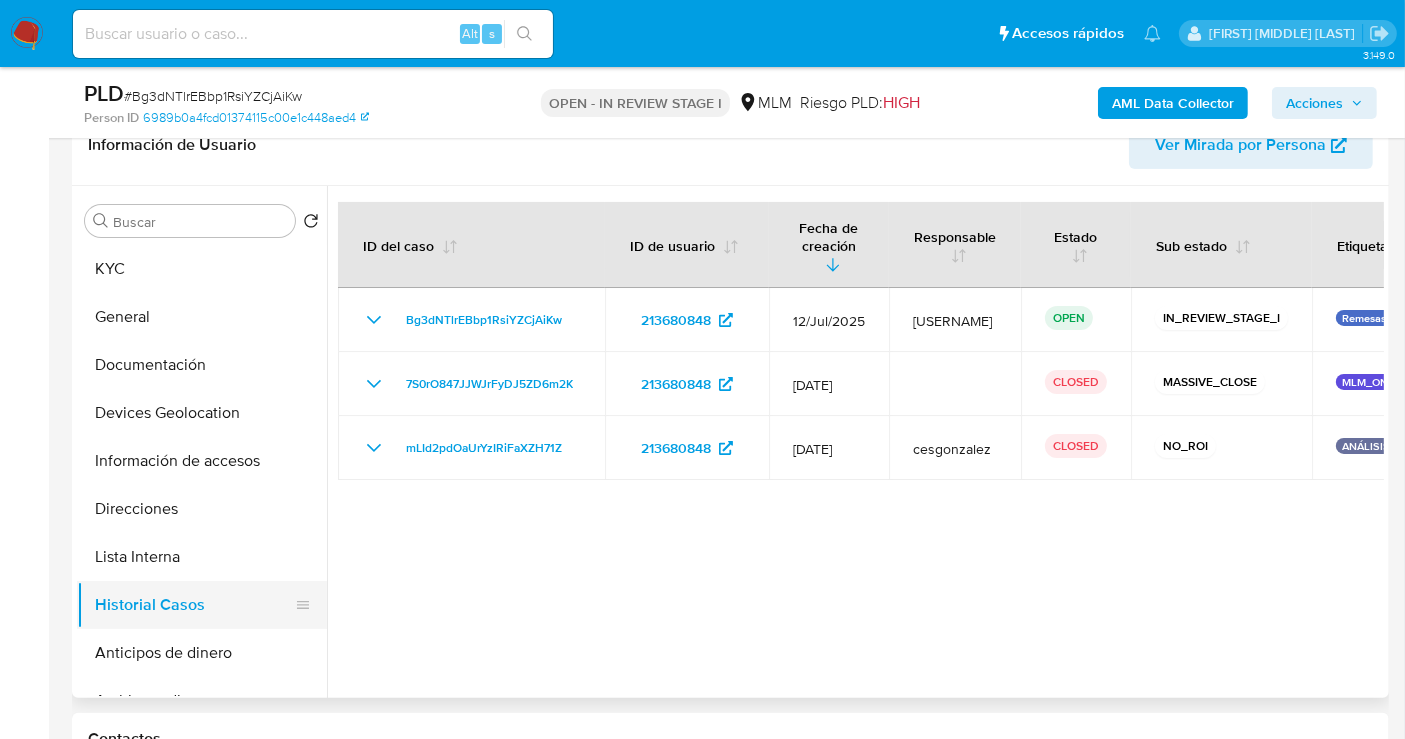 type 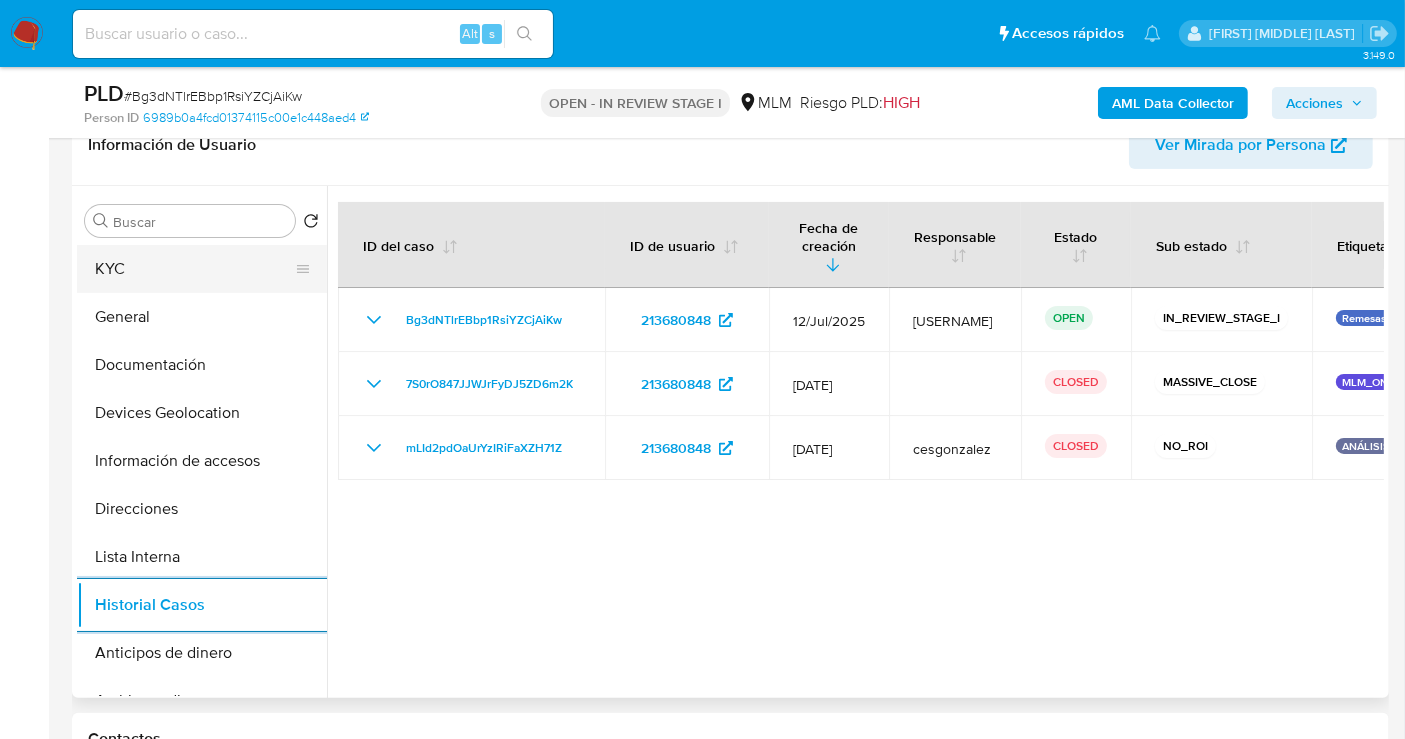 click on "KYC" at bounding box center (194, 269) 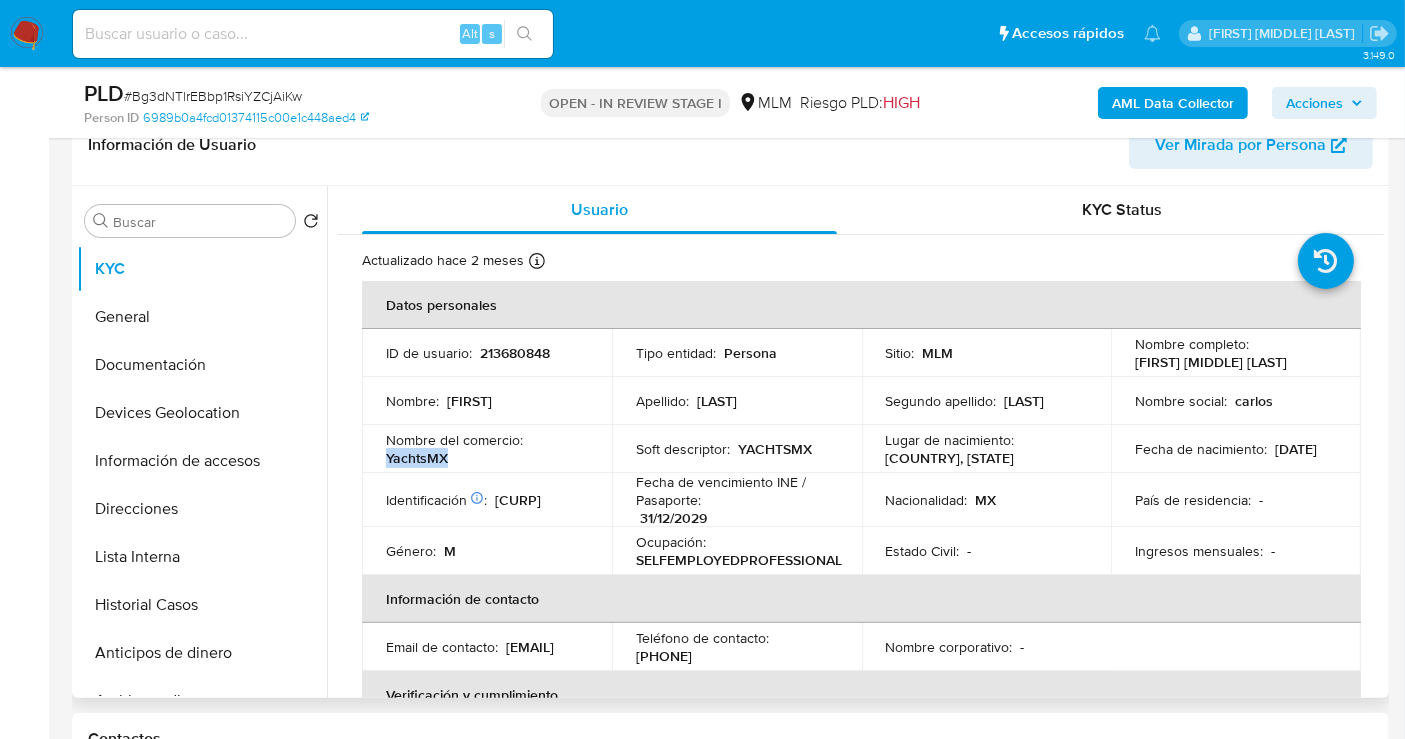 drag, startPoint x: 450, startPoint y: 457, endPoint x: 381, endPoint y: 458, distance: 69.00725 